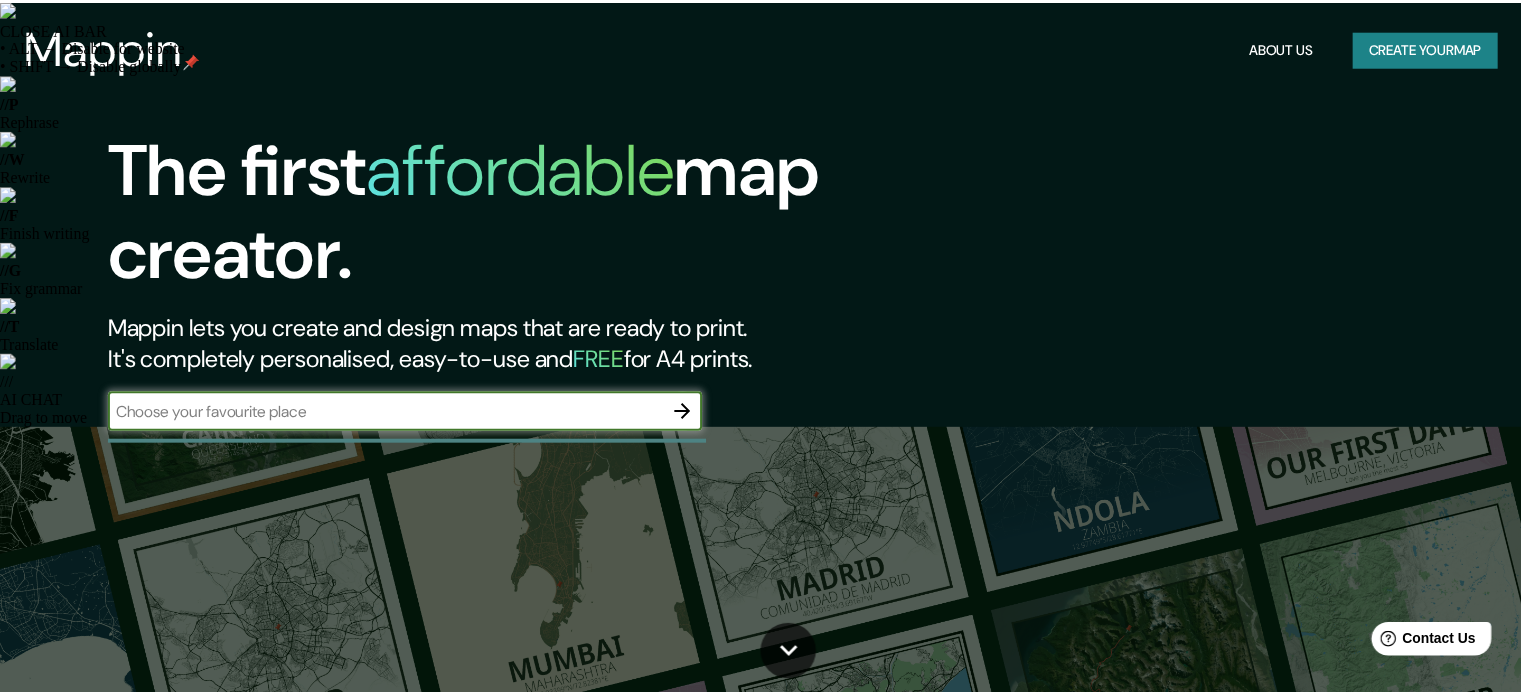 scroll, scrollTop: 0, scrollLeft: 0, axis: both 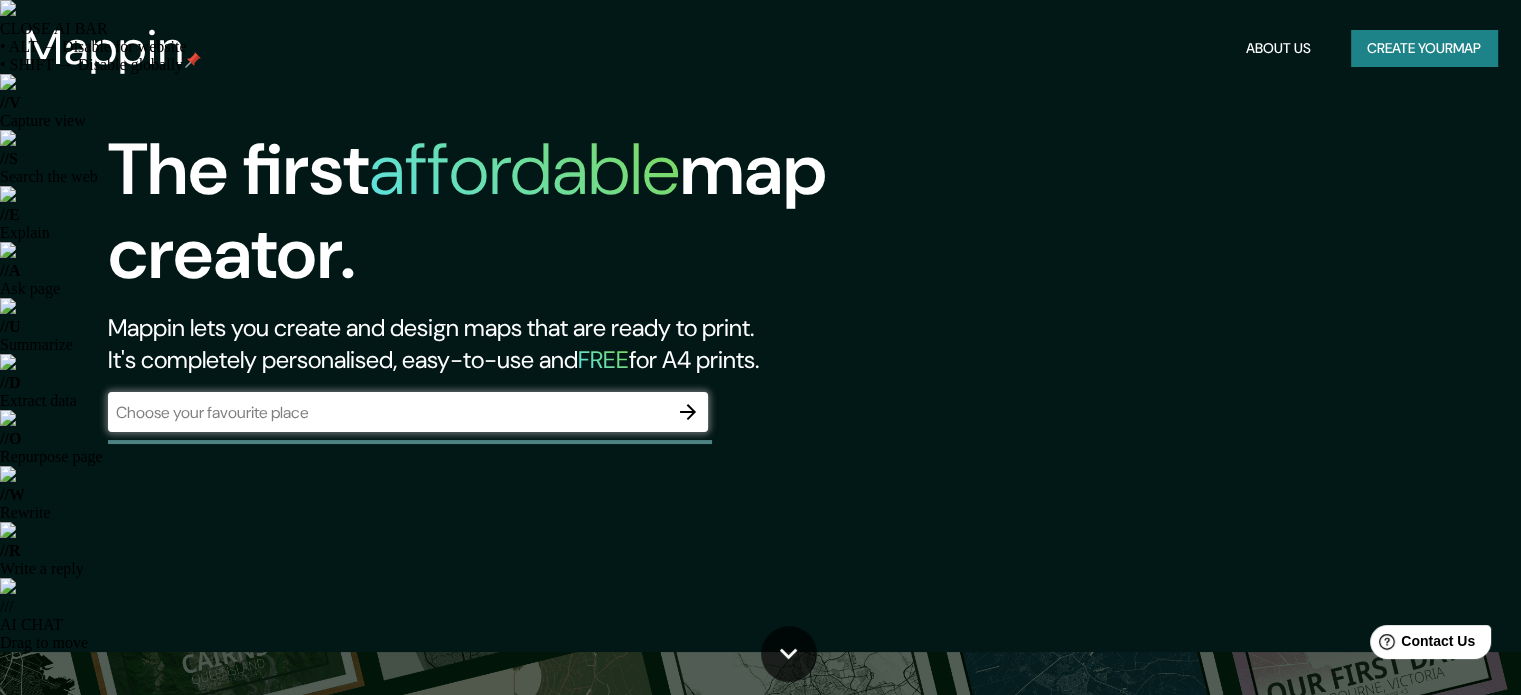 click on "​" at bounding box center (408, 412) 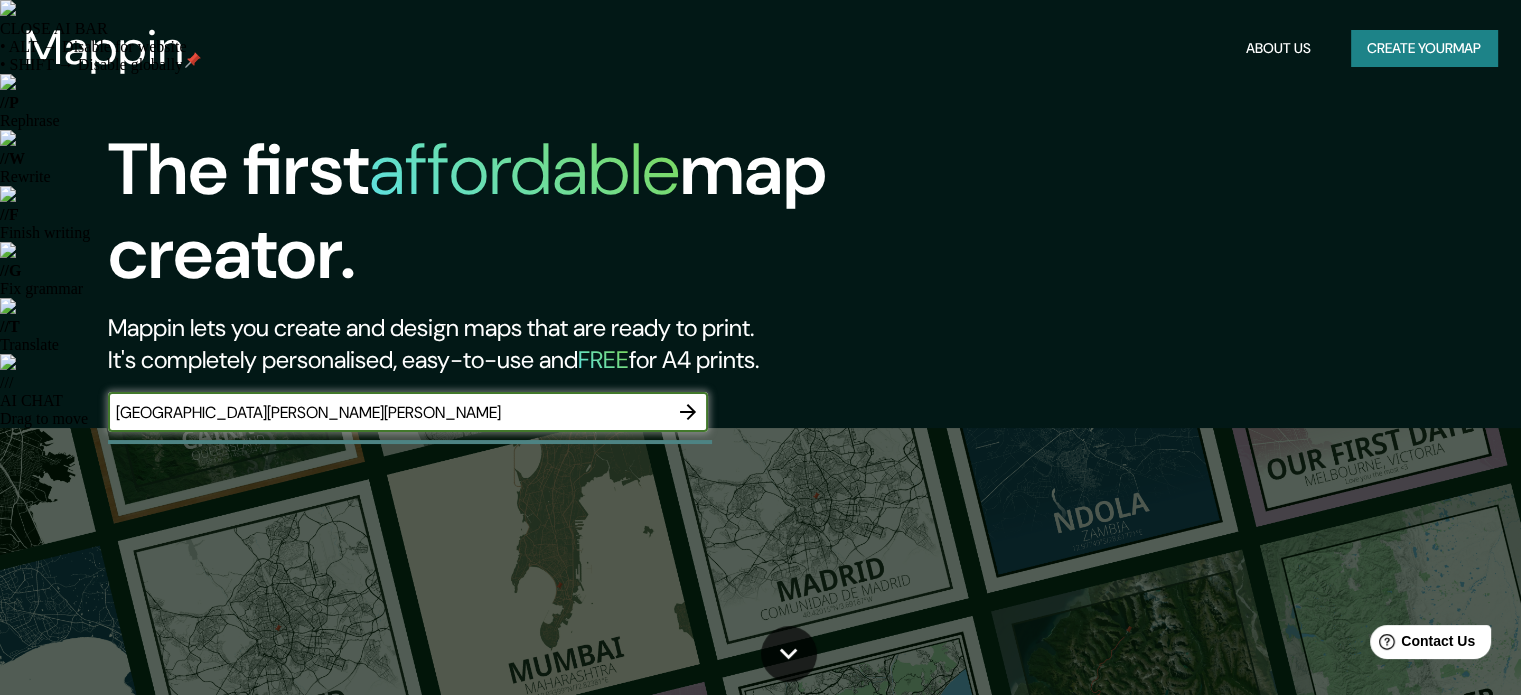 type on "SAN PEDRO DE LA PAZ" 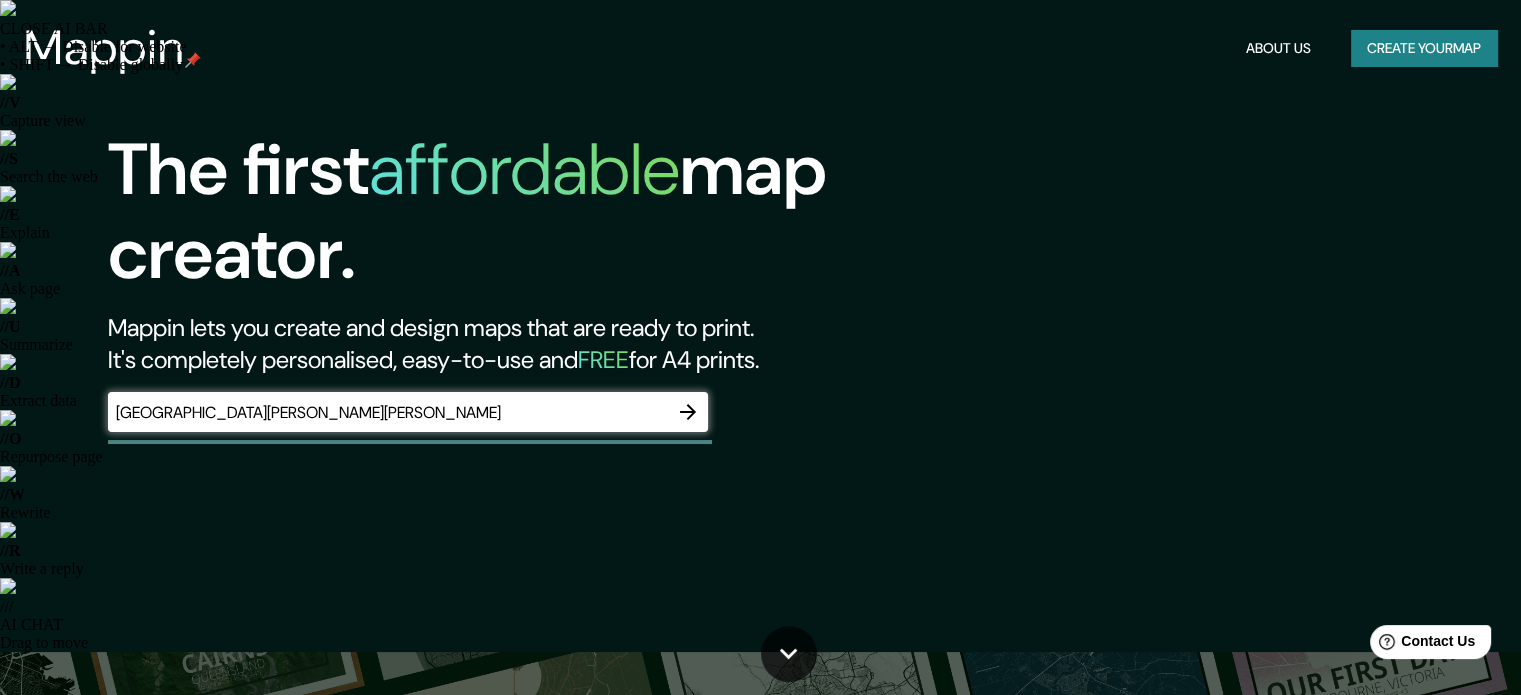 click 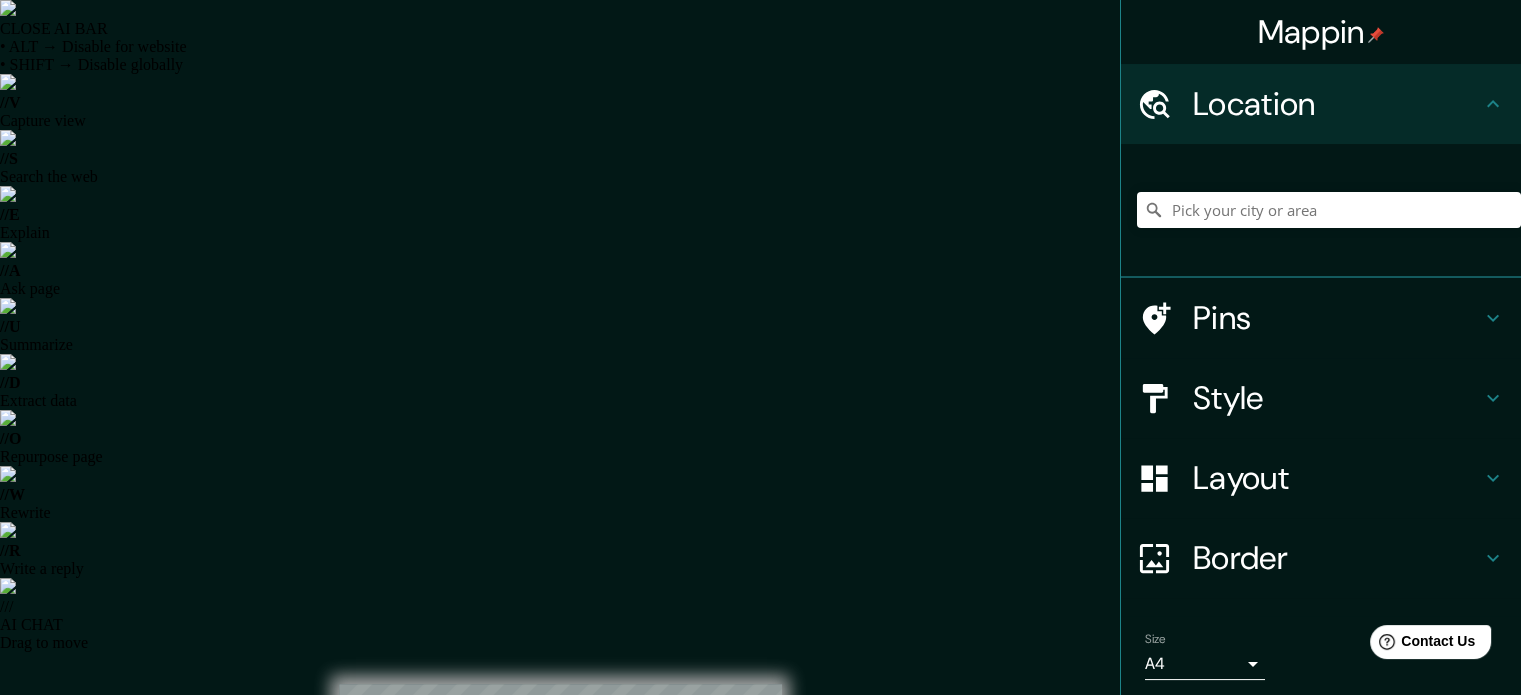 click on "© Mapbox   © OpenStreetMap   Improve this map" at bounding box center [560, 997] 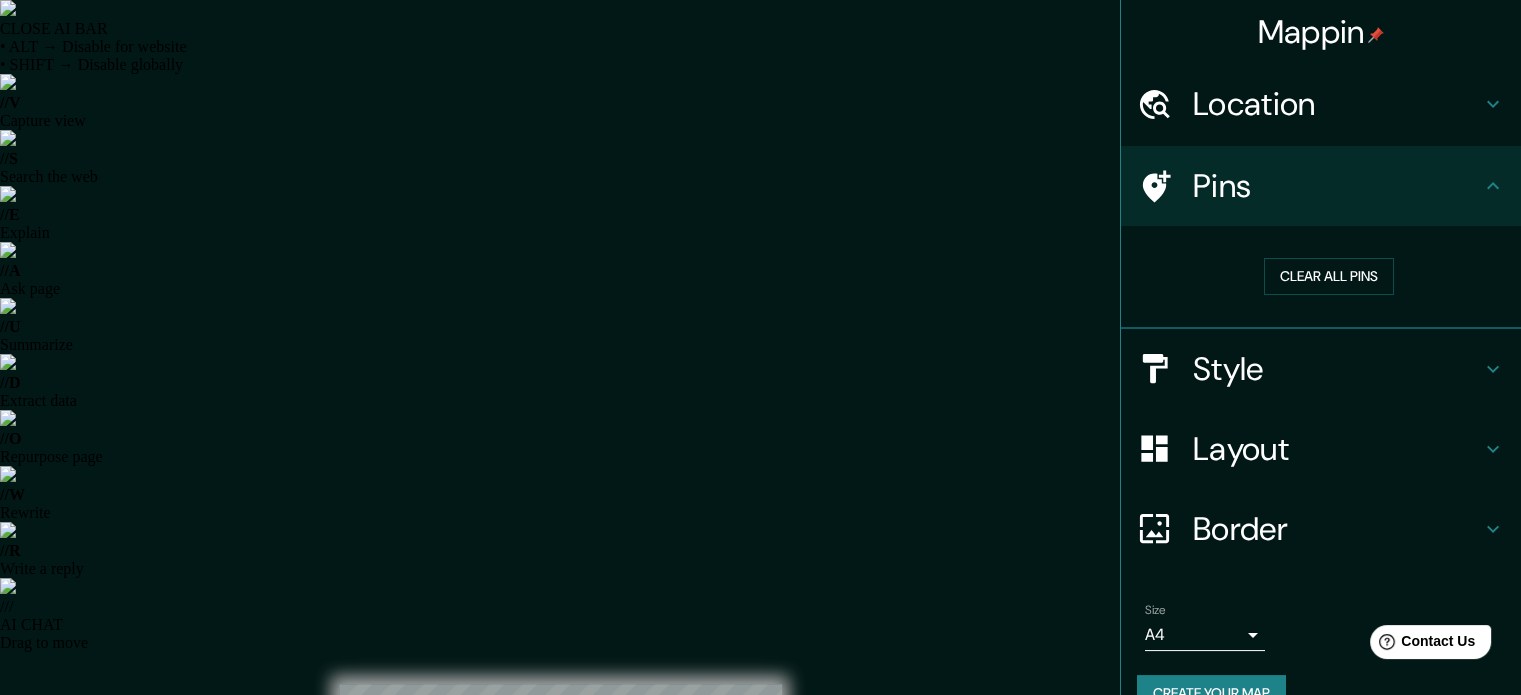 click on "Style" at bounding box center [1337, 369] 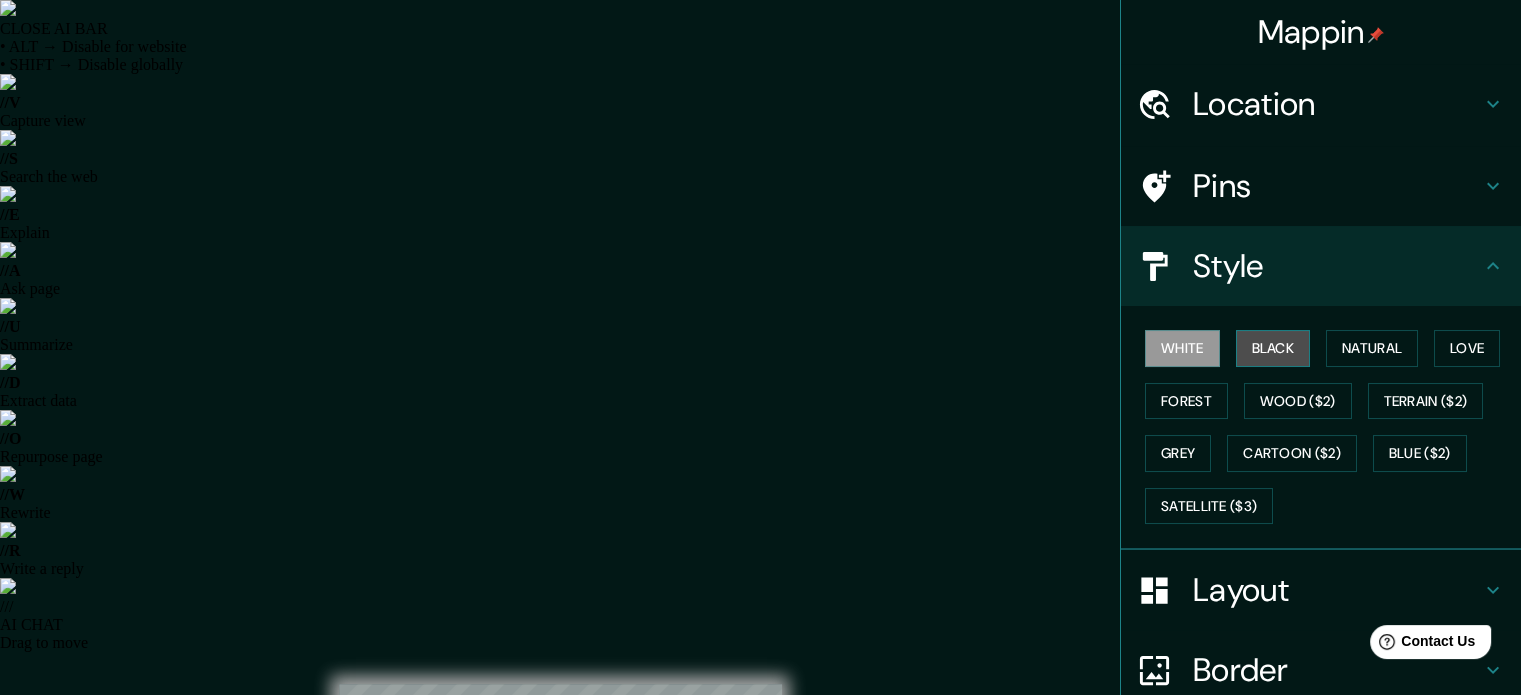 click on "Black" at bounding box center (1273, 348) 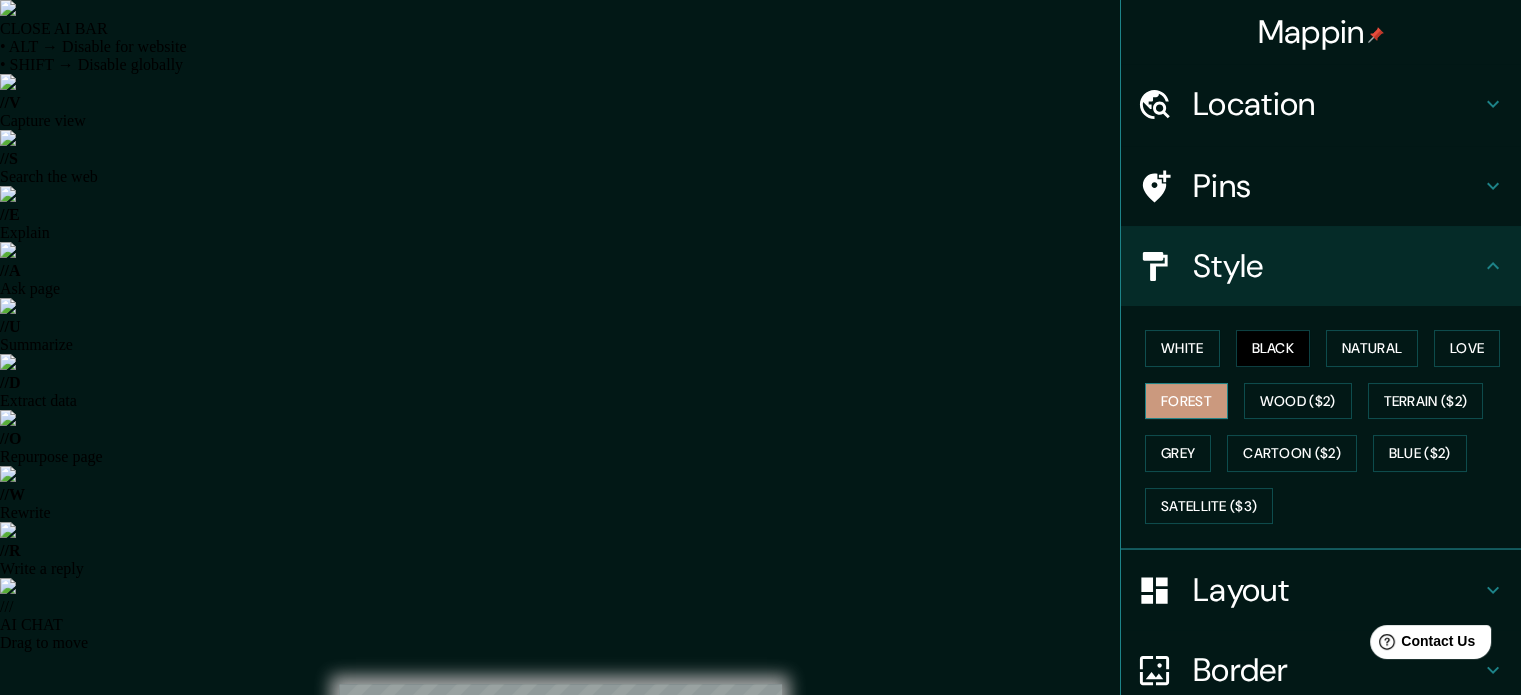 click on "Forest" at bounding box center [1186, 401] 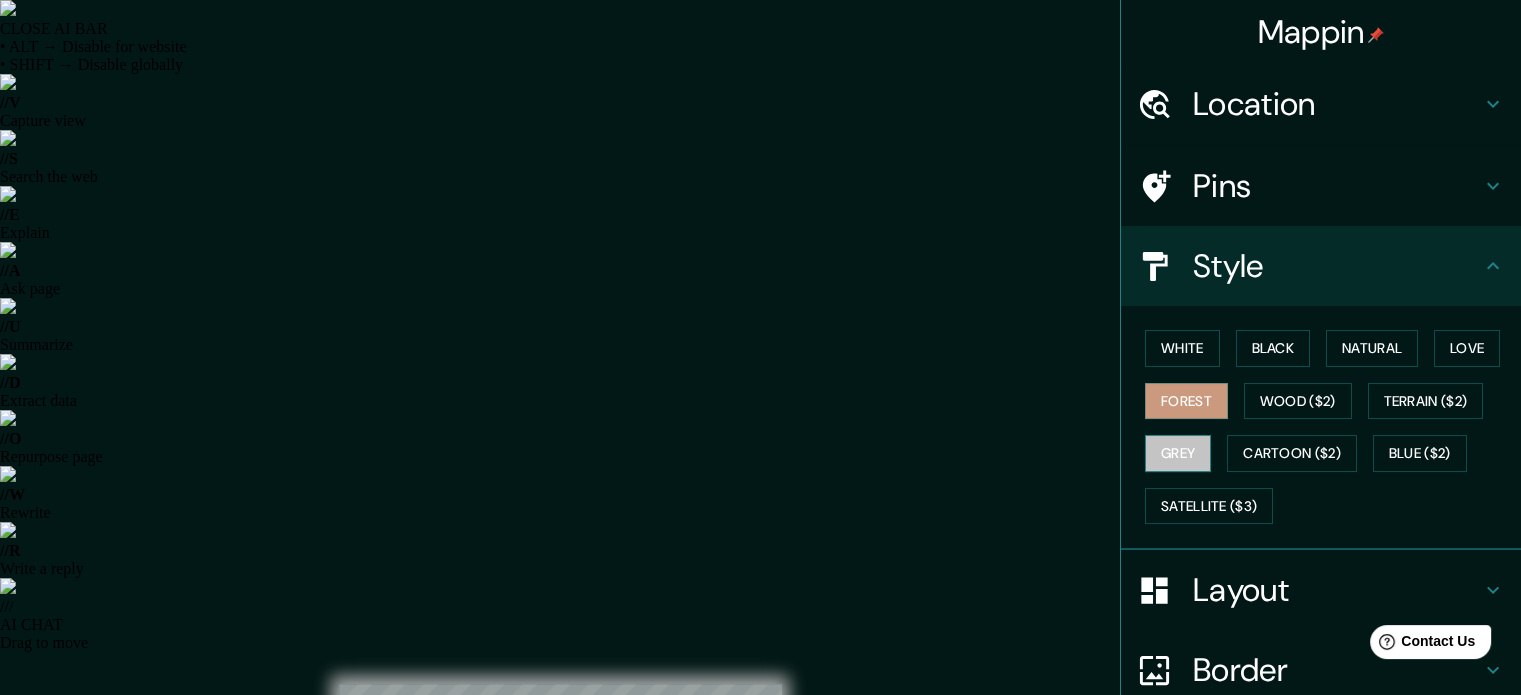 click on "Grey" at bounding box center (1178, 453) 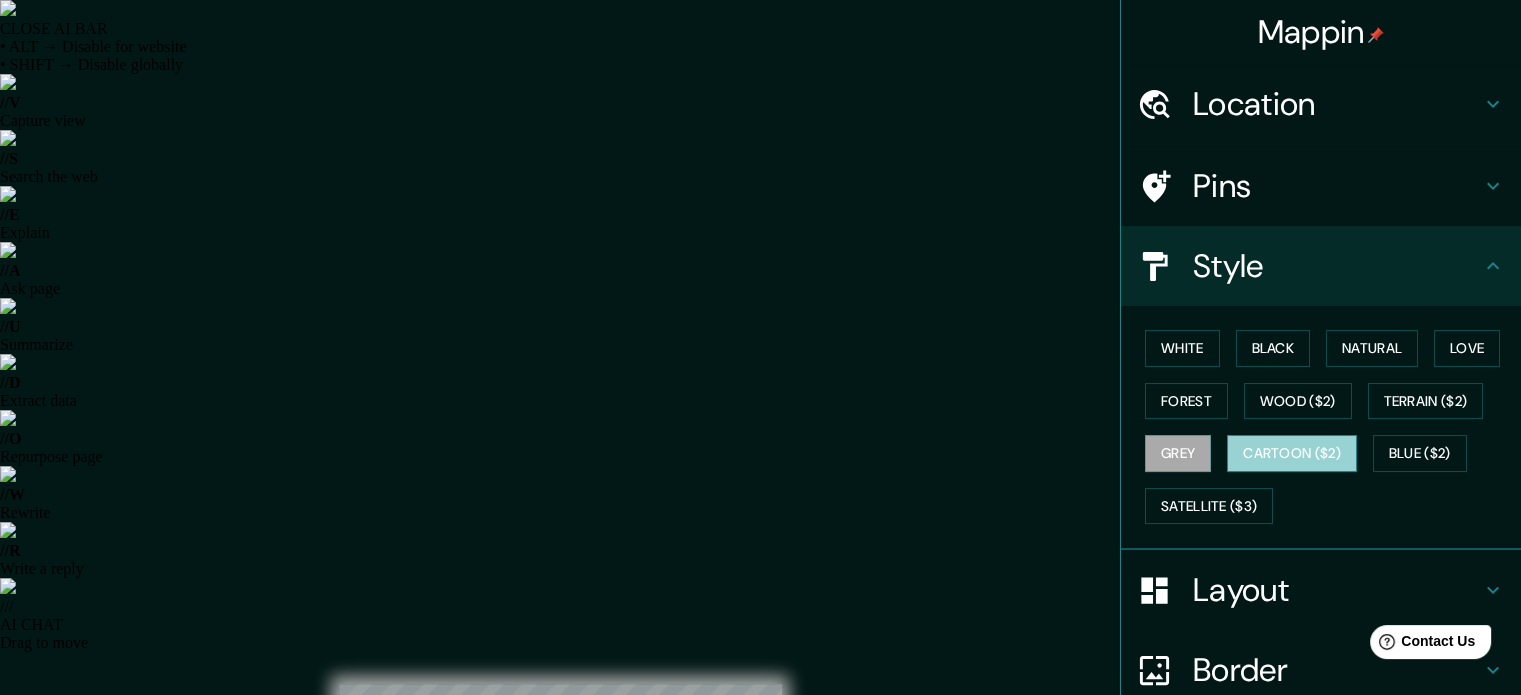 click on "Cartoon ($2)" at bounding box center (1292, 453) 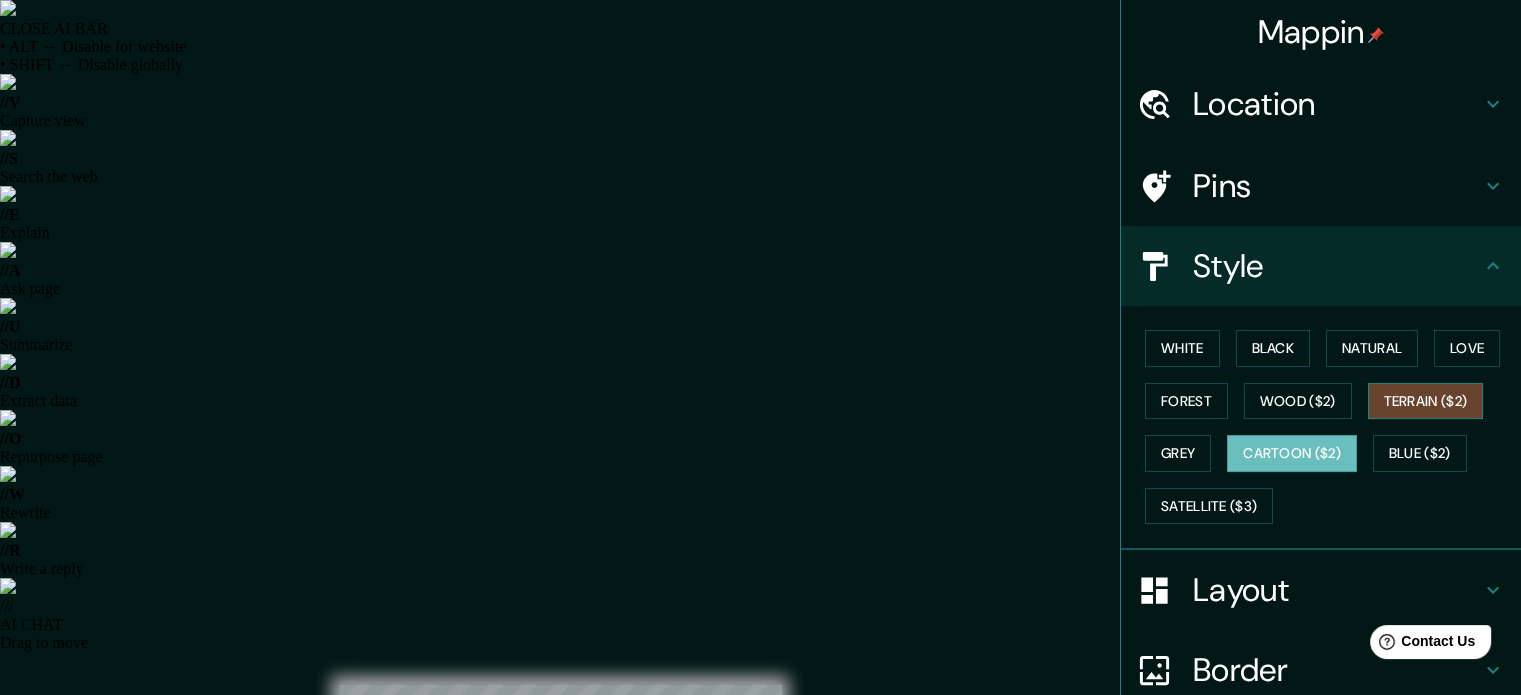 click on "Terrain ($2)" at bounding box center (1426, 401) 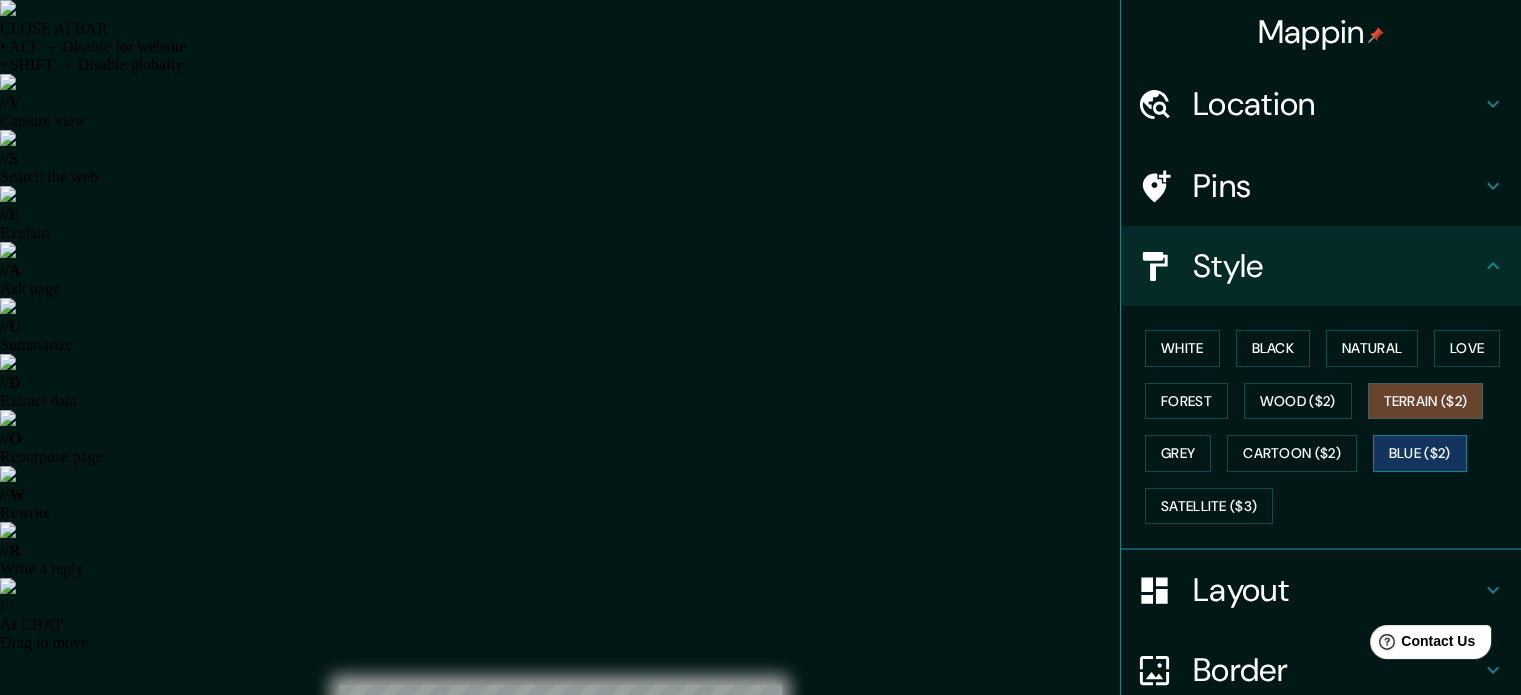 click on "Blue ($2)" at bounding box center (1420, 453) 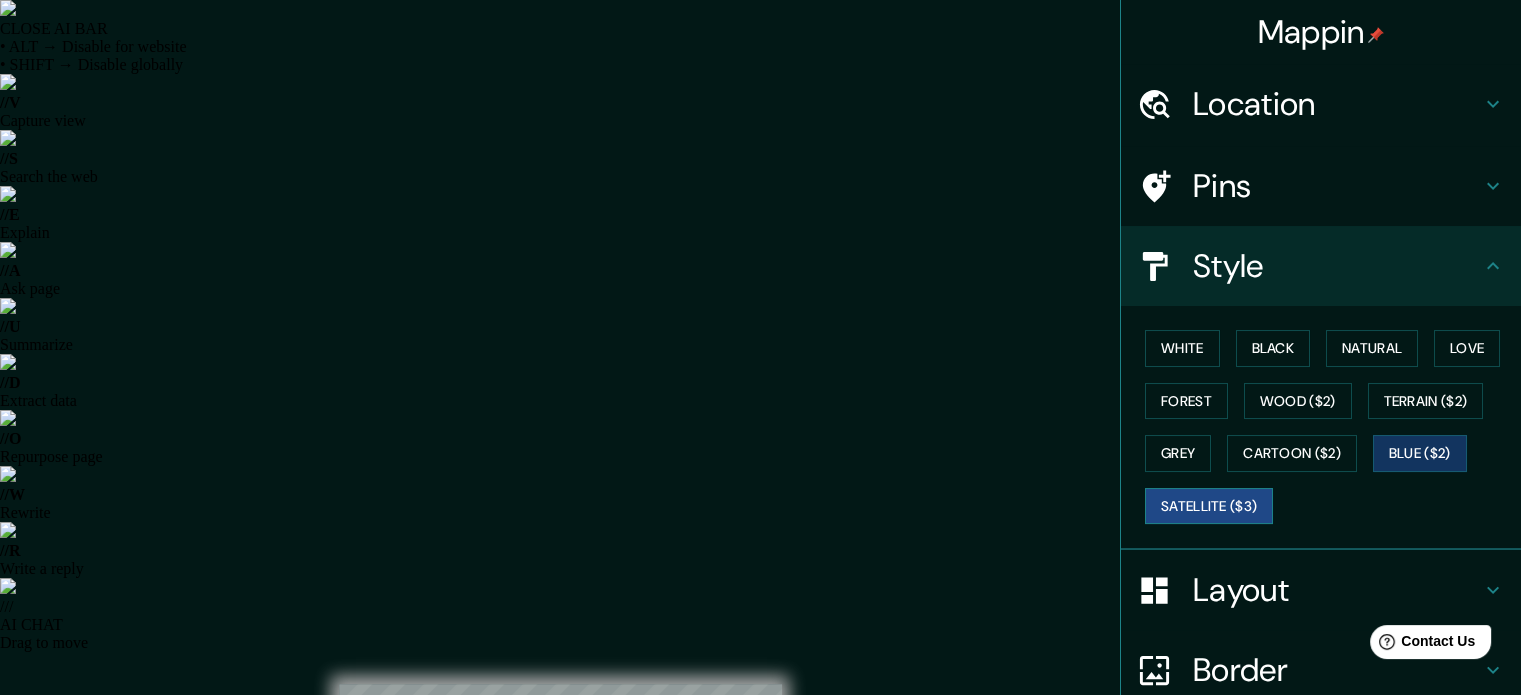 click on "Satellite ($3)" at bounding box center [1209, 506] 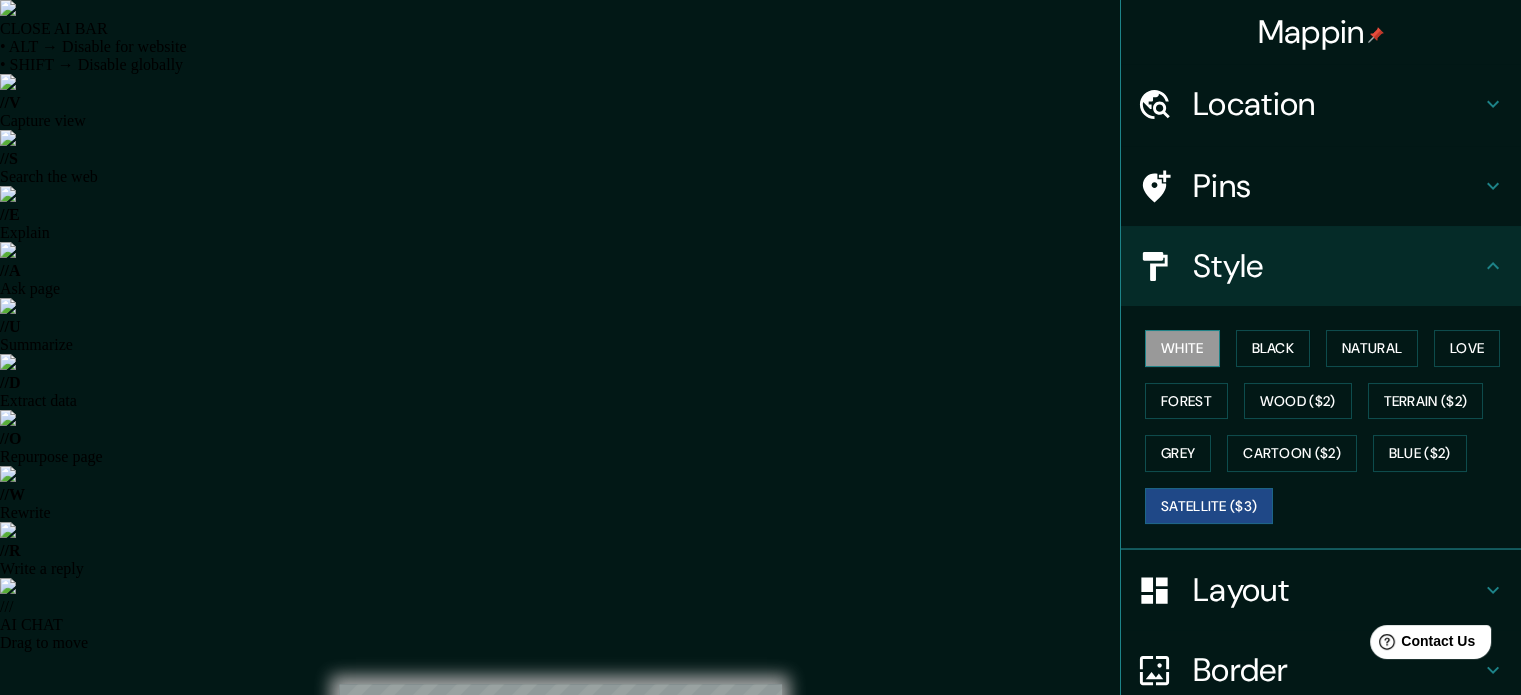 click on "White" at bounding box center (1182, 348) 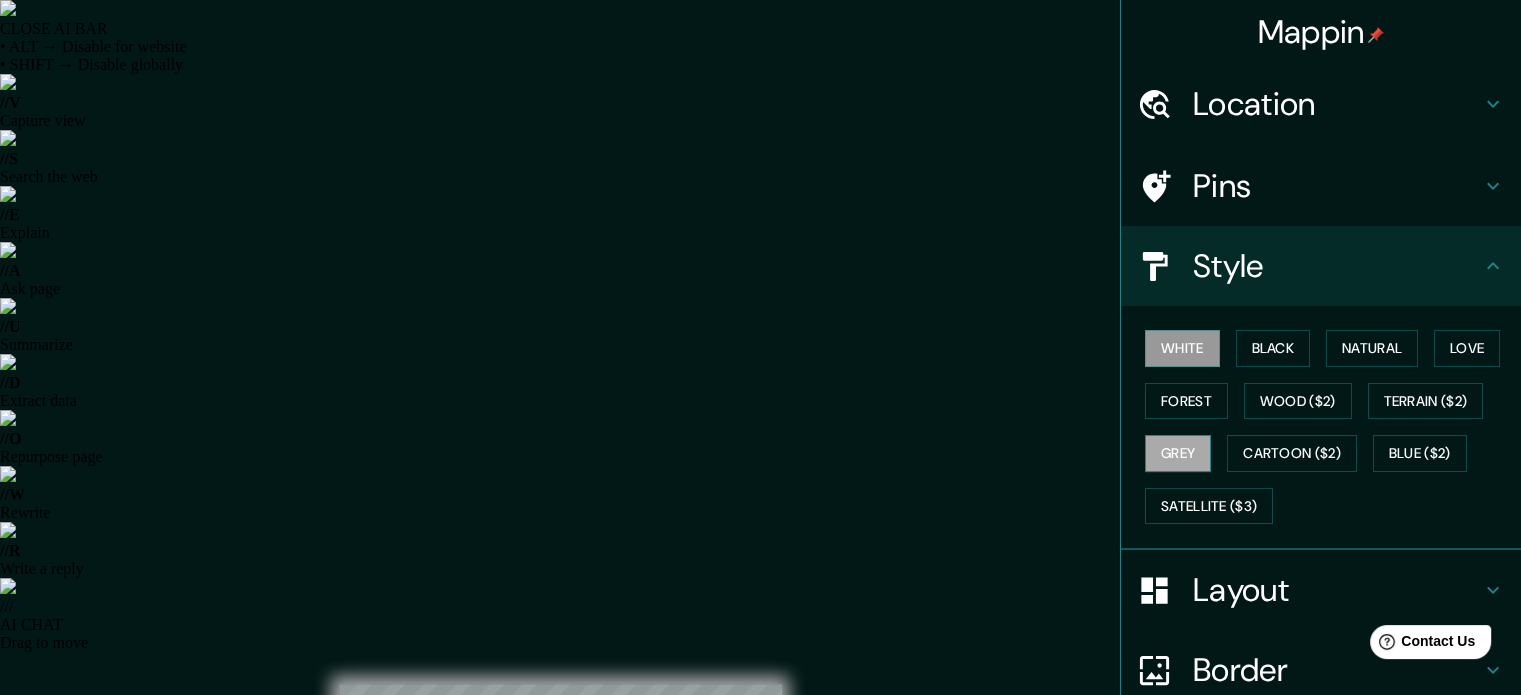 click on "Grey" at bounding box center [1178, 453] 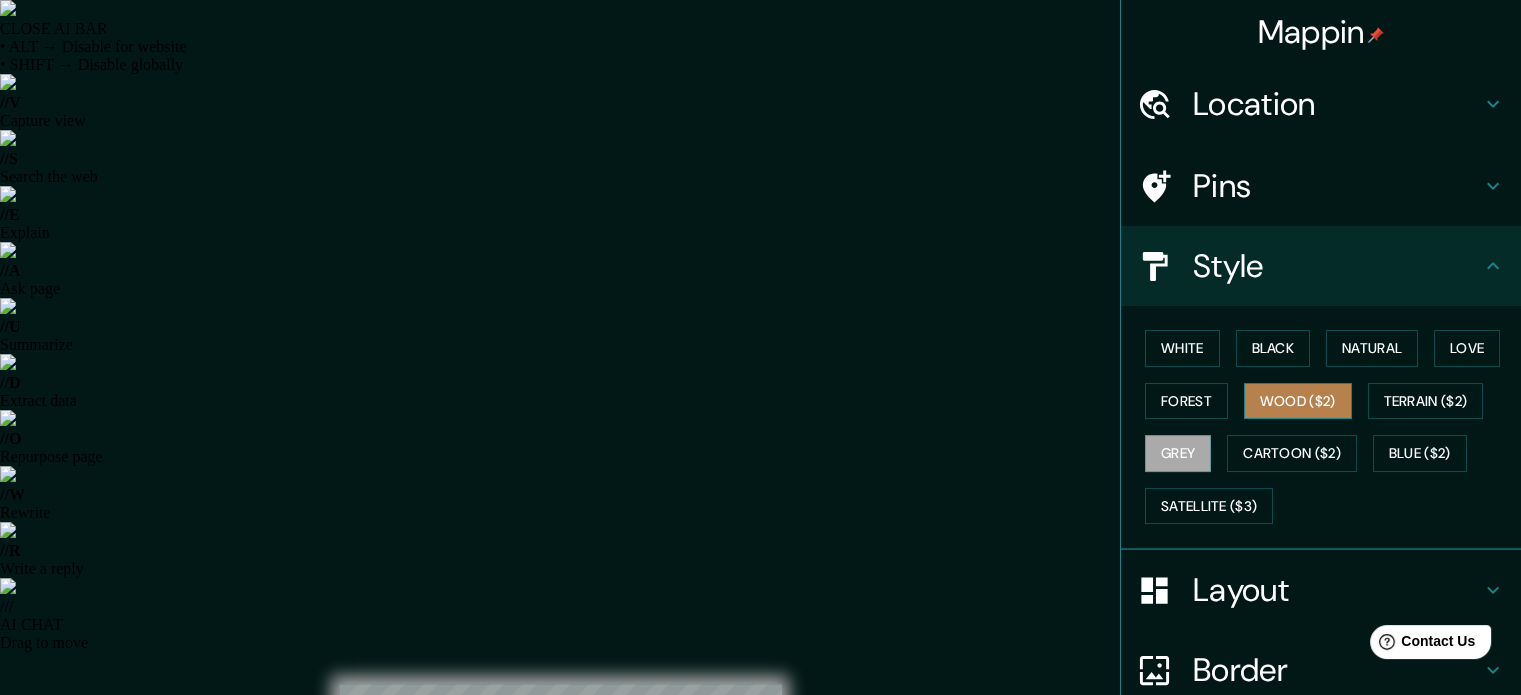 click on "Wood ($2)" at bounding box center [1298, 401] 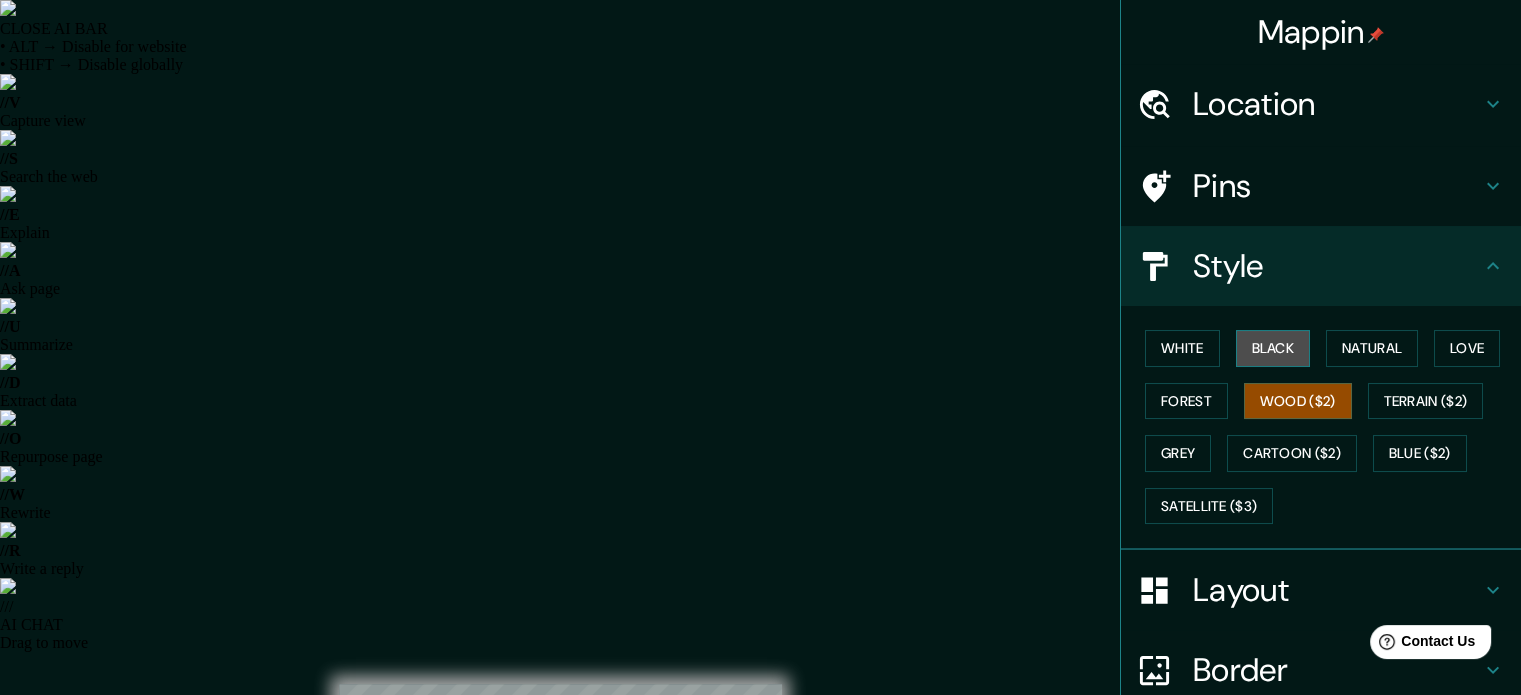 click on "Black" at bounding box center (1273, 348) 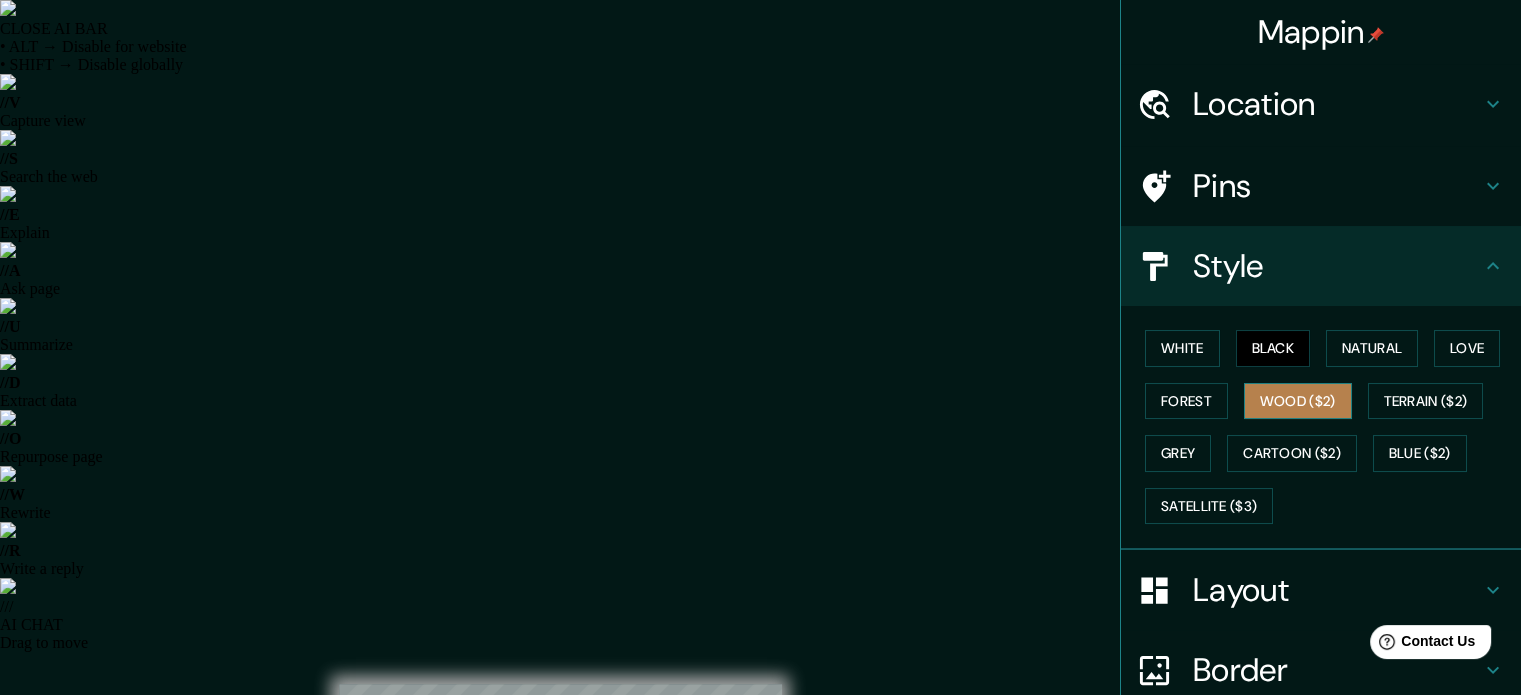 click on "Wood ($2)" at bounding box center [1298, 401] 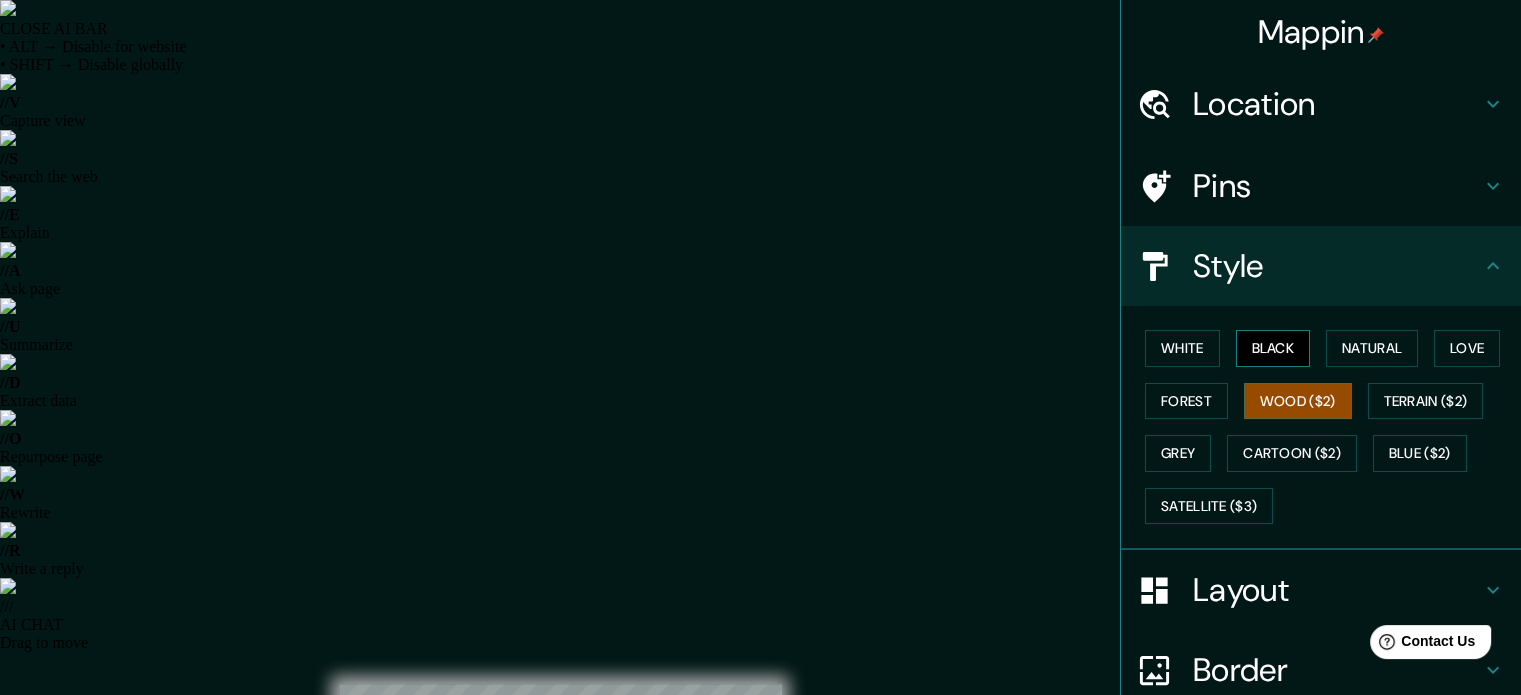 click on "Black" at bounding box center (1273, 348) 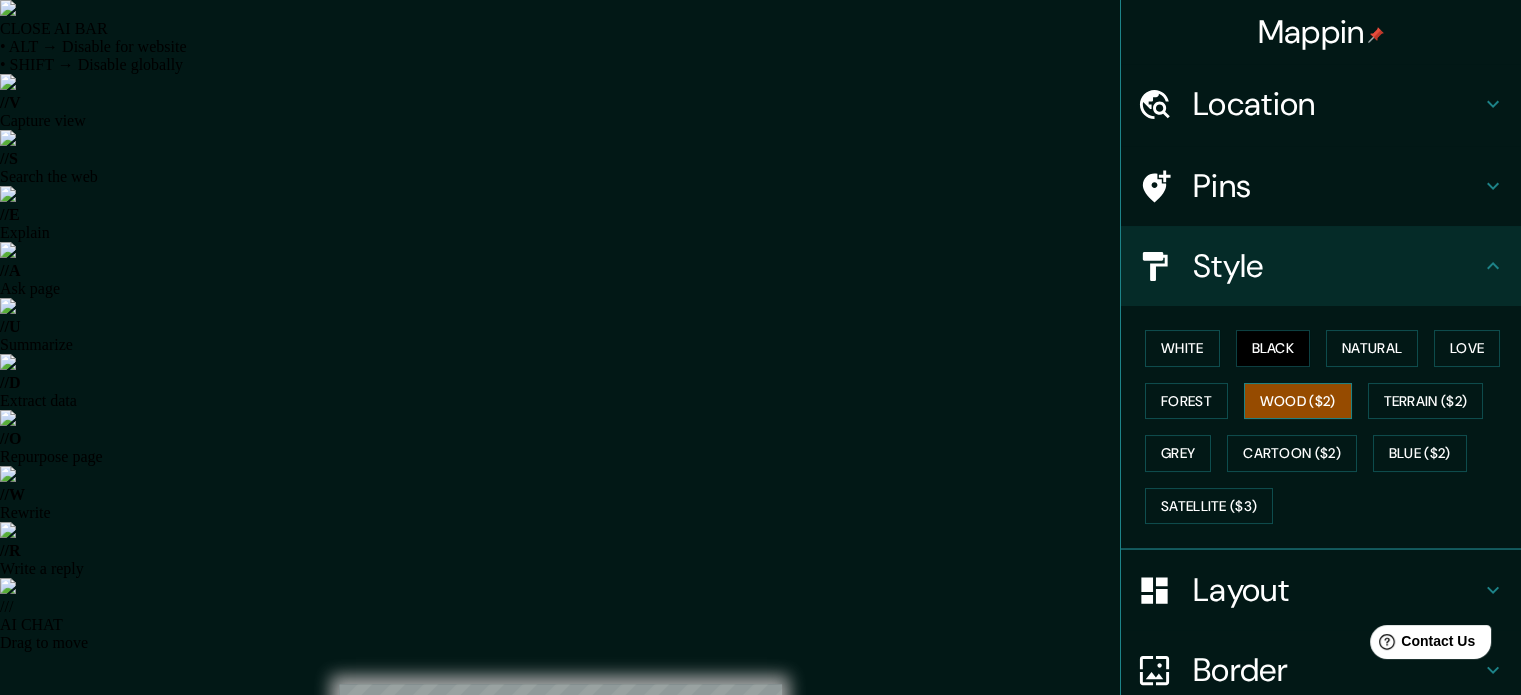 click on "Wood ($2)" at bounding box center [1298, 401] 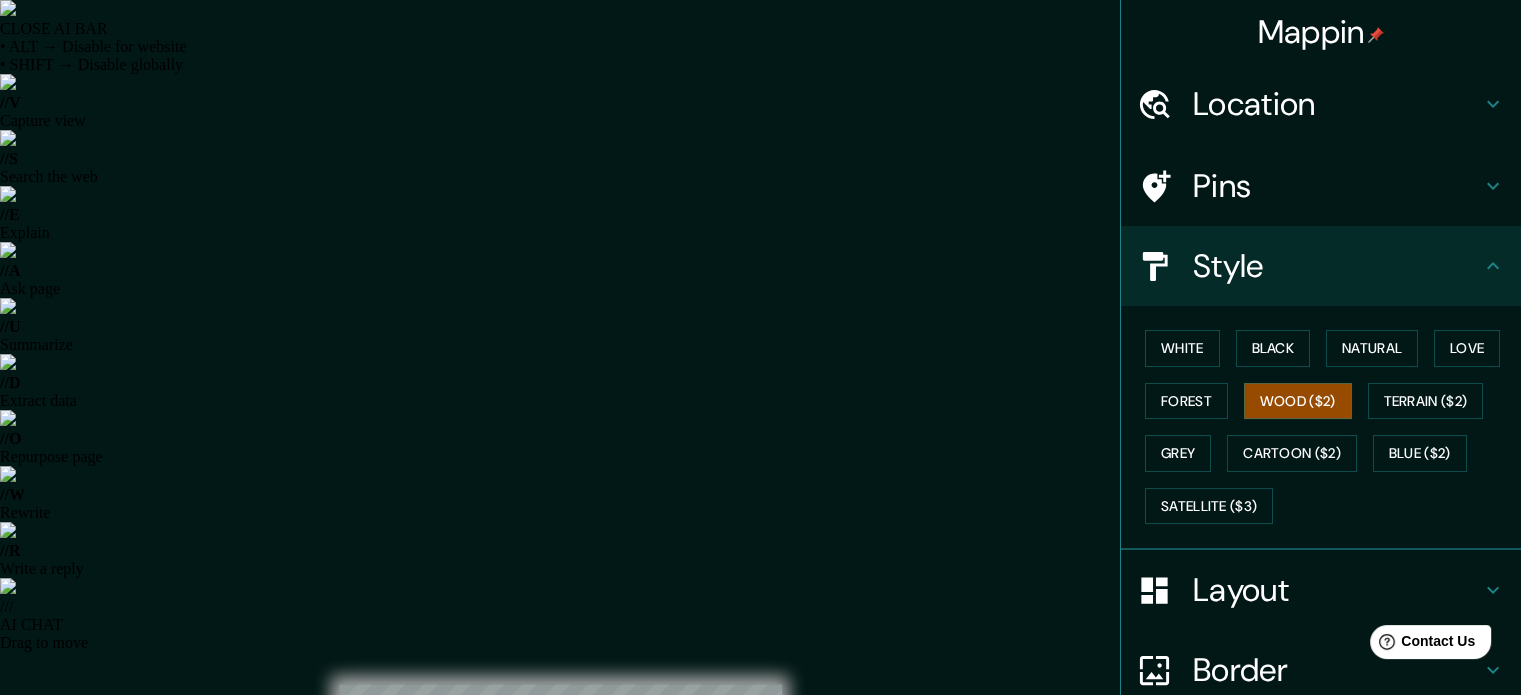 click on "White Black Natural Love Forest Wood ($2) Terrain ($2) Grey Cartoon ($2) Blue ($2) Satellite ($3)" at bounding box center [1329, 427] 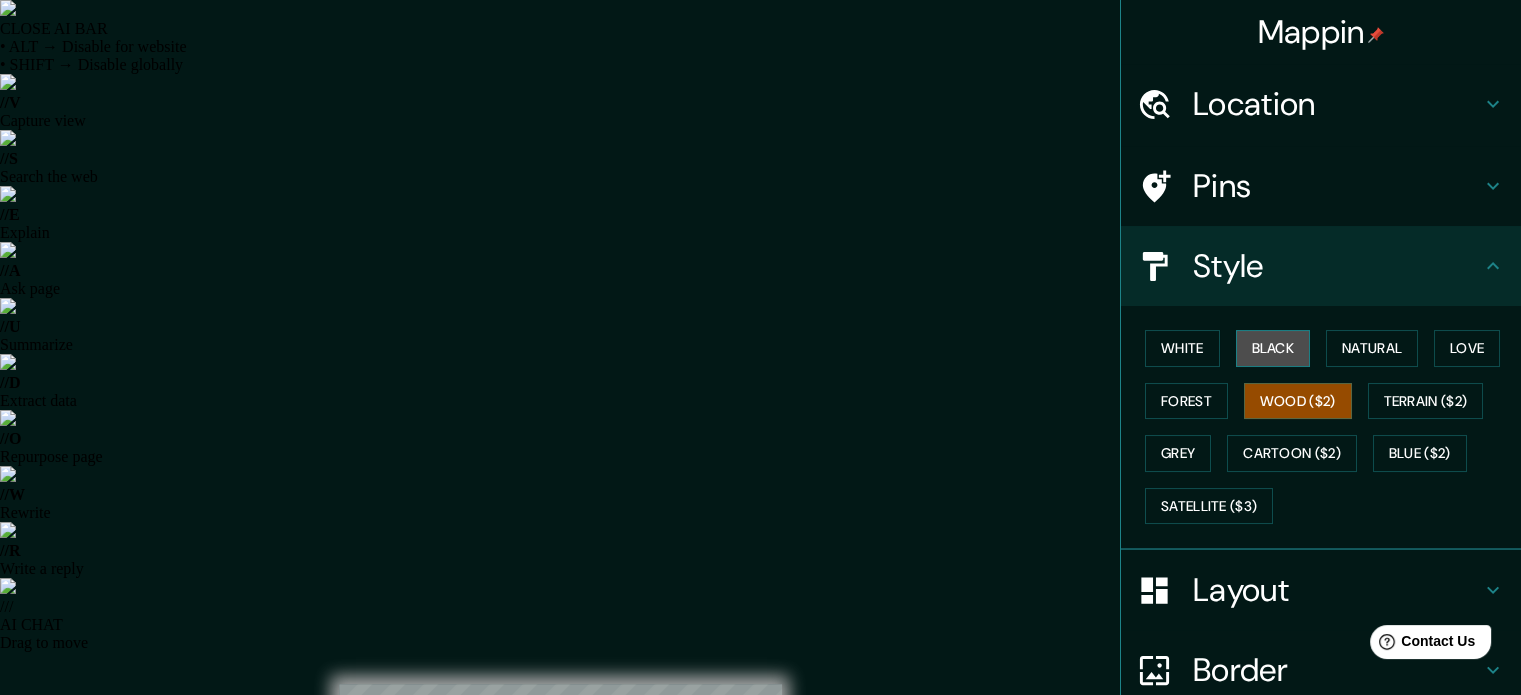 click on "Black" at bounding box center (1273, 348) 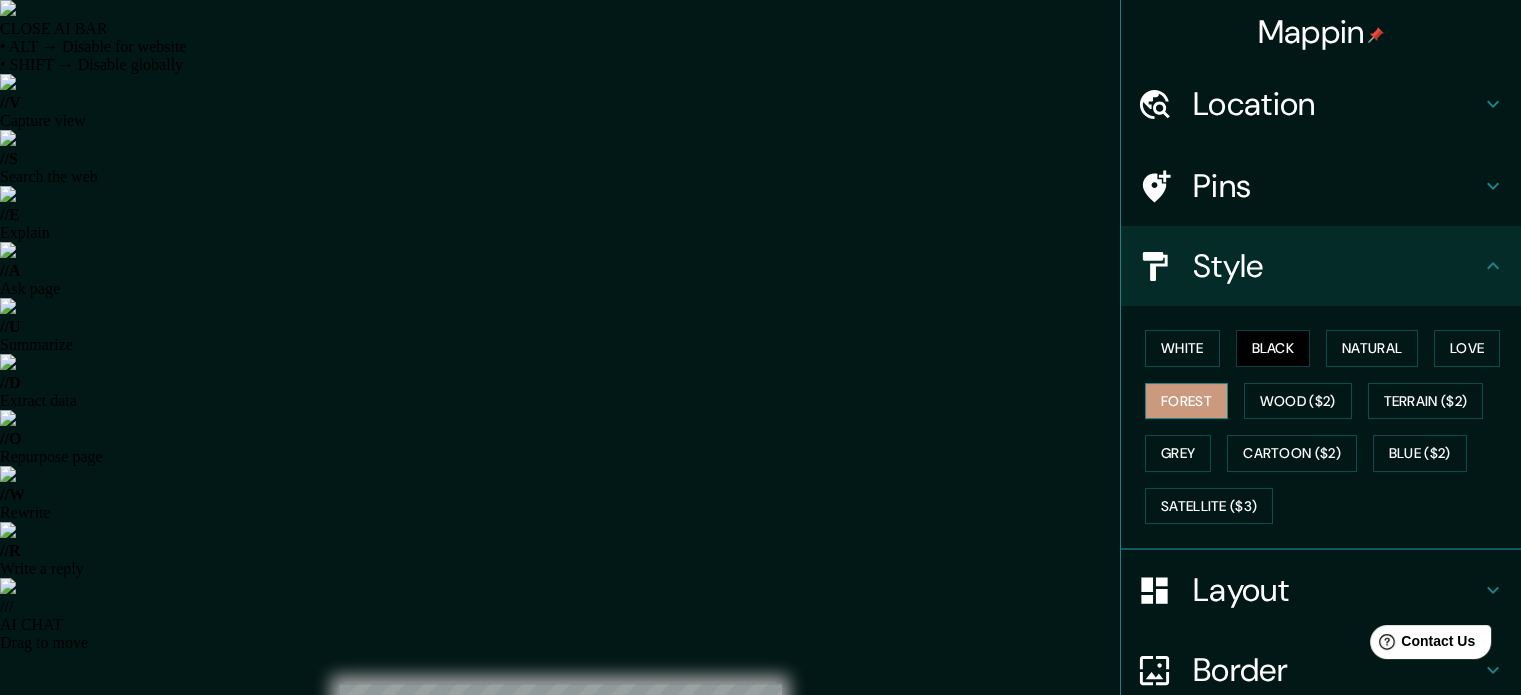 click on "Forest" at bounding box center (1186, 401) 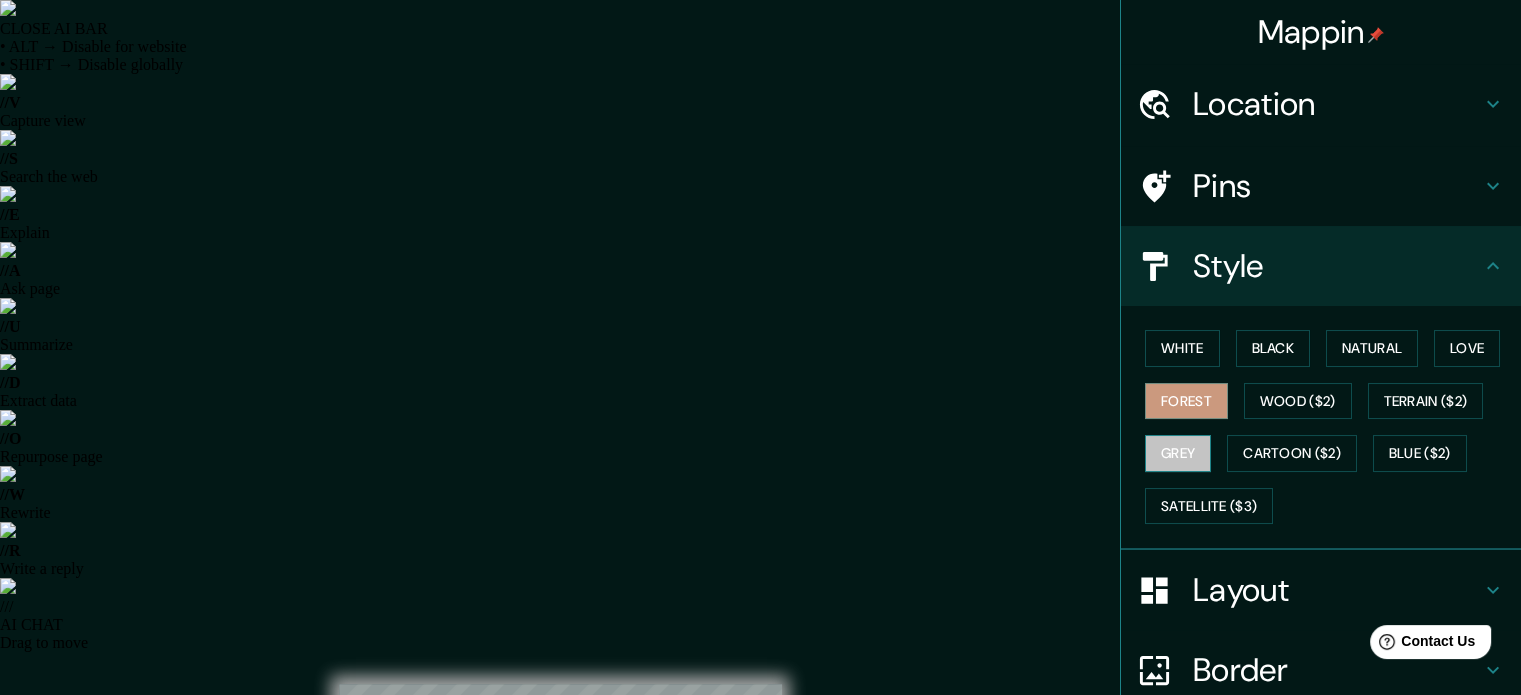 click on "Grey" at bounding box center (1178, 453) 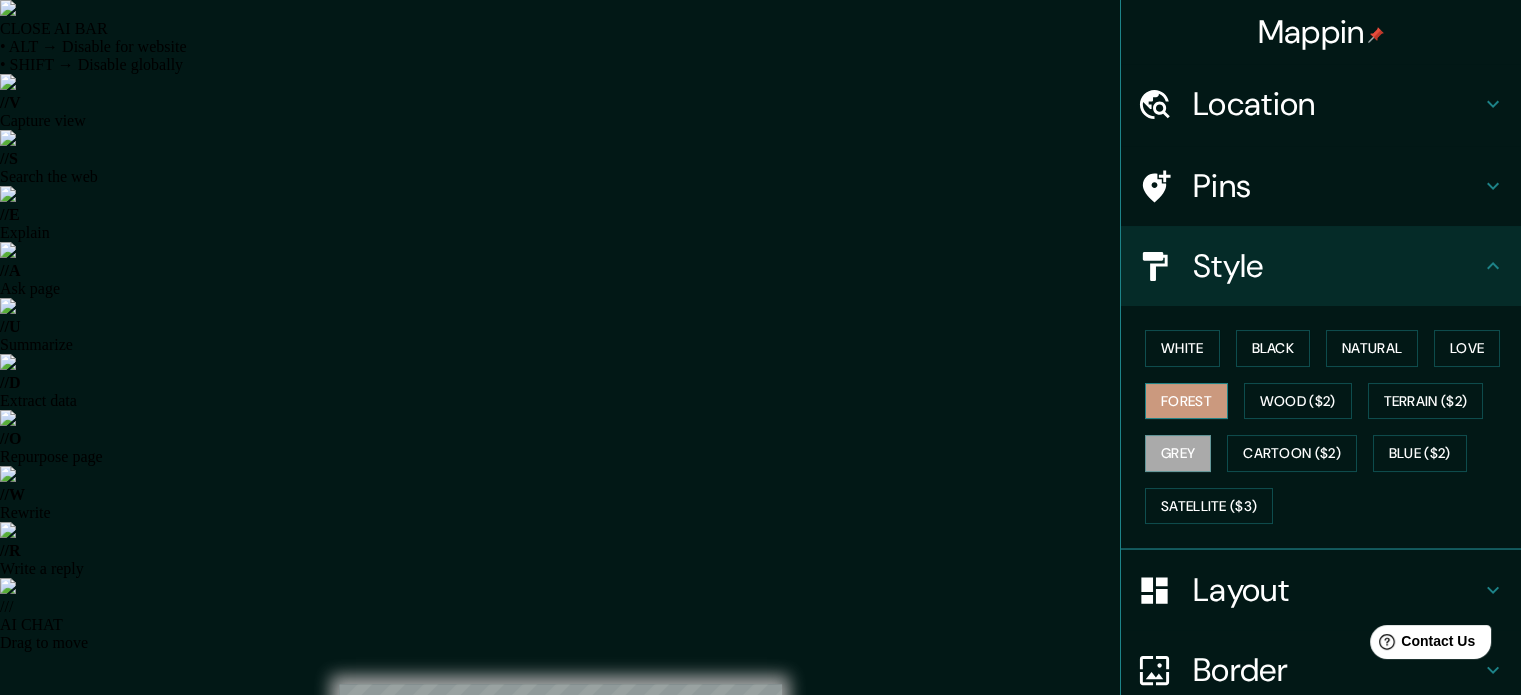 click on "Forest" at bounding box center [1186, 401] 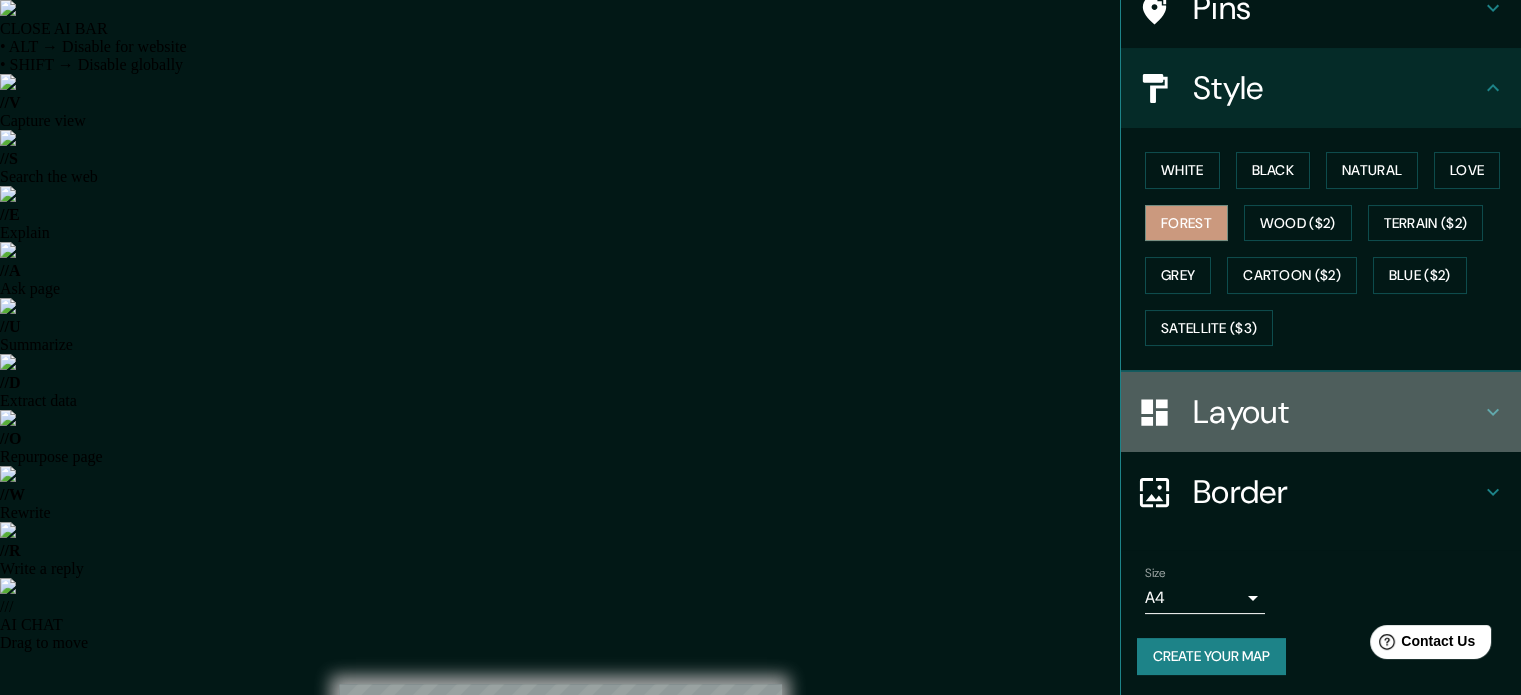 click on "Layout" at bounding box center [1337, 412] 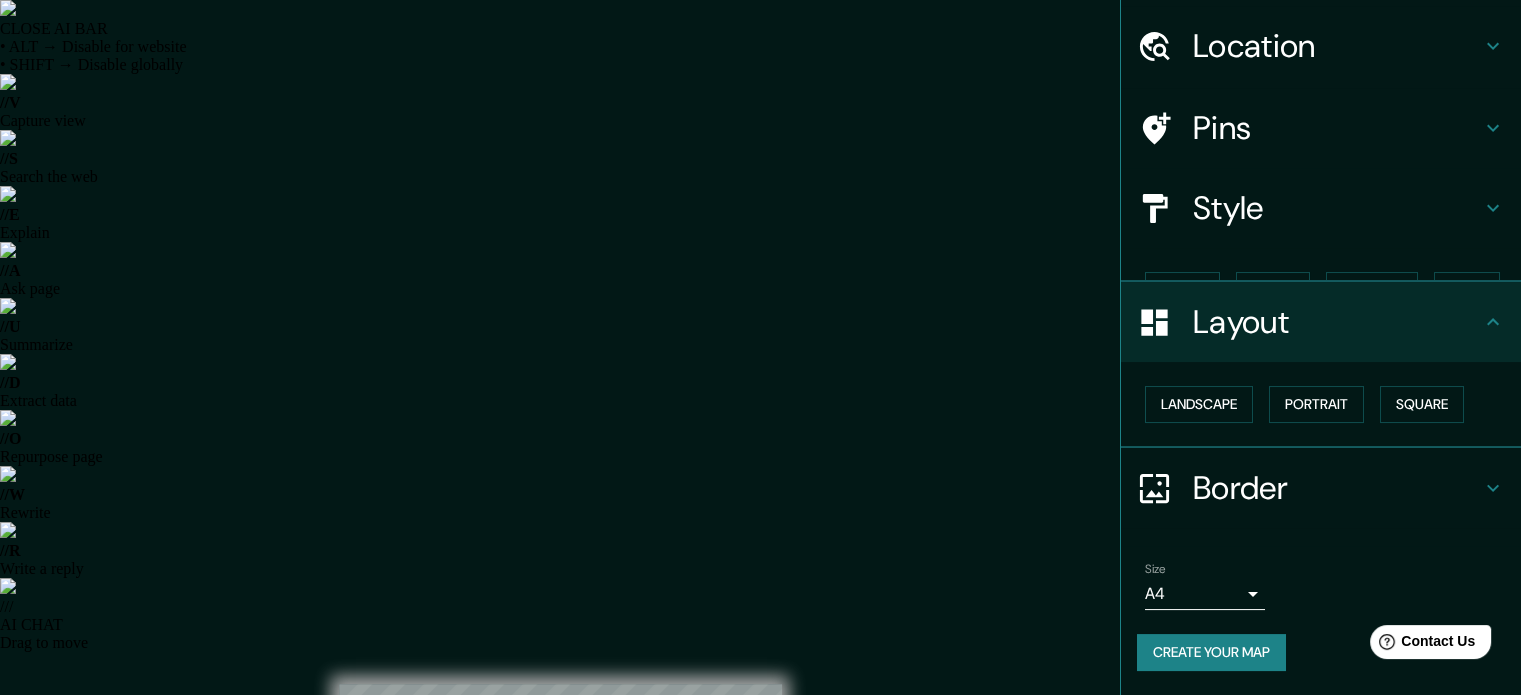 scroll, scrollTop: 22, scrollLeft: 0, axis: vertical 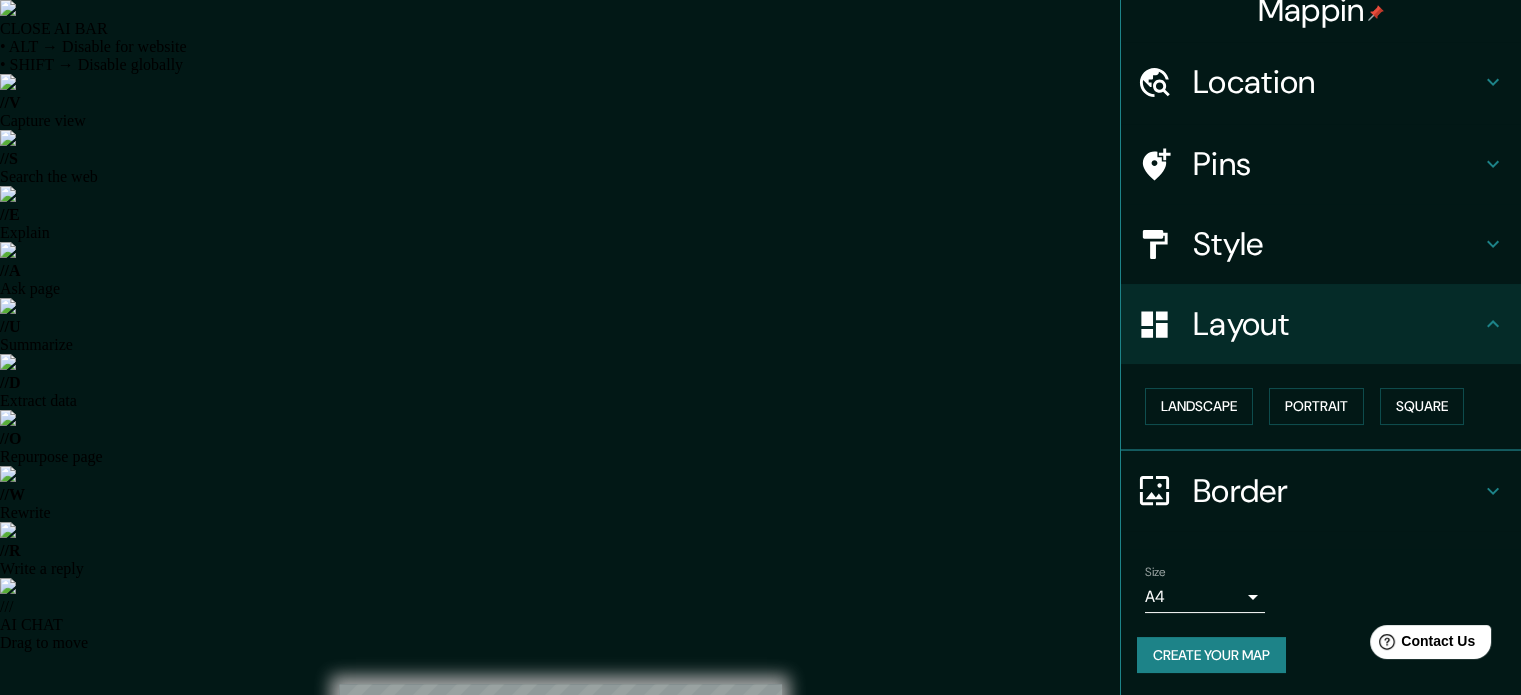 click on "Layout" at bounding box center [1337, 324] 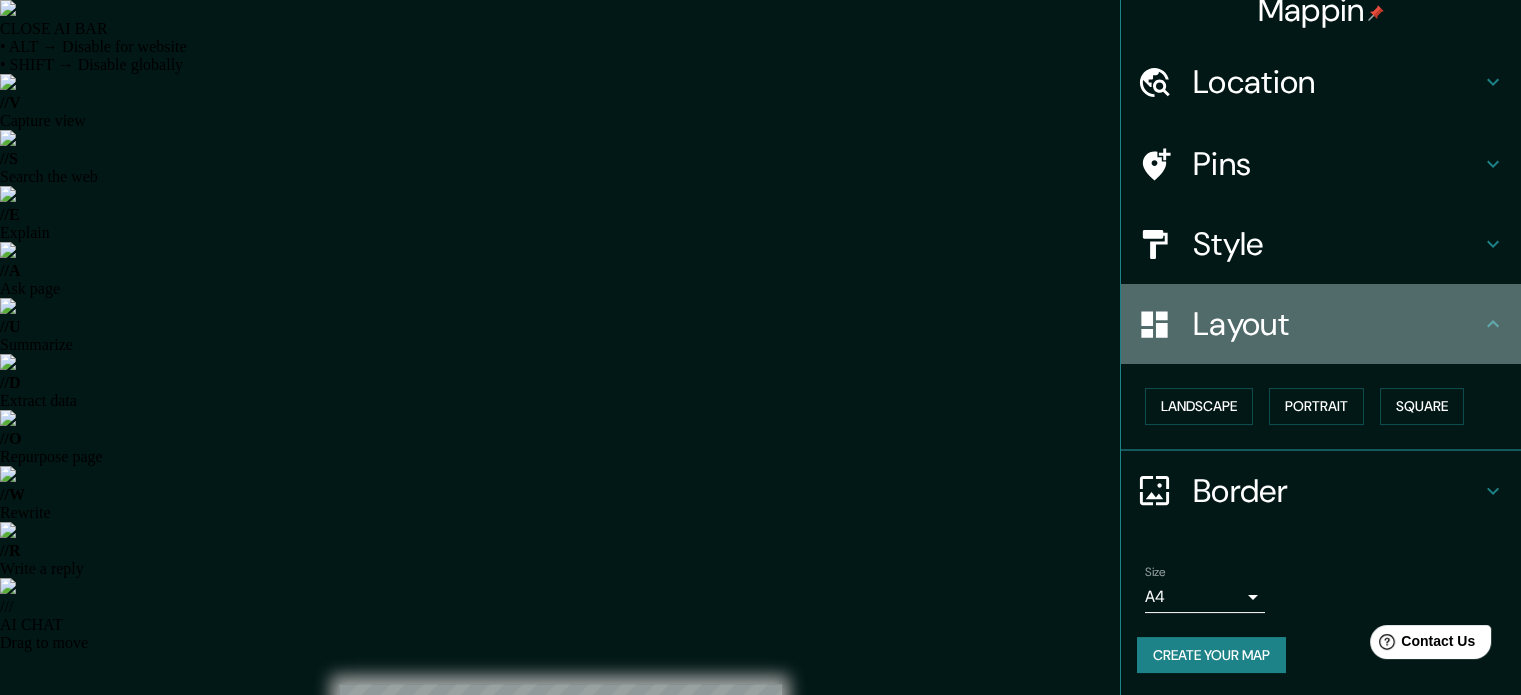 click on "Layout" at bounding box center (1337, 324) 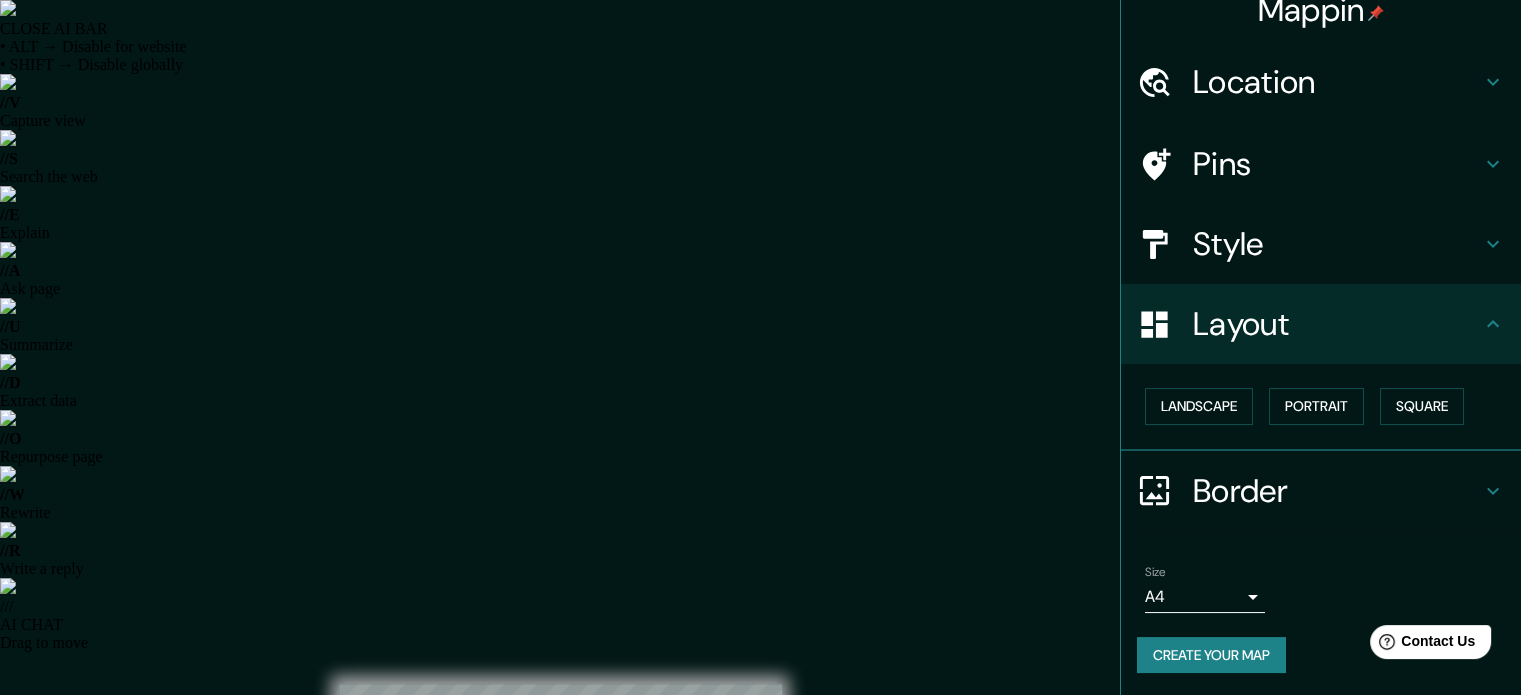 click on "Layout" at bounding box center (1337, 324) 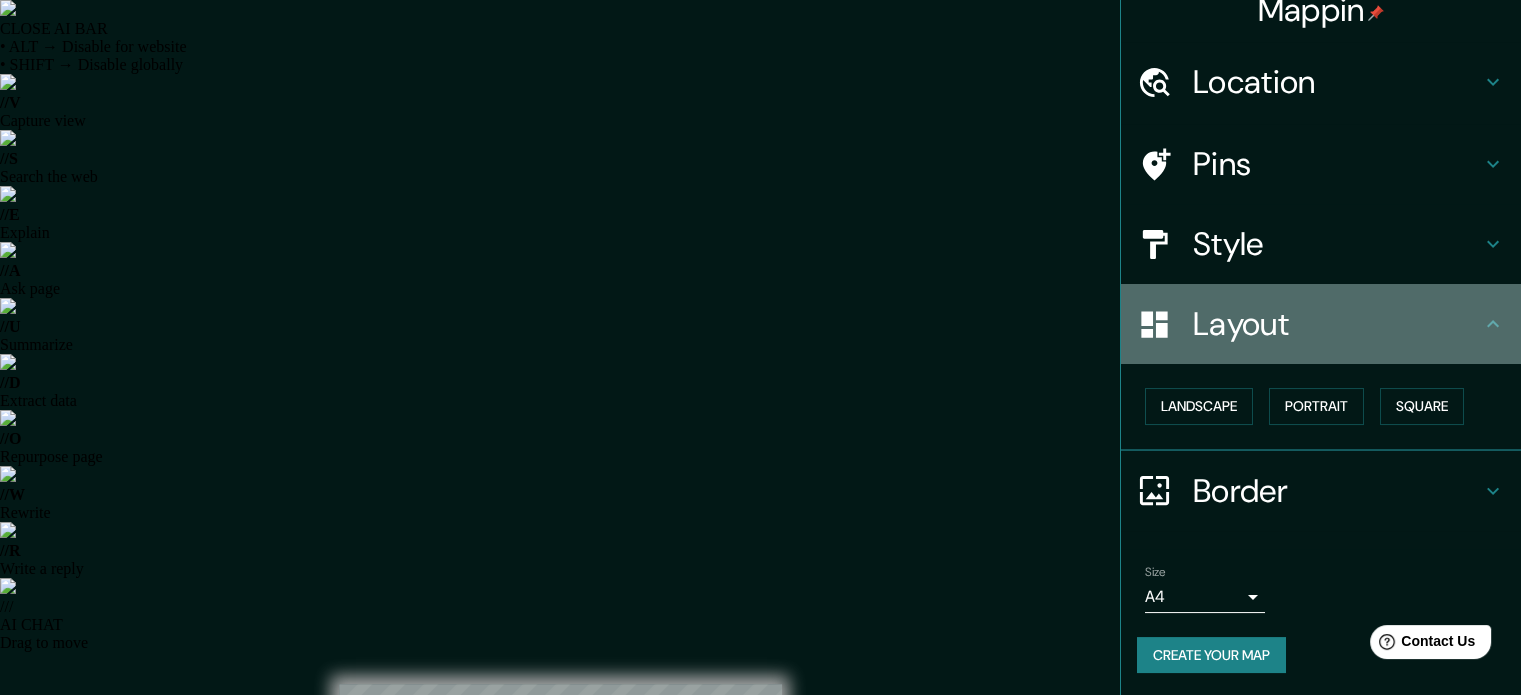 click on "Layout" at bounding box center [1337, 324] 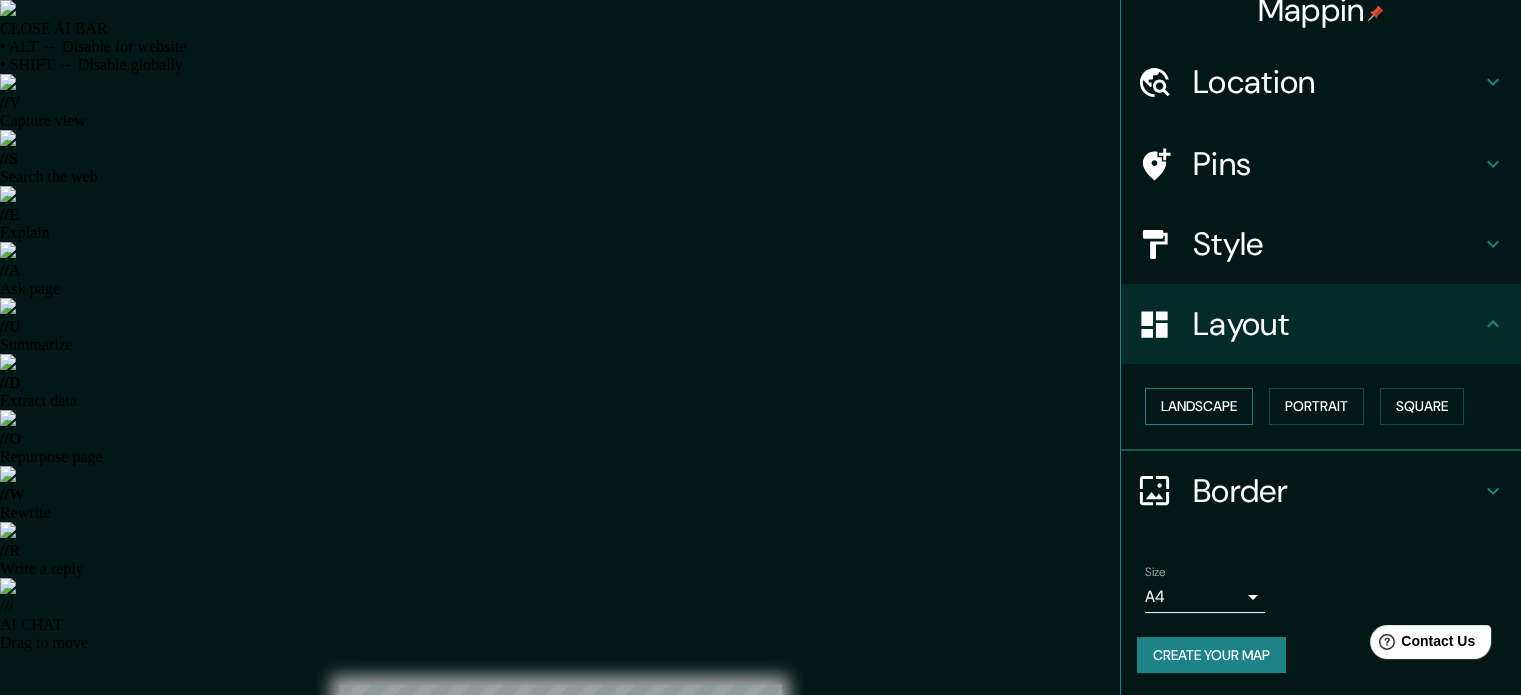 click on "Landscape" at bounding box center (1199, 406) 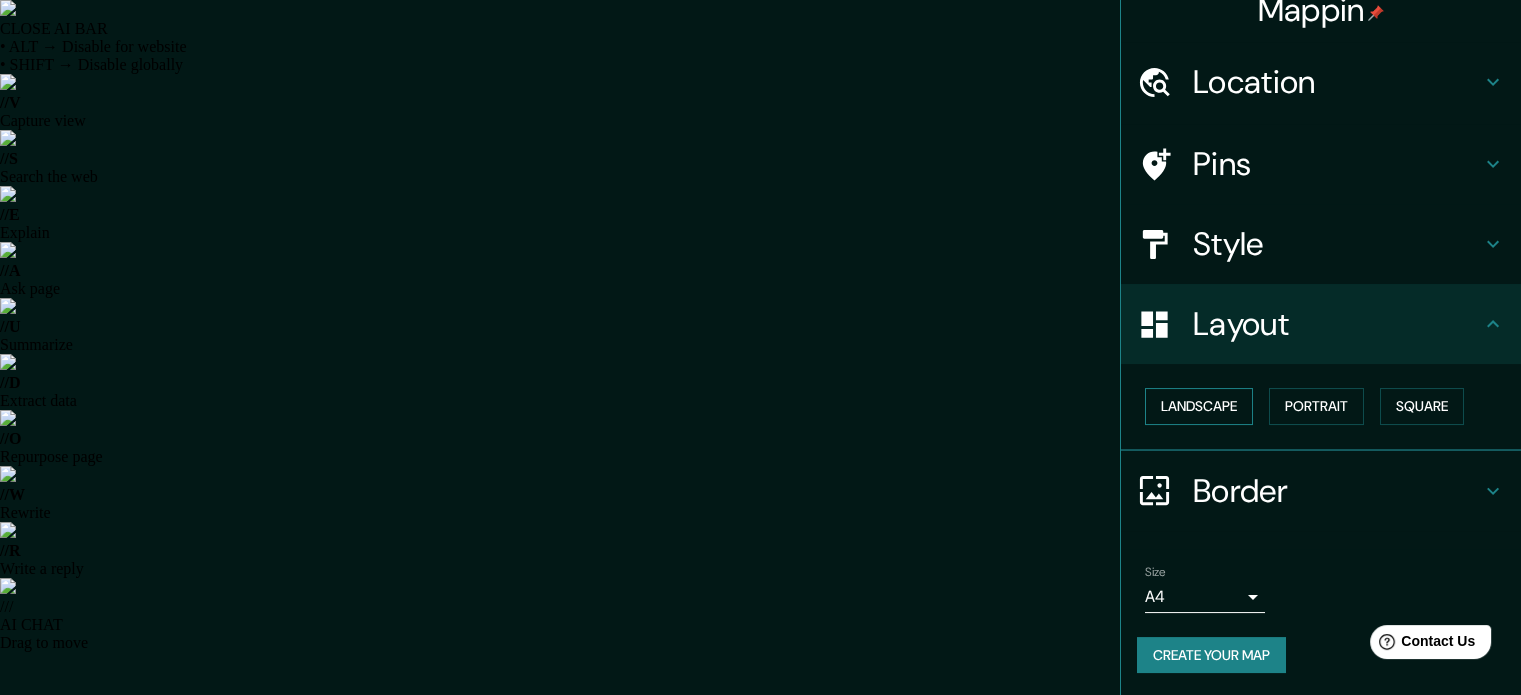 click on "Landscape" at bounding box center (1199, 406) 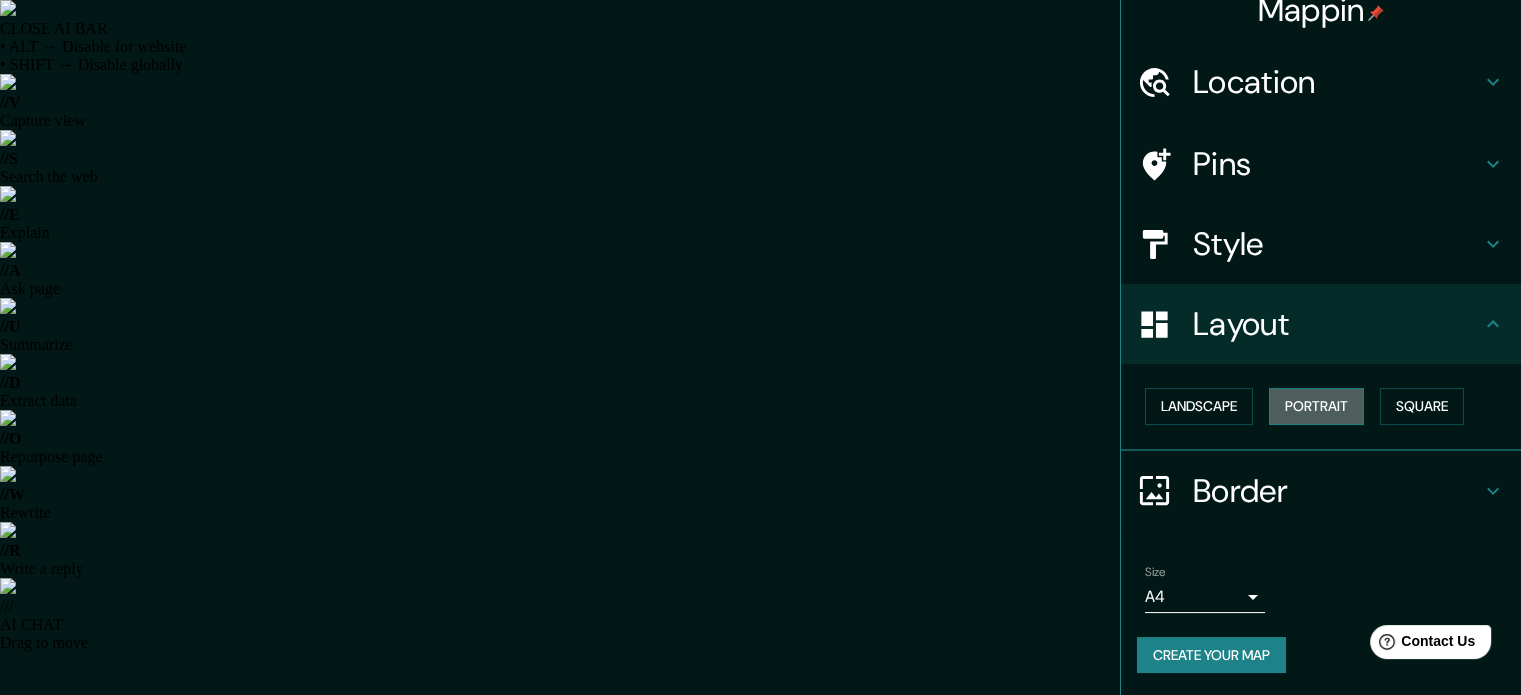 click on "Portrait" at bounding box center (1316, 406) 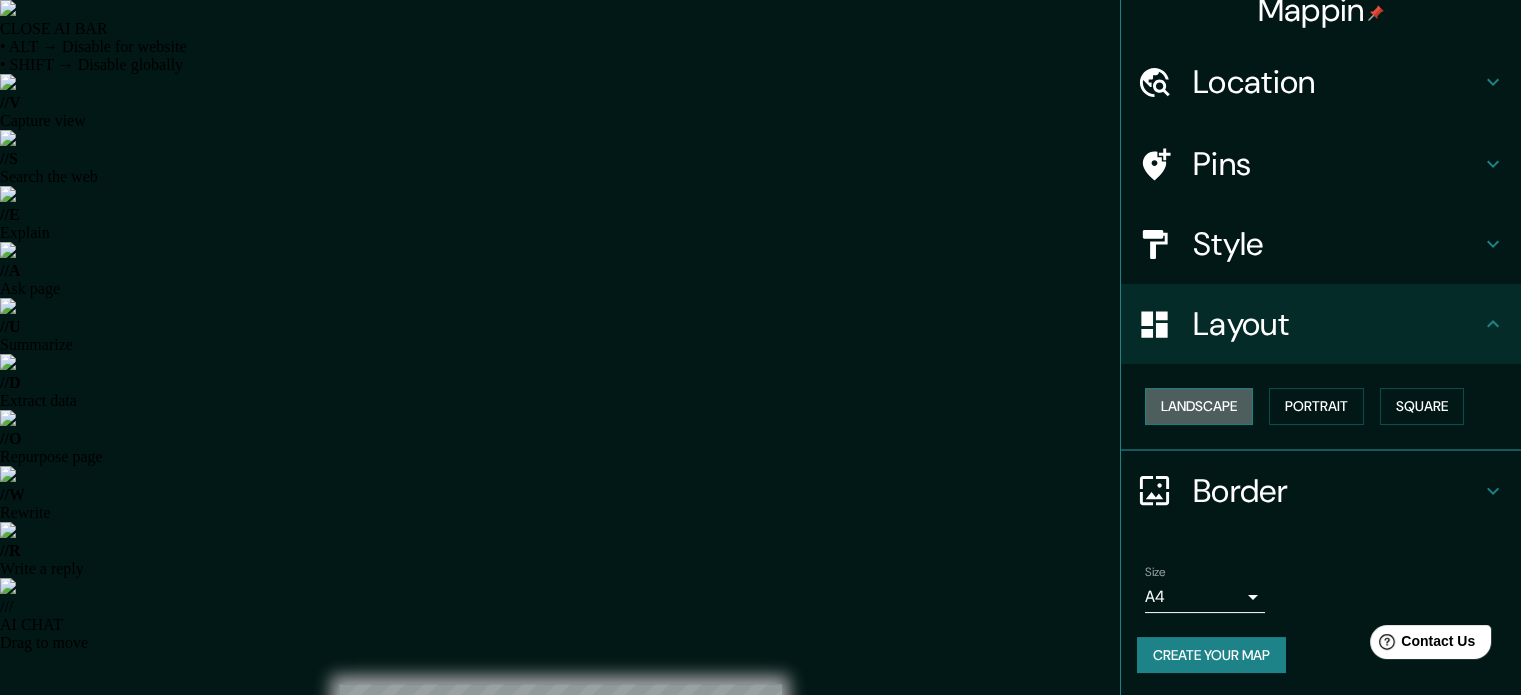 click on "Landscape" at bounding box center (1199, 406) 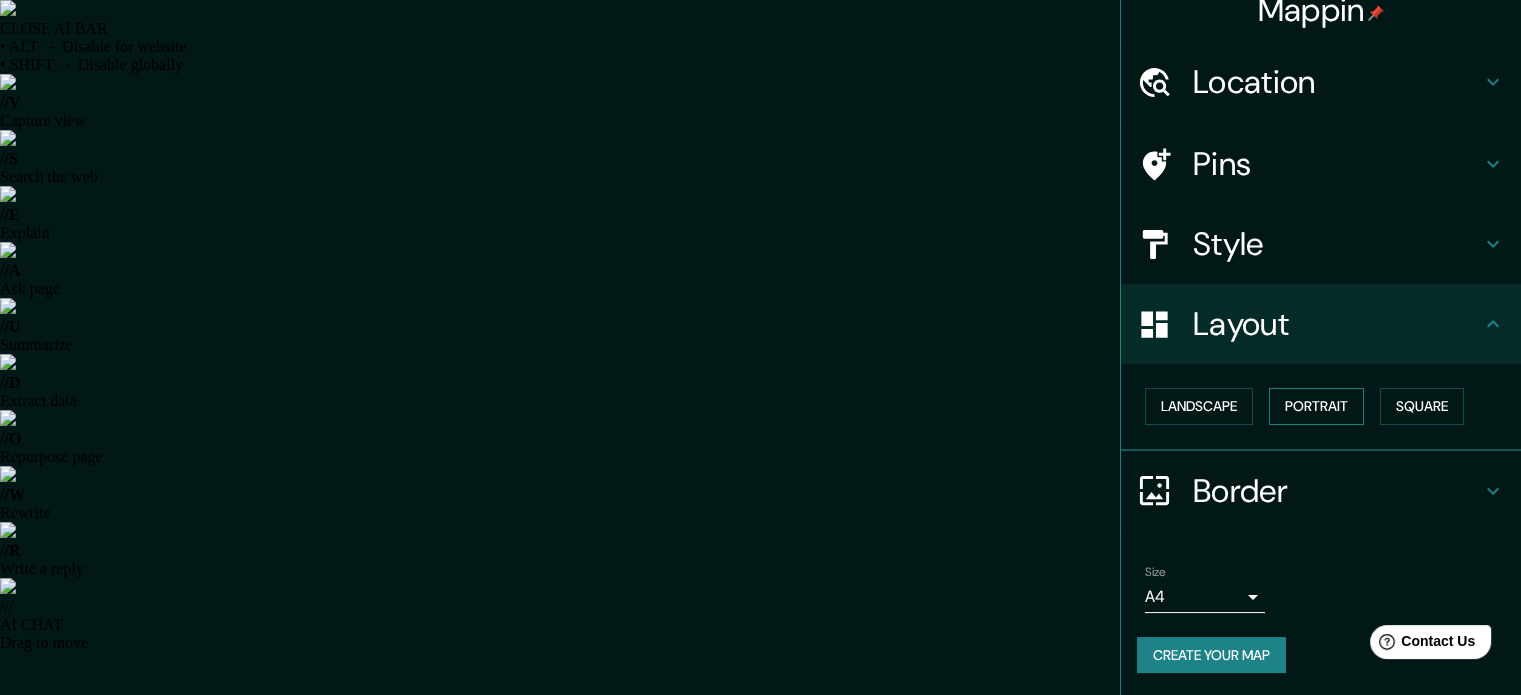 click on "Portrait" at bounding box center (1316, 406) 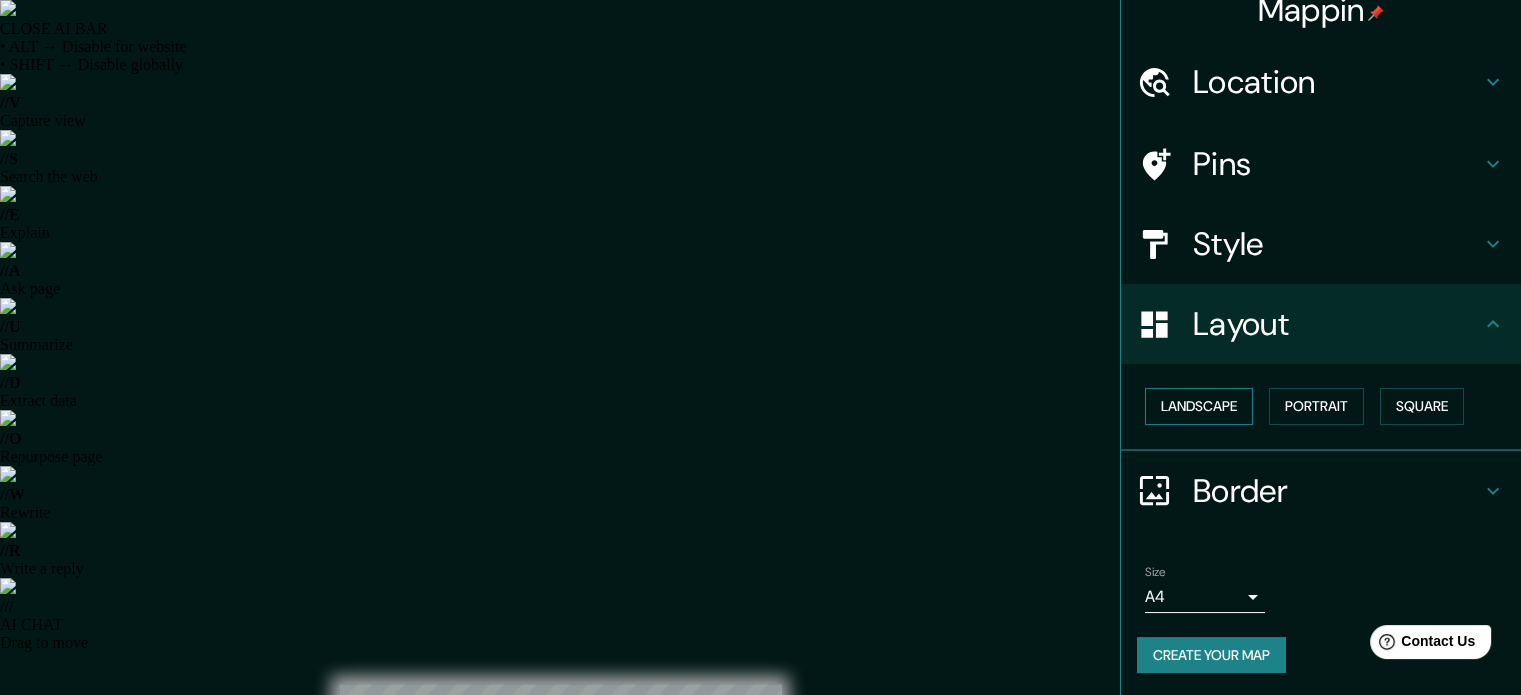click on "Landscape" at bounding box center [1199, 406] 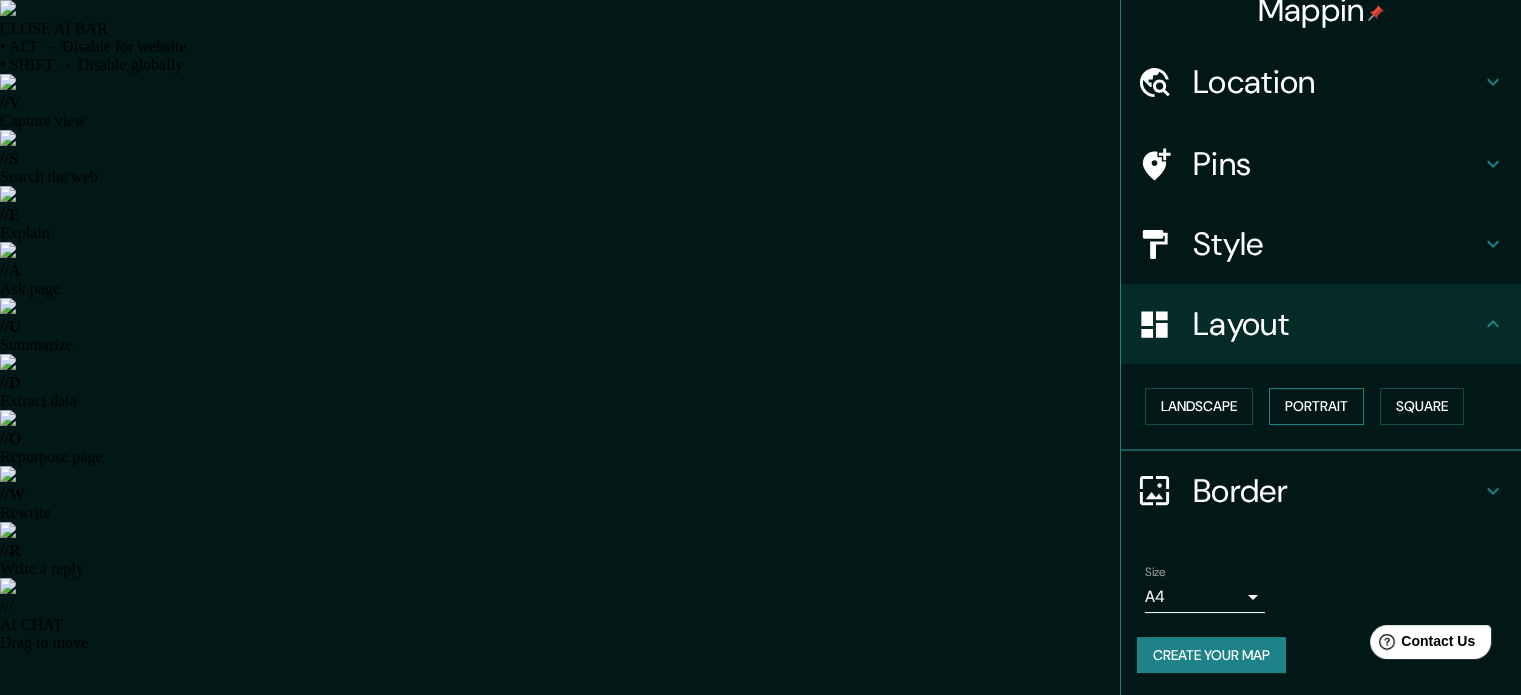 click on "Portrait" at bounding box center [1316, 406] 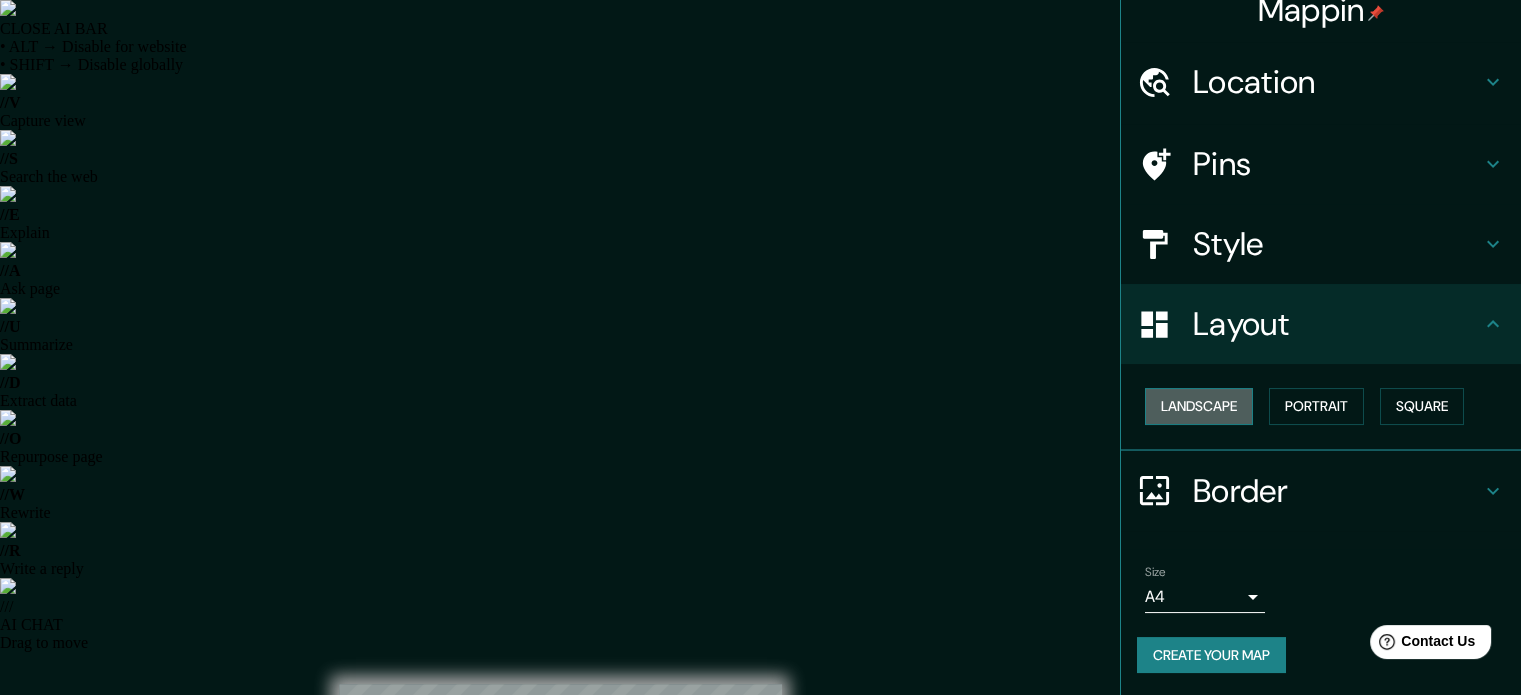 click on "Landscape" at bounding box center [1199, 406] 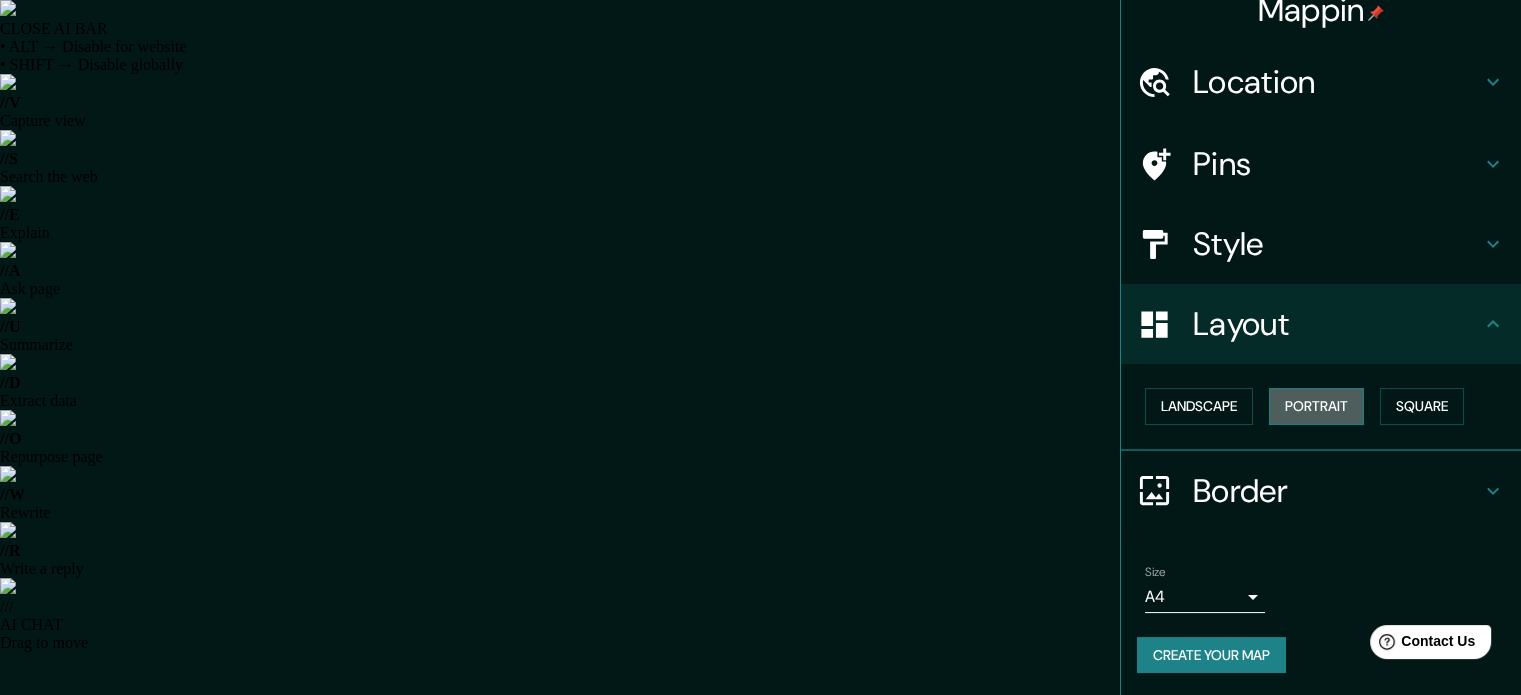 click on "Portrait" at bounding box center (1316, 406) 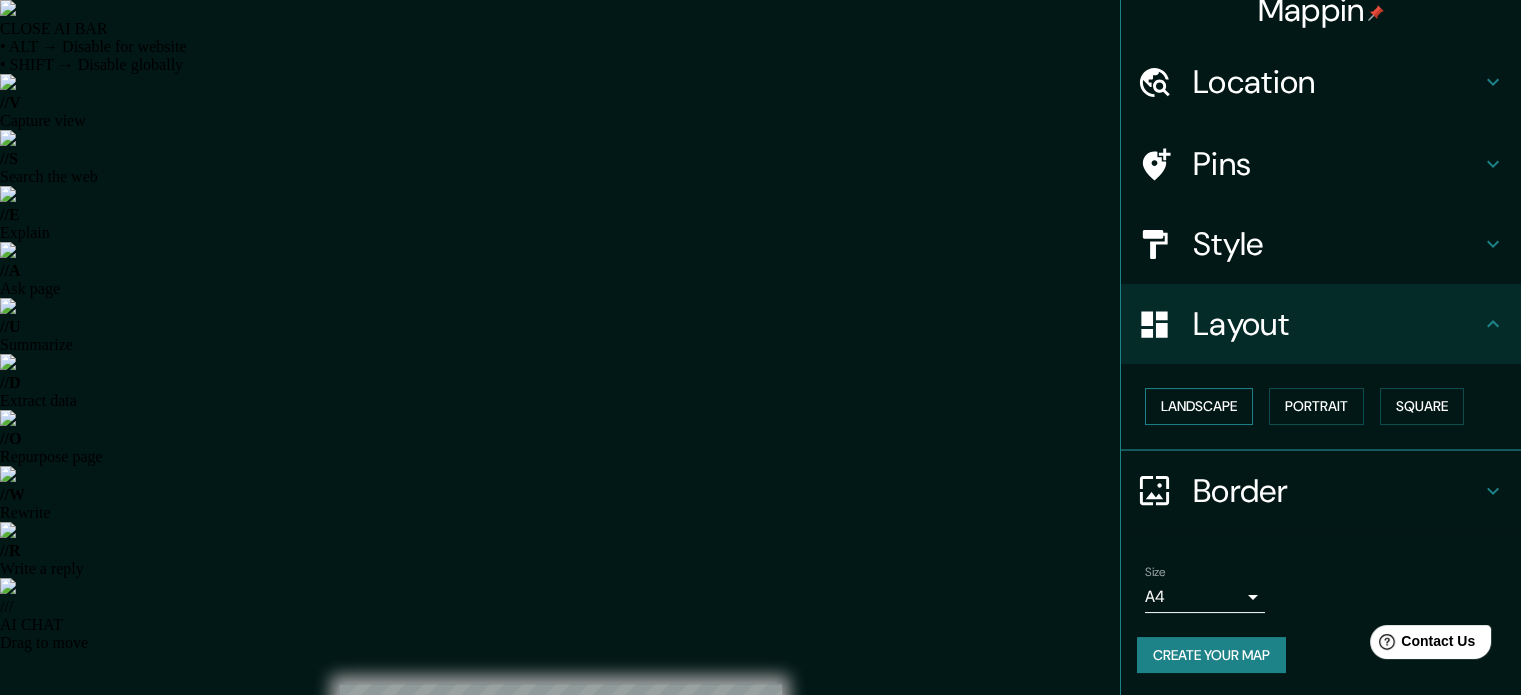 click on "Landscape" at bounding box center (1199, 406) 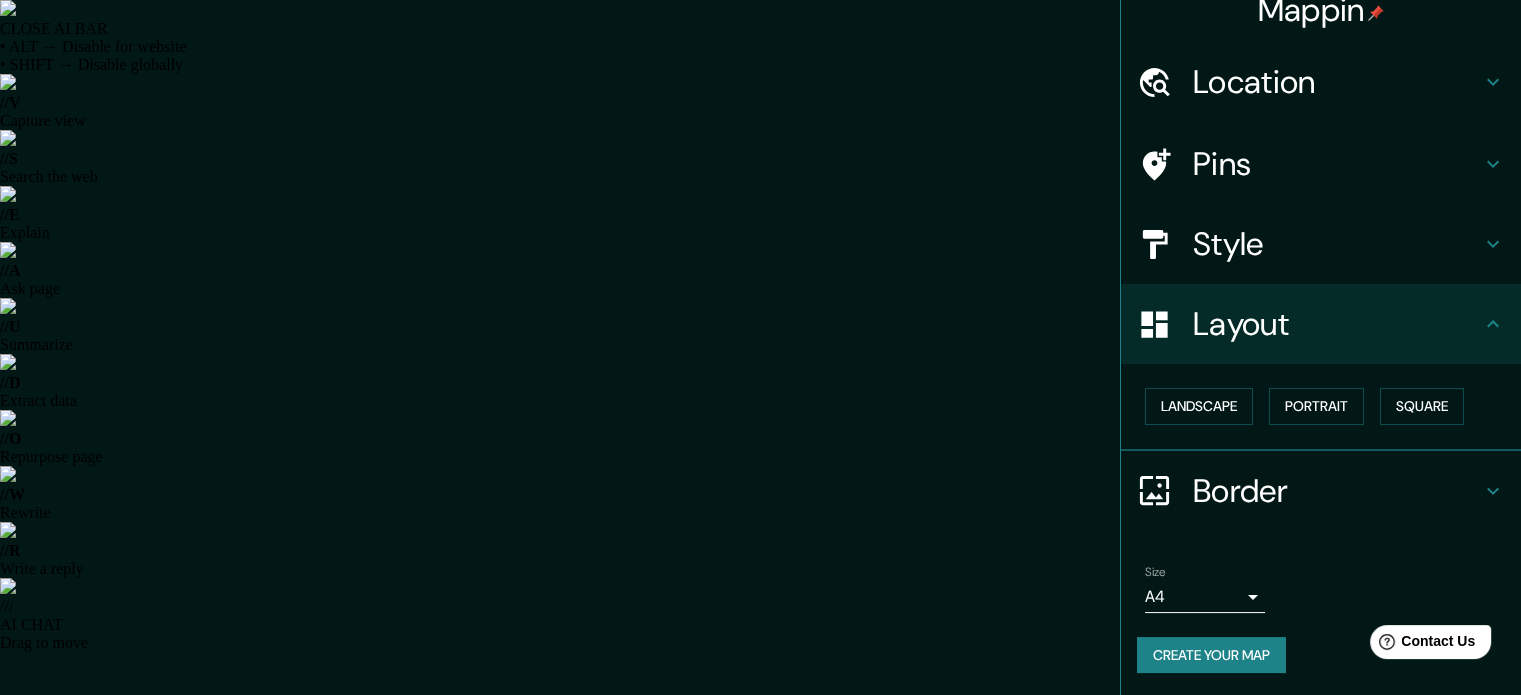 click on "© Mapbox   © OpenStreetMap   Improve this map" at bounding box center (560, 997) 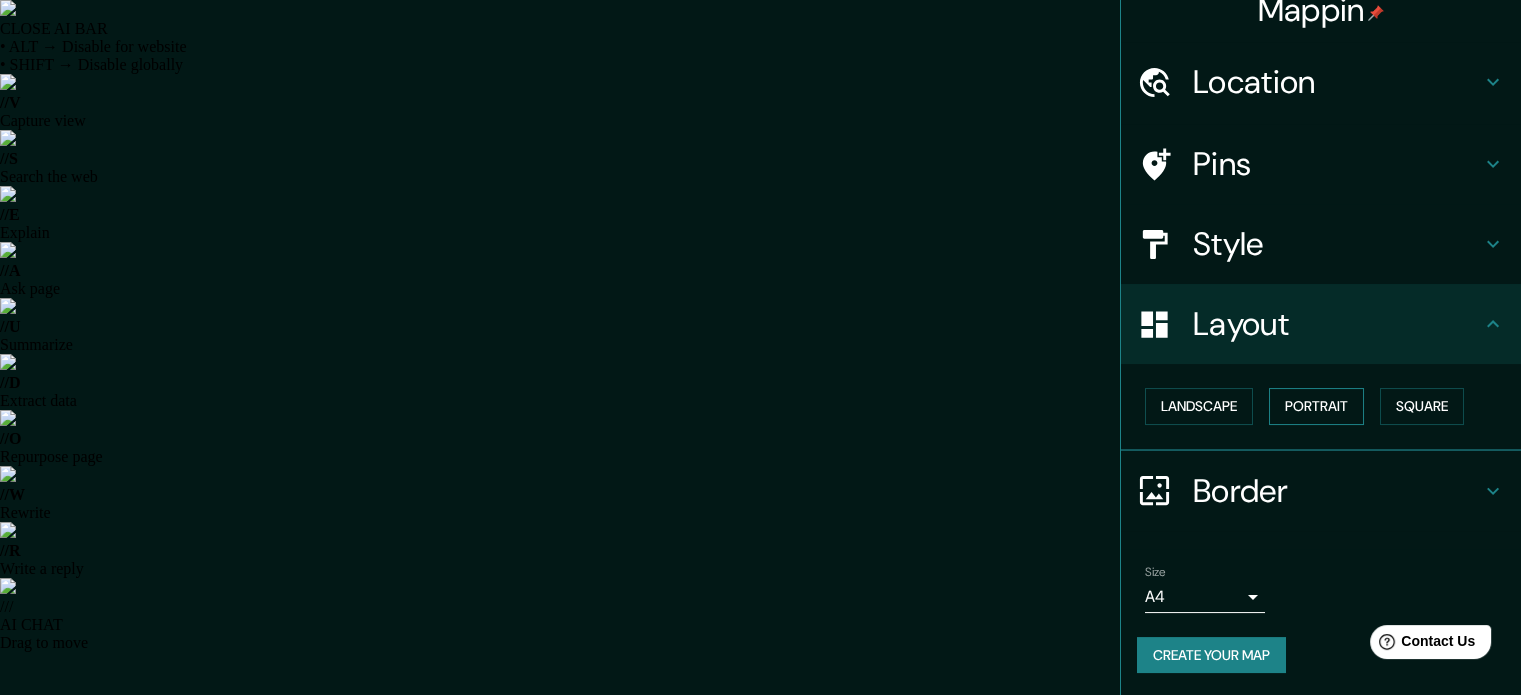 click on "Portrait" at bounding box center [1316, 406] 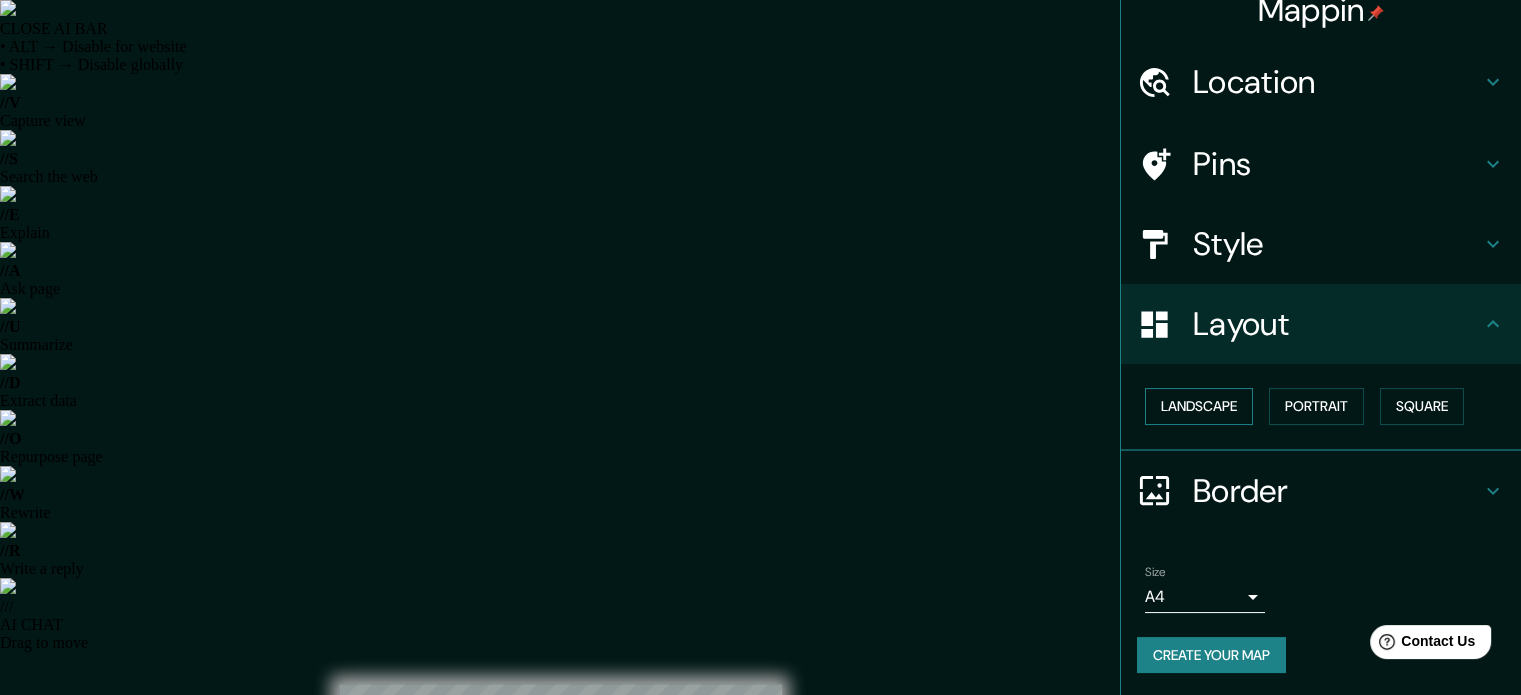 click on "Landscape" at bounding box center (1199, 406) 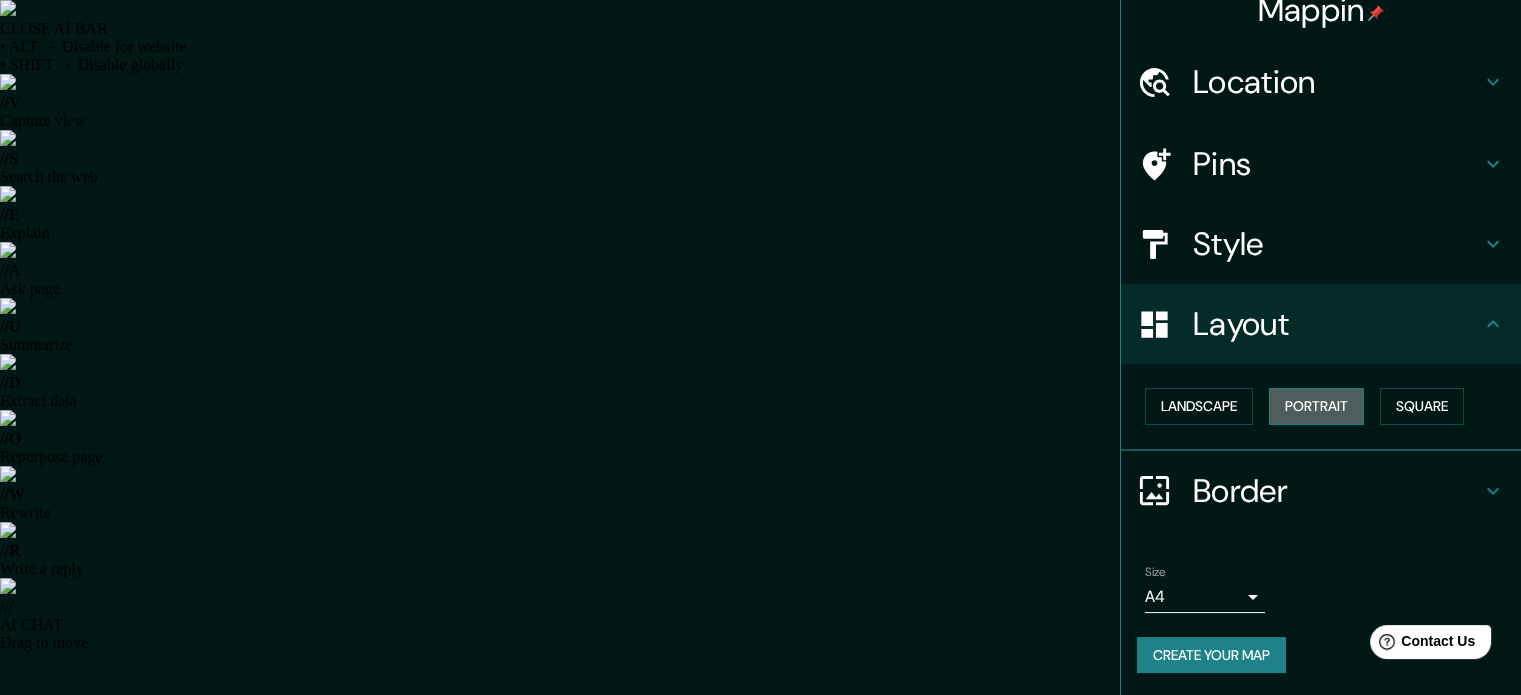 click on "Portrait" at bounding box center [1316, 406] 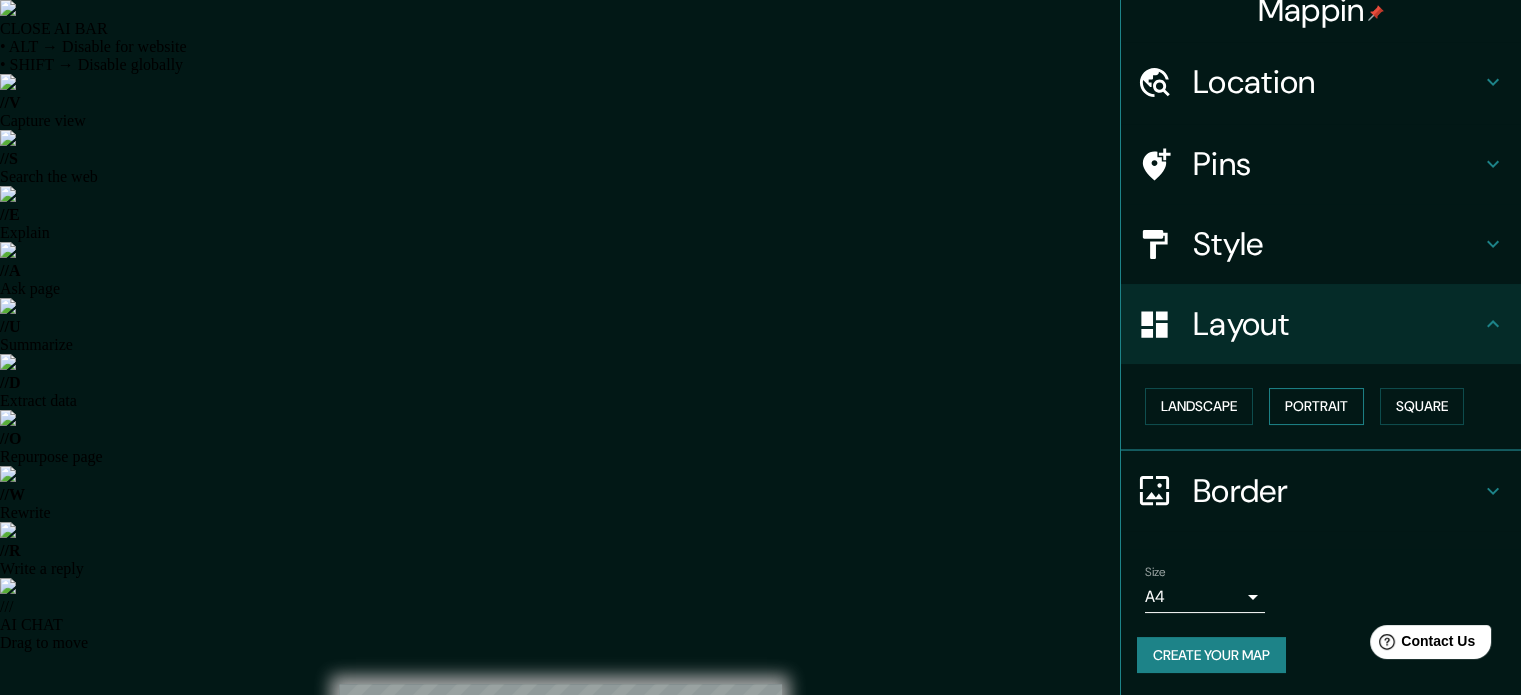 drag, startPoint x: 1156, startPoint y: 400, endPoint x: 1263, endPoint y: 403, distance: 107.042046 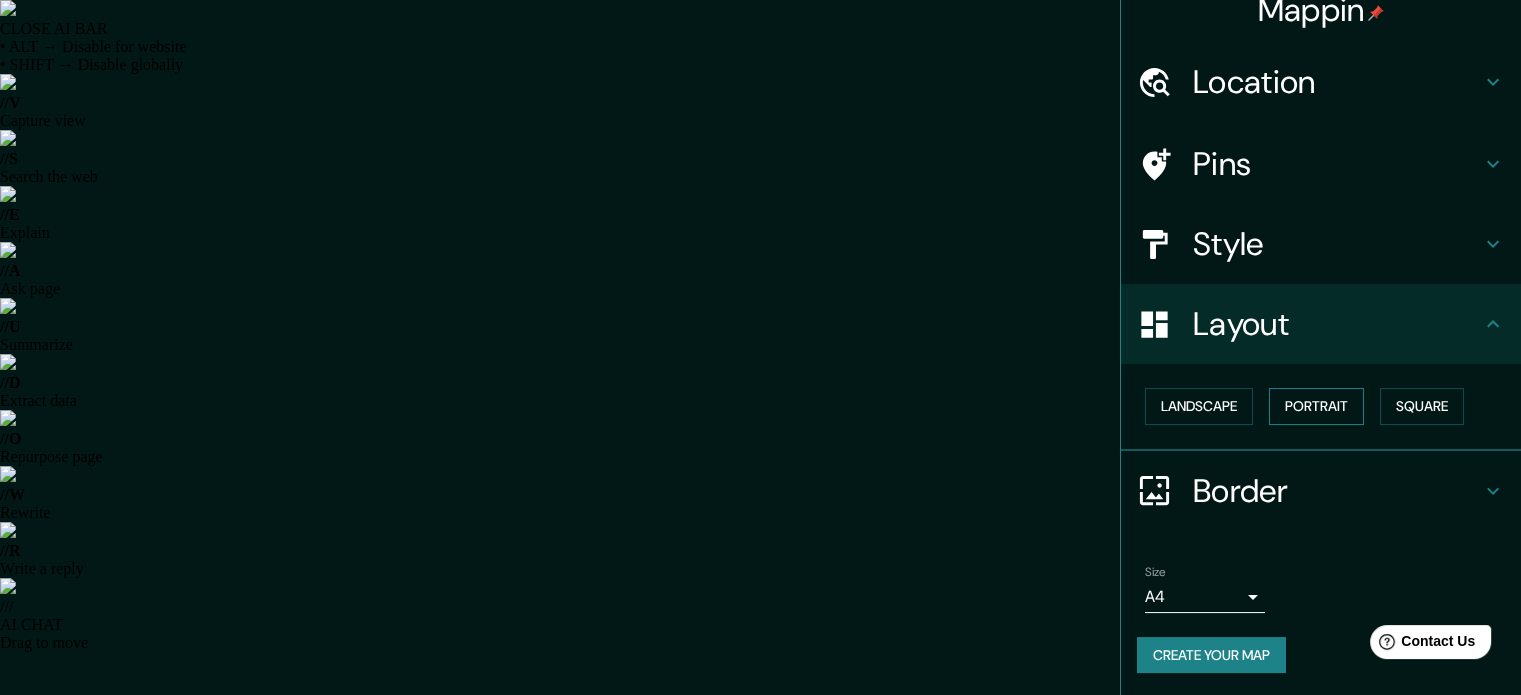 click on "Portrait" at bounding box center (1316, 406) 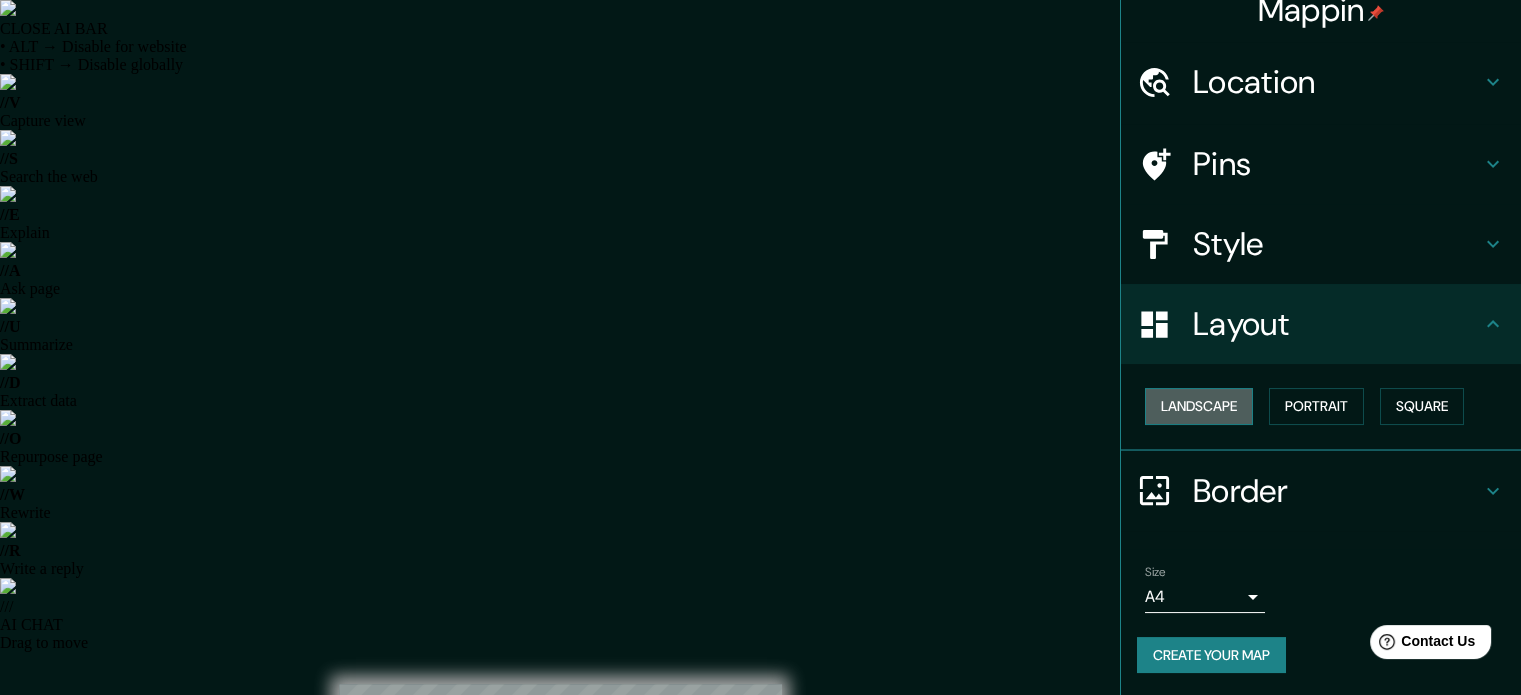 click on "Landscape" at bounding box center (1199, 406) 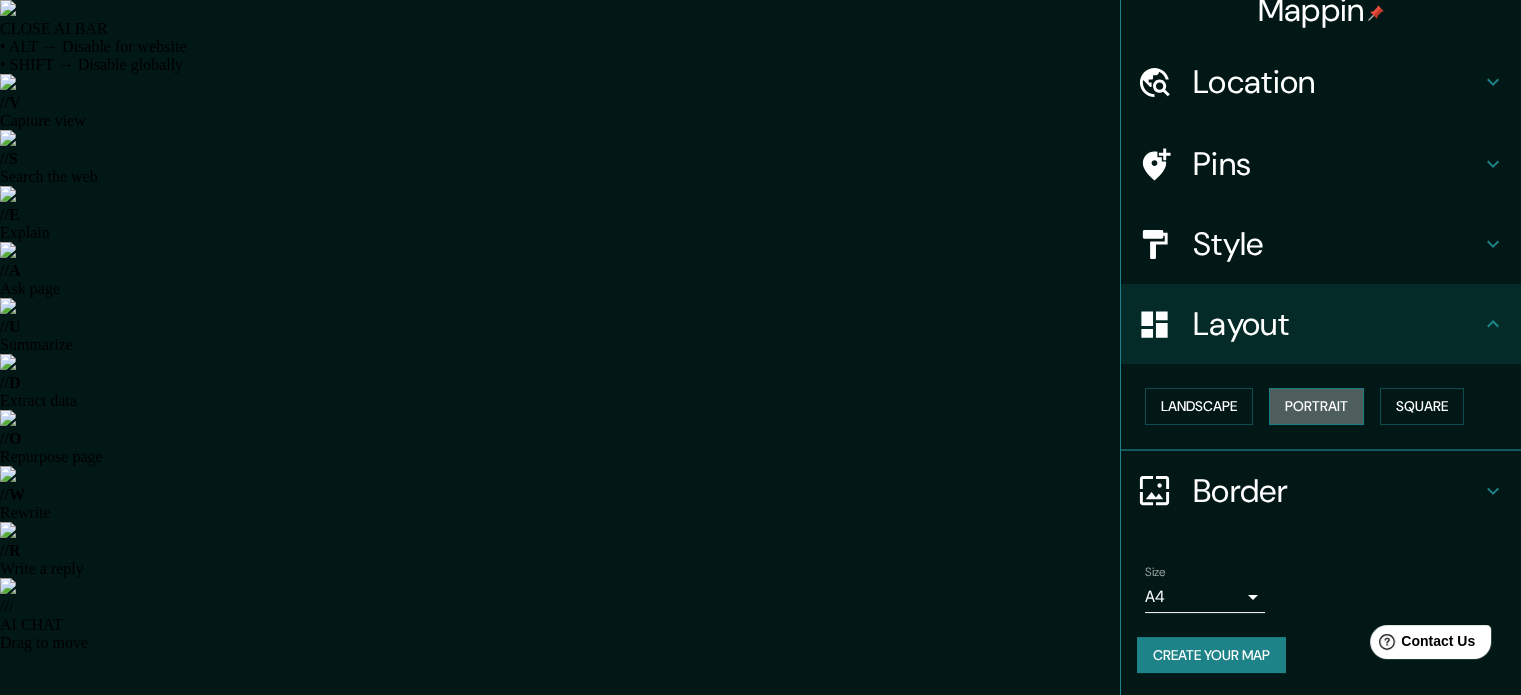 click on "Portrait" at bounding box center (1316, 406) 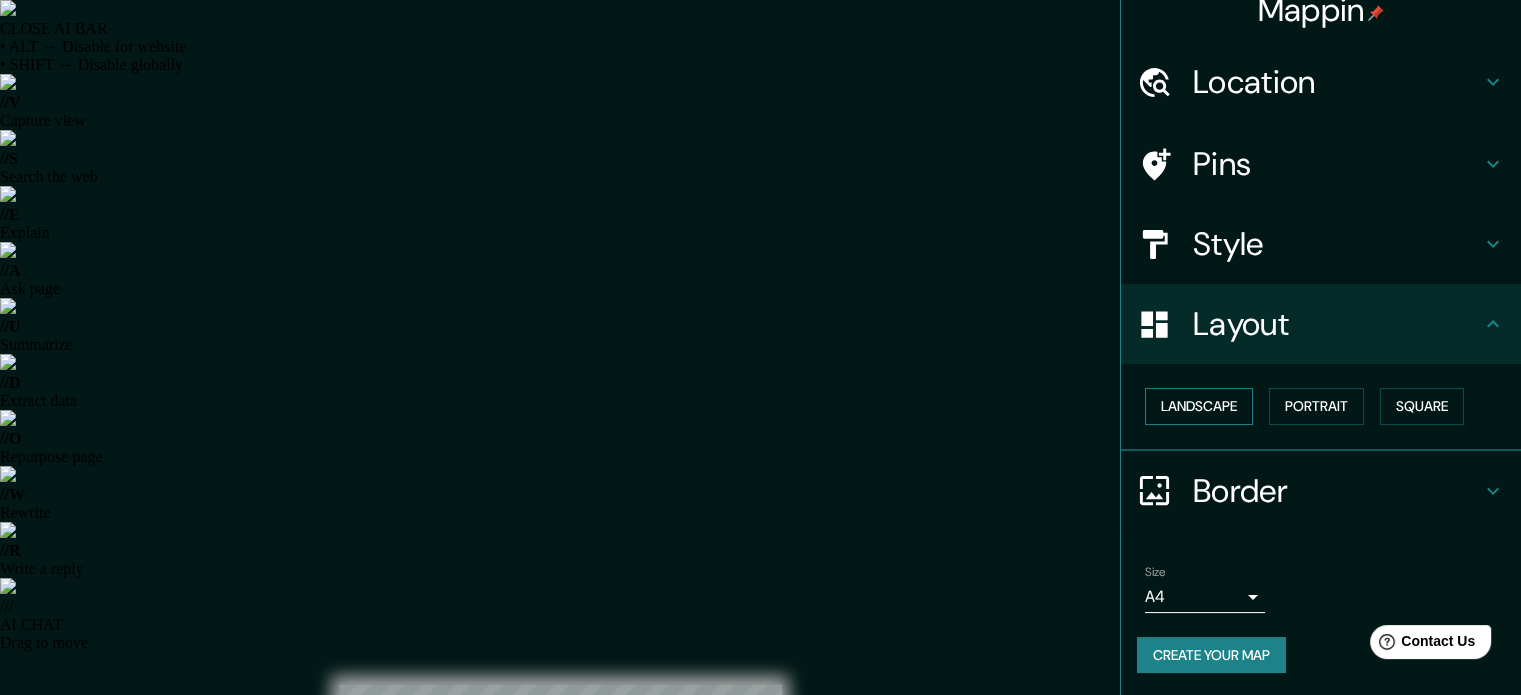click on "Landscape" at bounding box center (1199, 406) 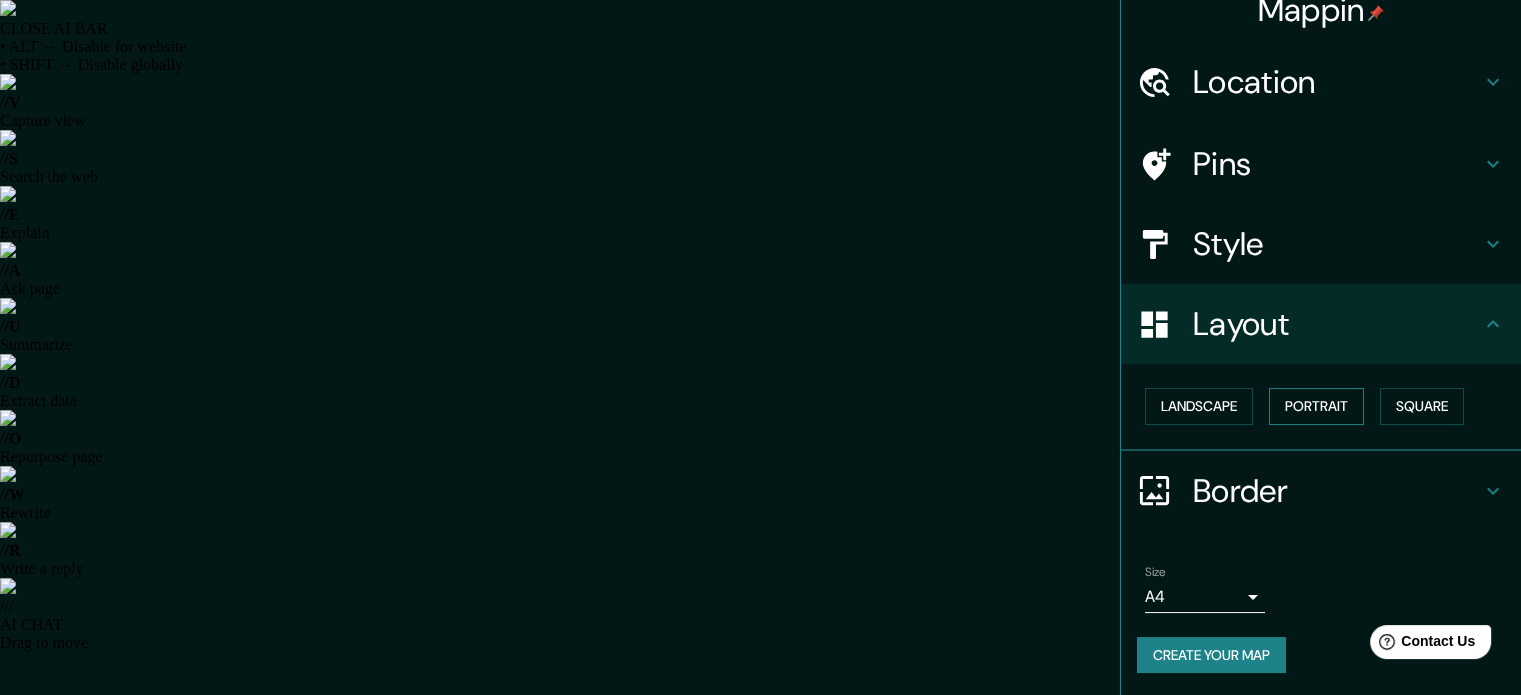 click on "Portrait" at bounding box center (1316, 406) 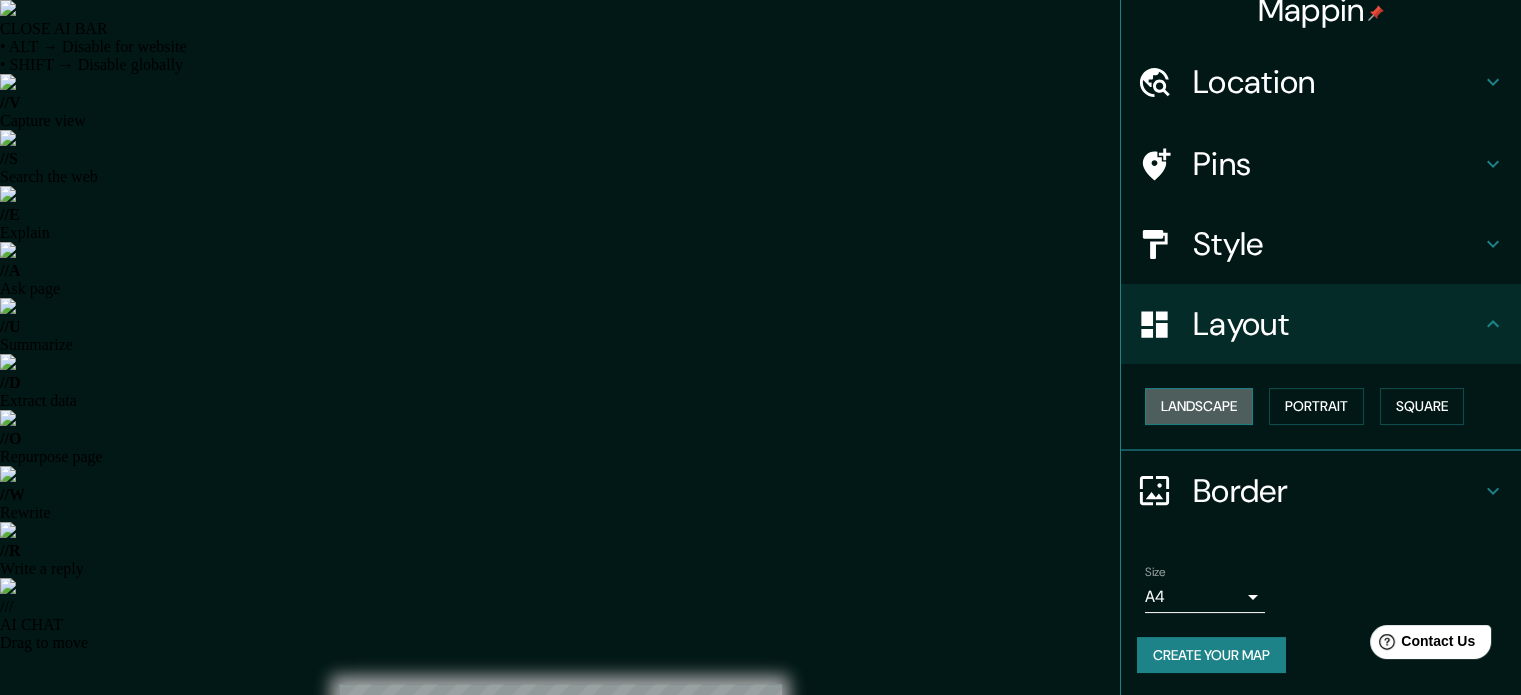 click on "Landscape" at bounding box center (1199, 406) 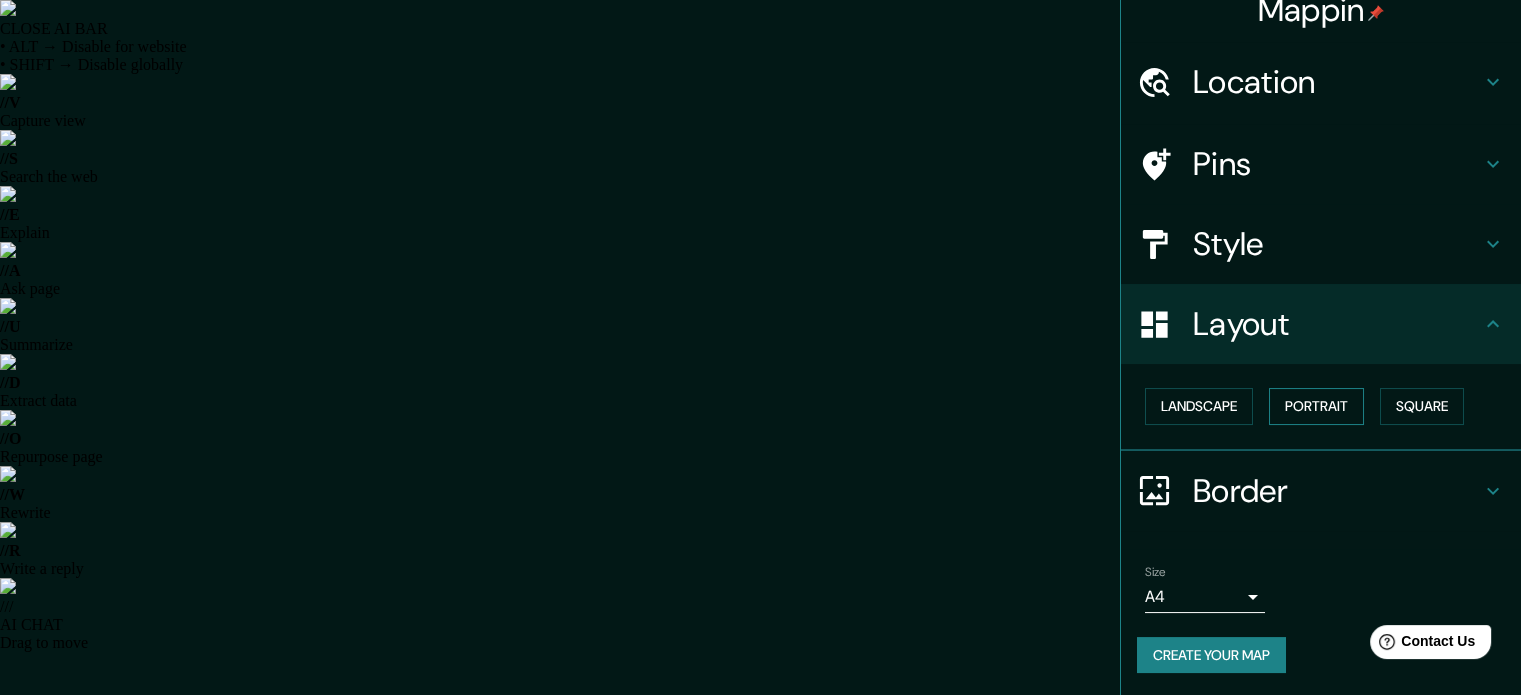 click on "Portrait" at bounding box center [1316, 406] 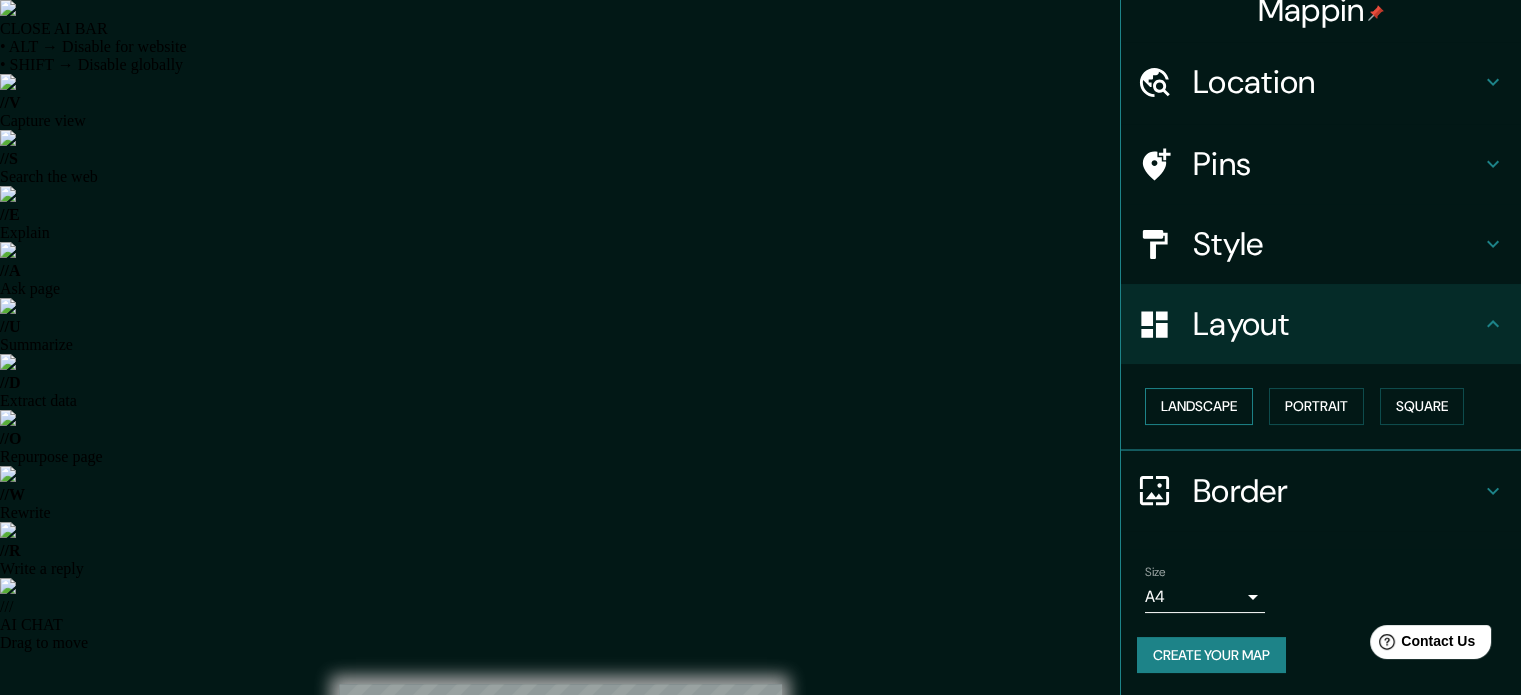 click on "Landscape" at bounding box center [1199, 406] 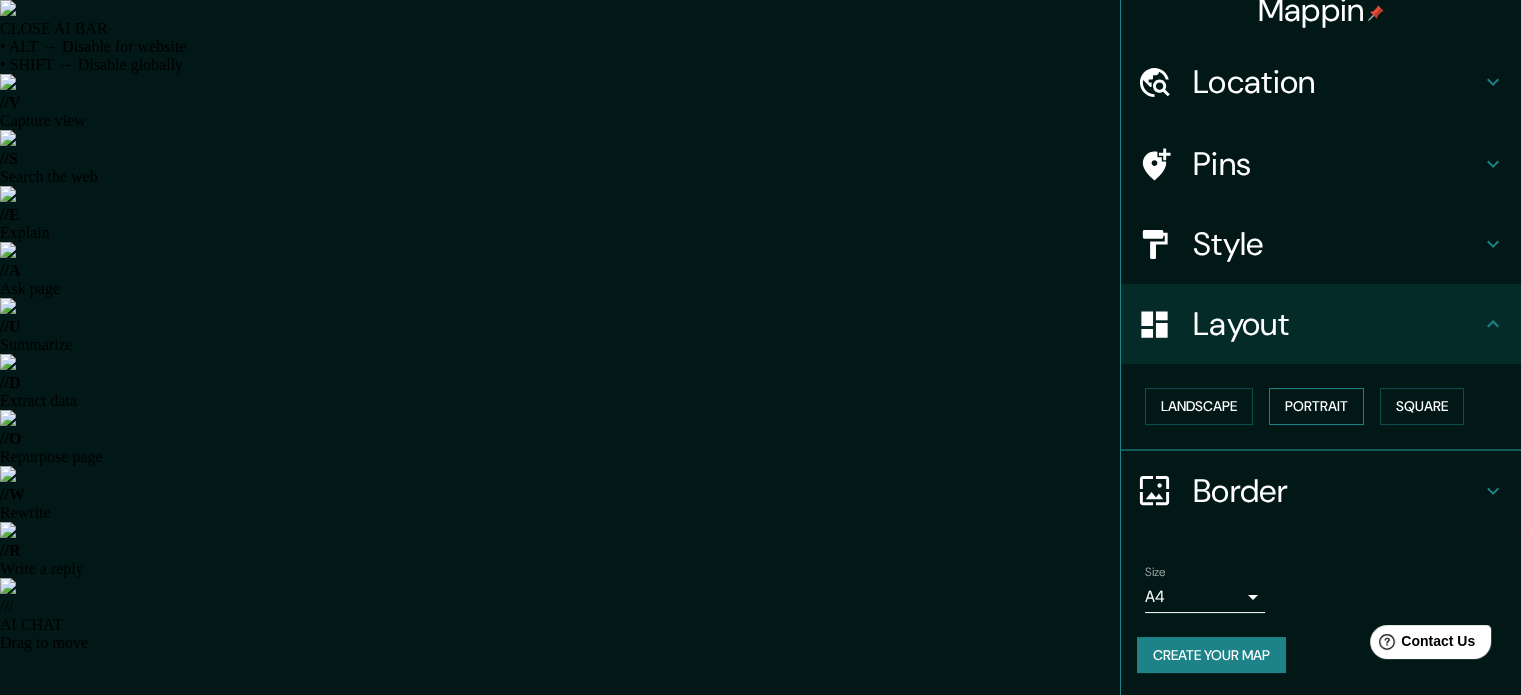 click on "Portrait" at bounding box center [1316, 406] 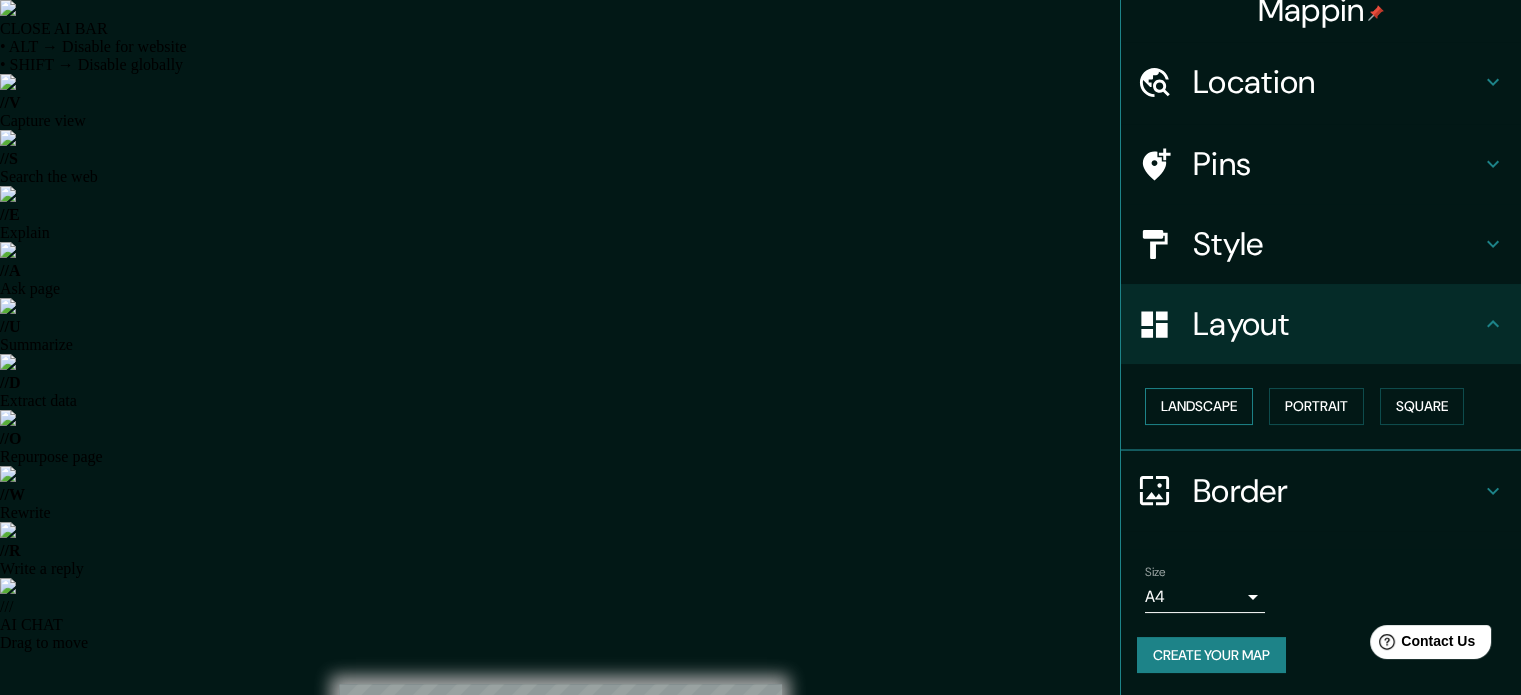 click on "Landscape" at bounding box center [1199, 406] 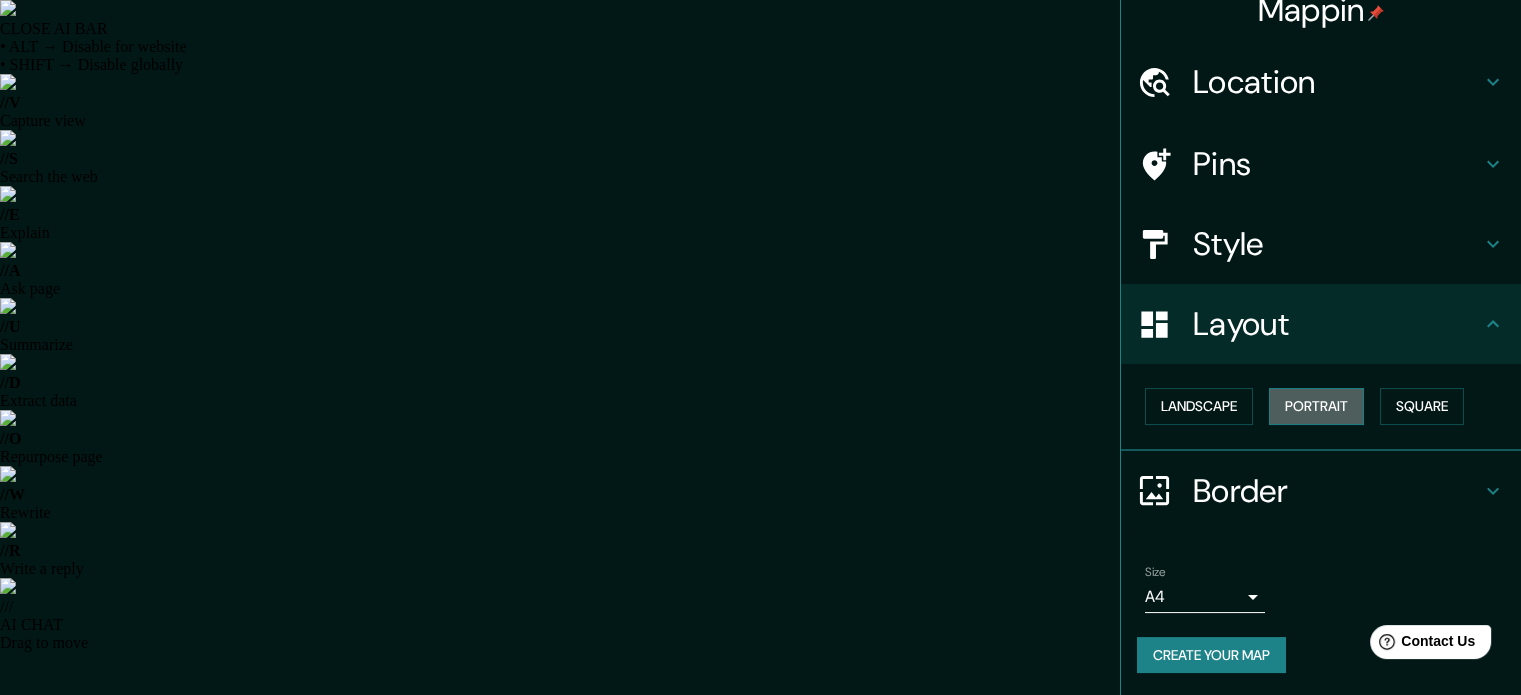 click on "Portrait" at bounding box center (1316, 406) 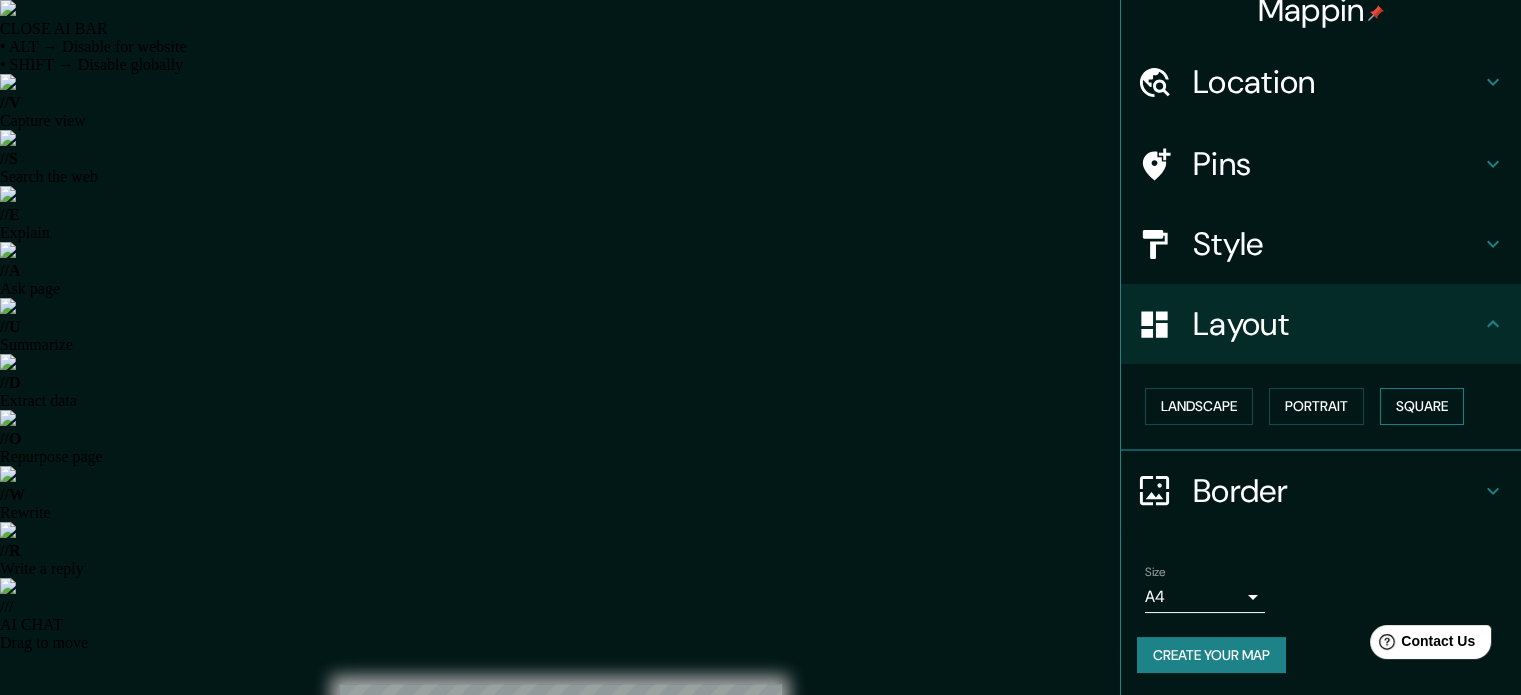 click on "Square" at bounding box center [1422, 406] 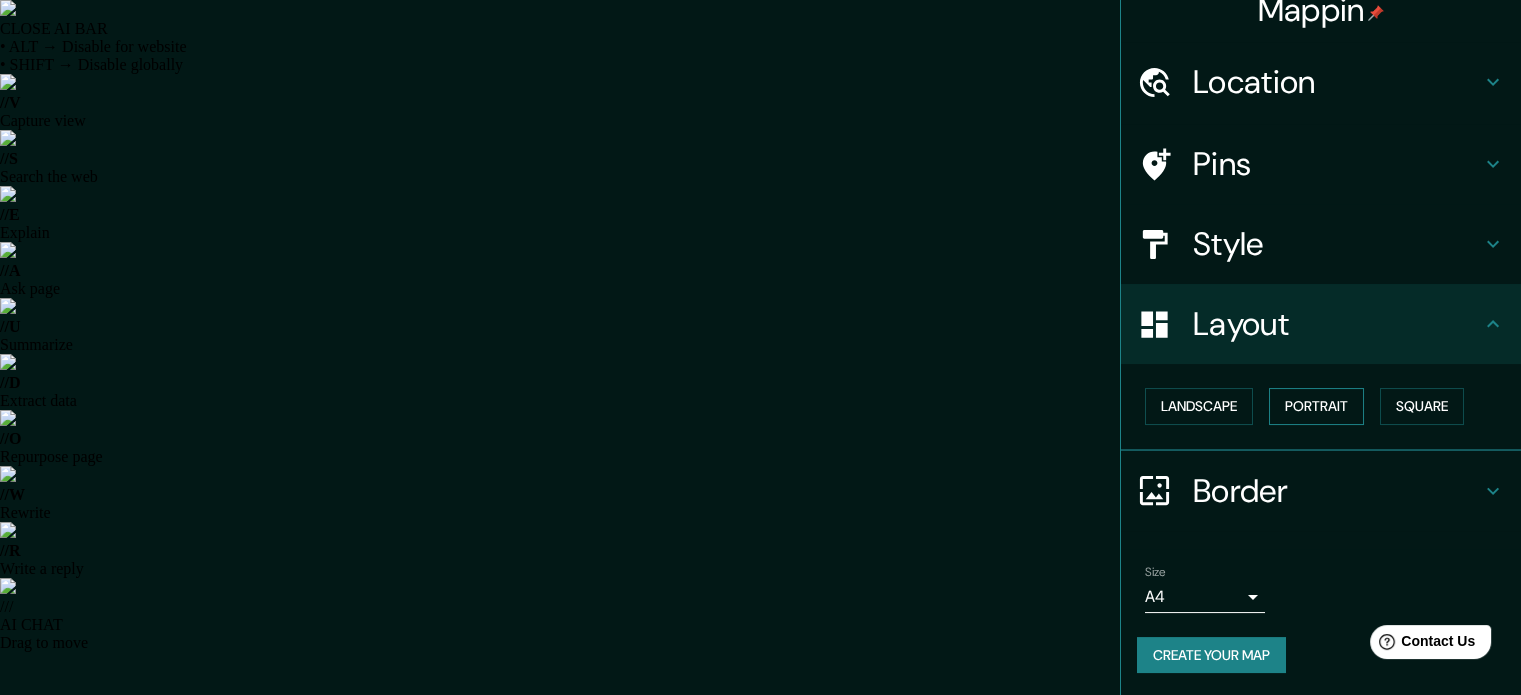 click on "Portrait" at bounding box center [1316, 406] 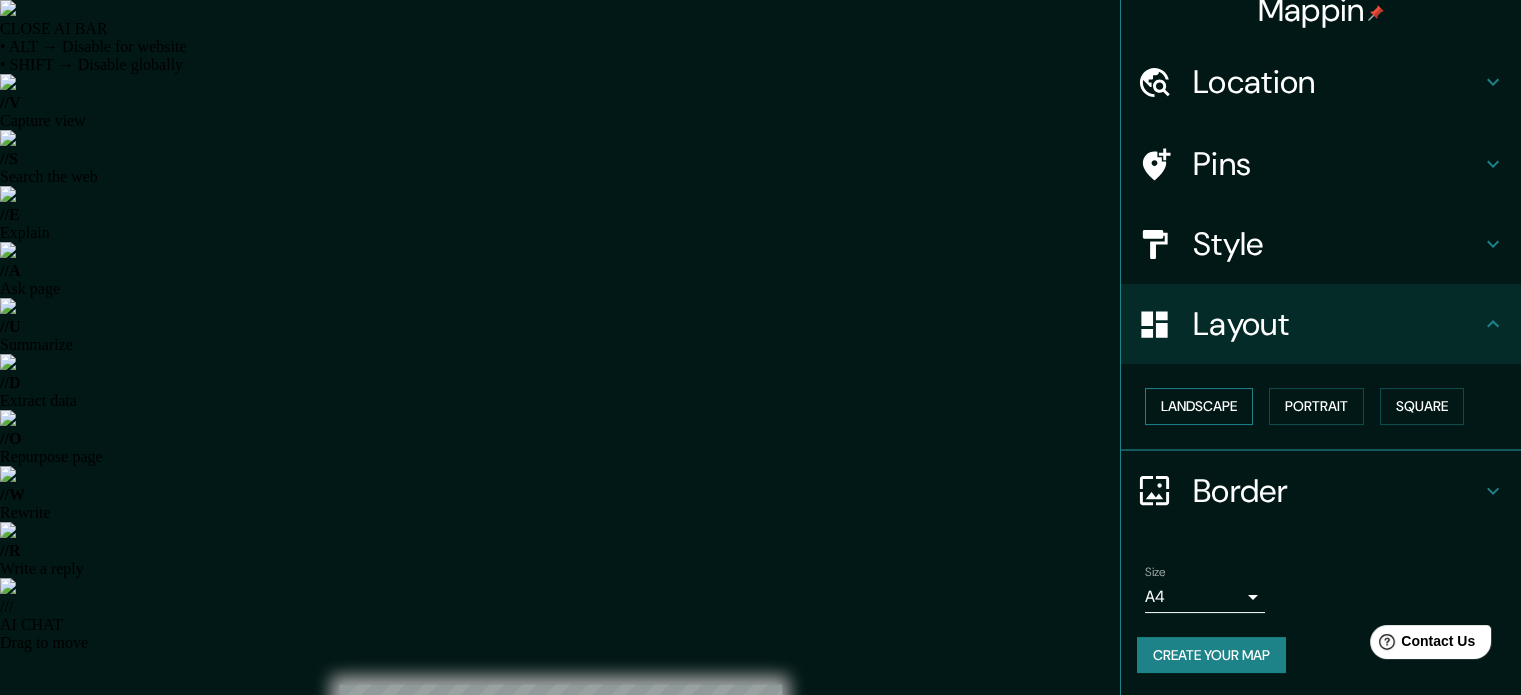 click on "Landscape" at bounding box center [1199, 406] 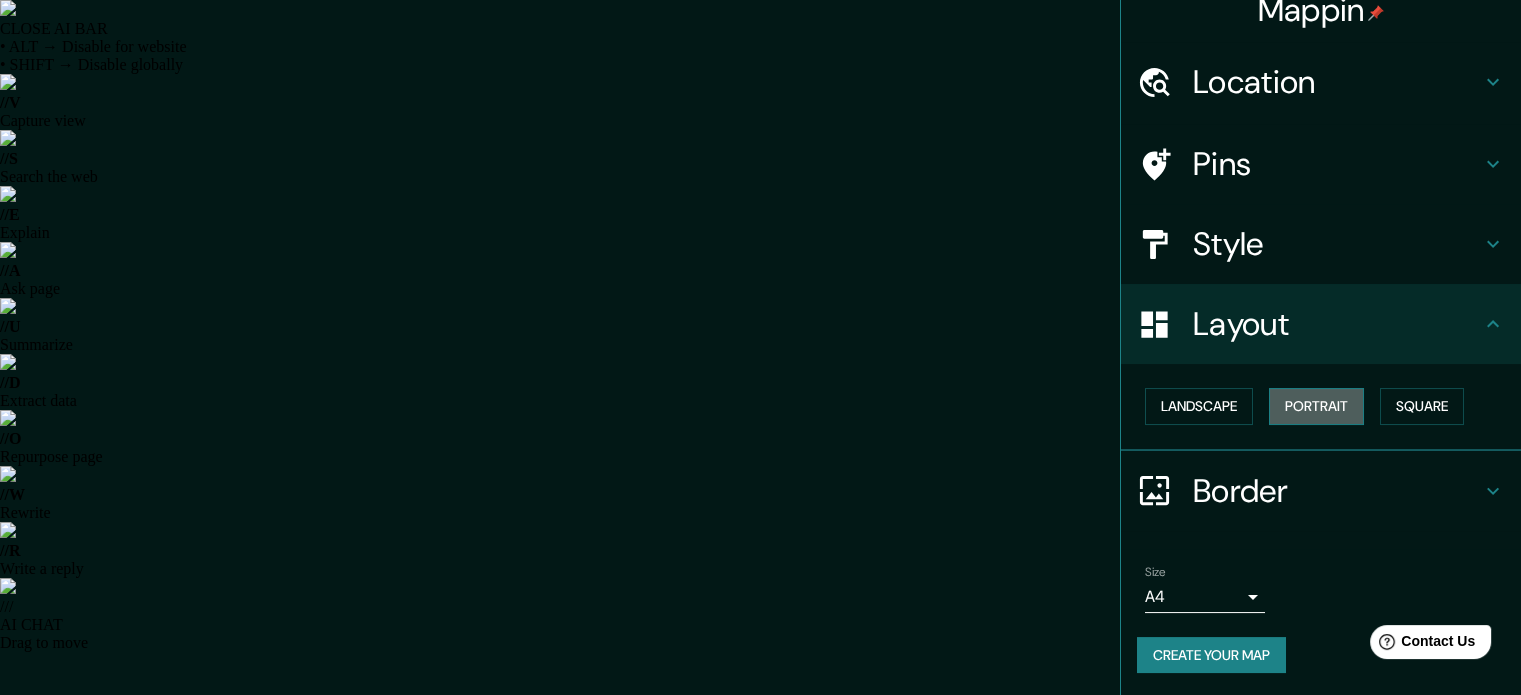 click on "Portrait" at bounding box center (1316, 406) 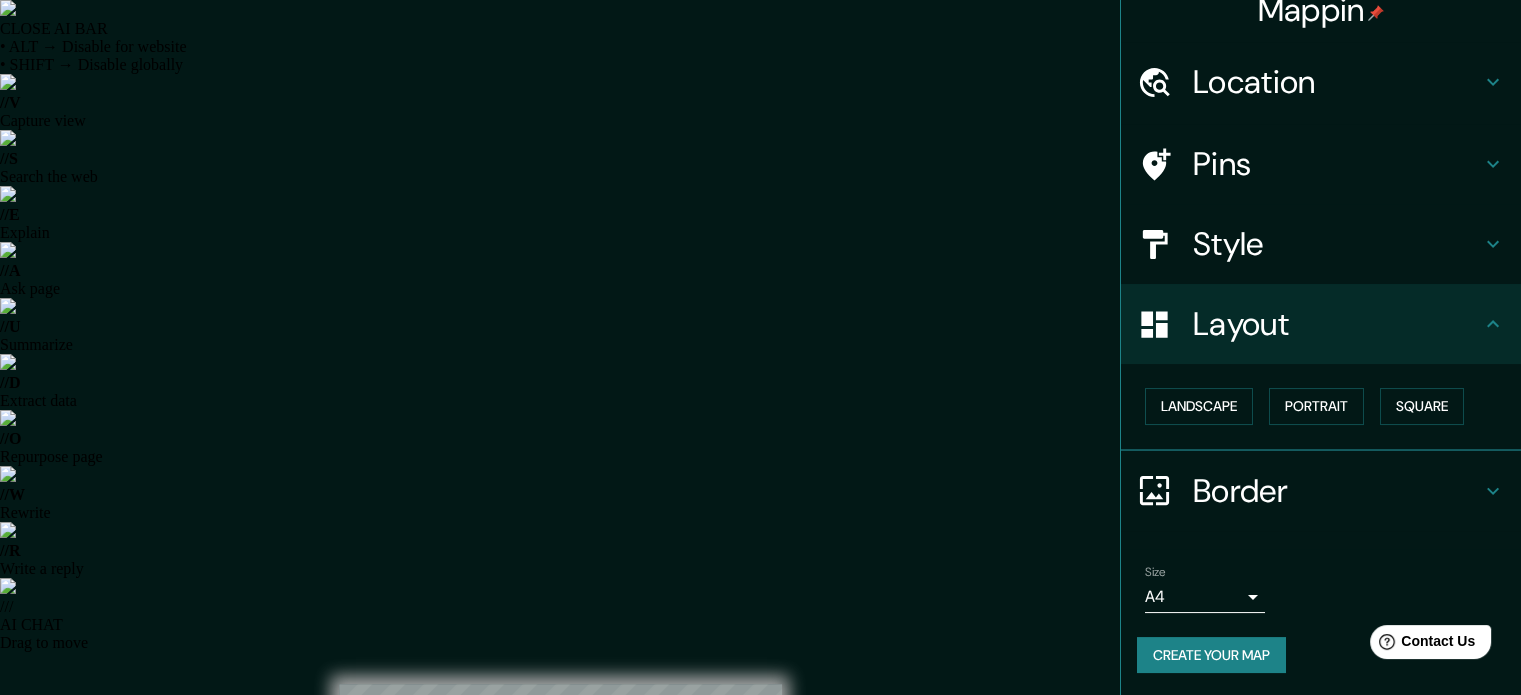 click on "CLOSE AI BAR • ALT → Disable for website • SHIFT → Disable globally // V Capture view // S Search the web // E Explain // A Ask page // U Summarize // D Extract data // O Repurpose page // W Rewrite // R Write a reply // / AI CHAT Drag to move Mappin Location Pins Style Layout Landscape Portrait Square Border Choose a border.  Hint : you can make layers of the frame opaque to create some cool effects. None Simple Transparent Fancy Size A4 single Create your map © Mapbox   © OpenStreetMap   Improve this map Any problems, suggestions, or concerns please email    help@mappin.pro . . ." at bounding box center (760, 347) 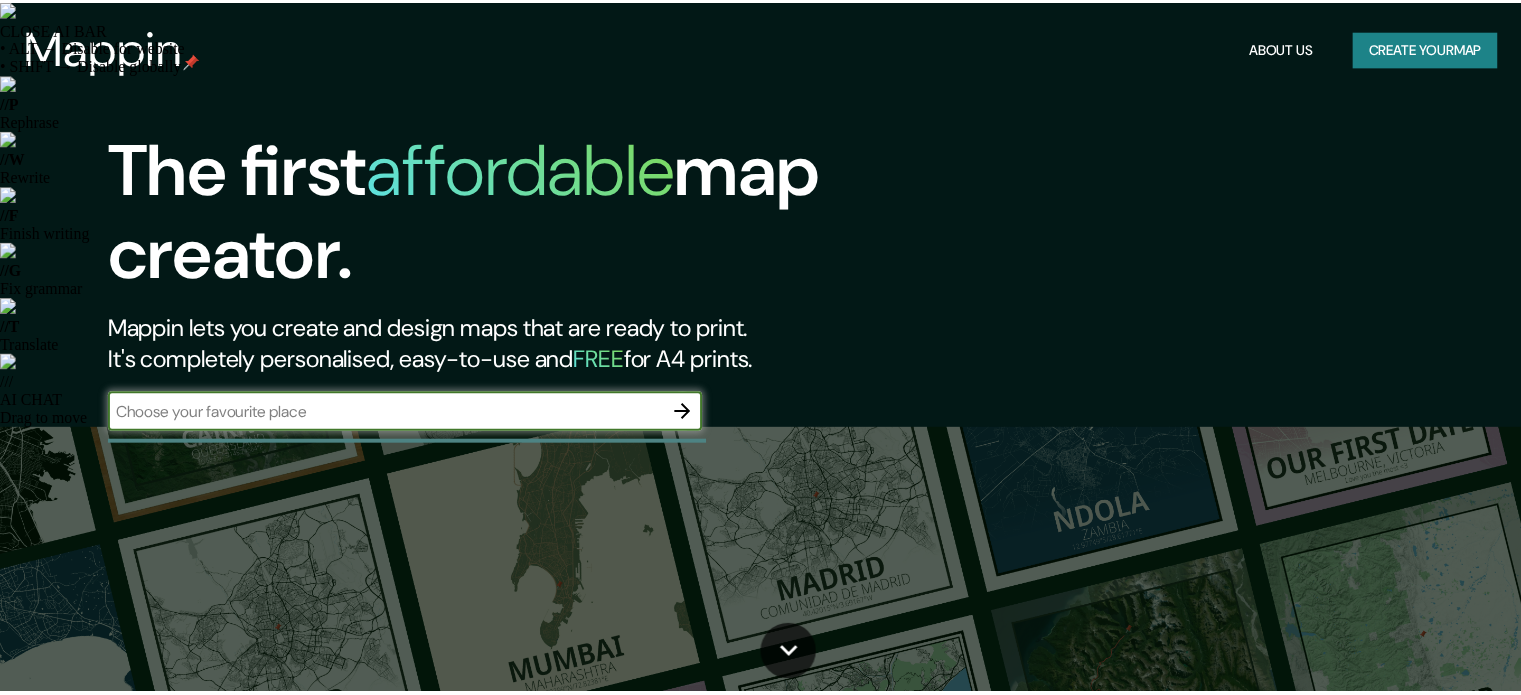scroll, scrollTop: 0, scrollLeft: 0, axis: both 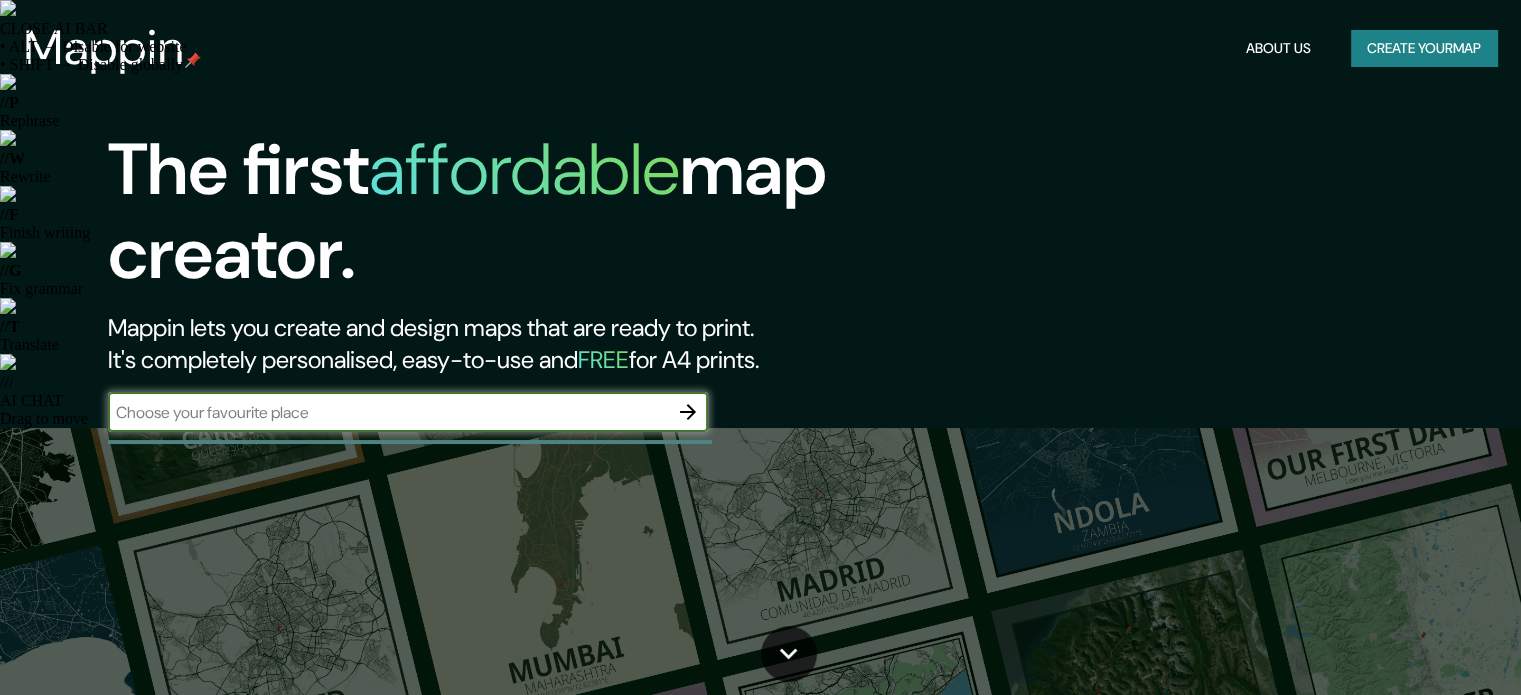 click on "​" at bounding box center (408, 412) 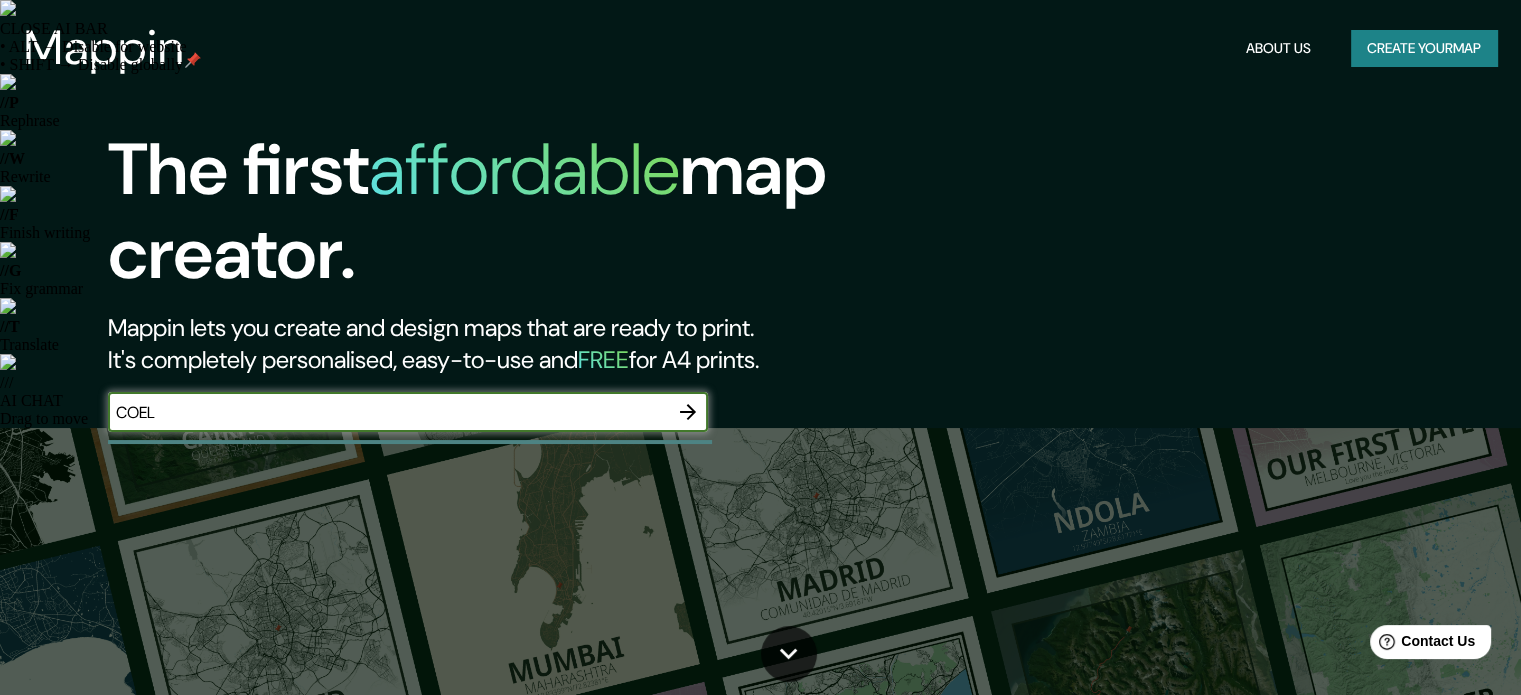 click on "COEL" at bounding box center [388, 412] 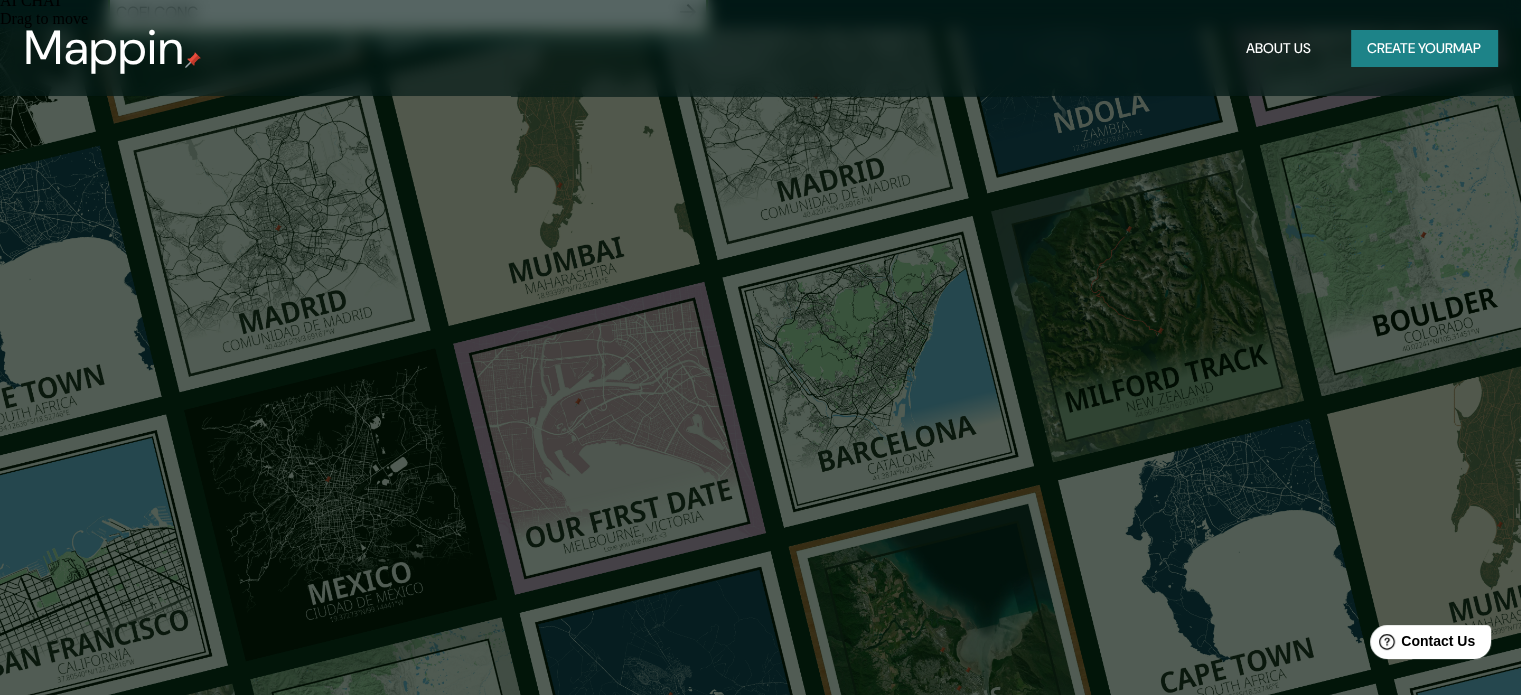 scroll, scrollTop: 200, scrollLeft: 0, axis: vertical 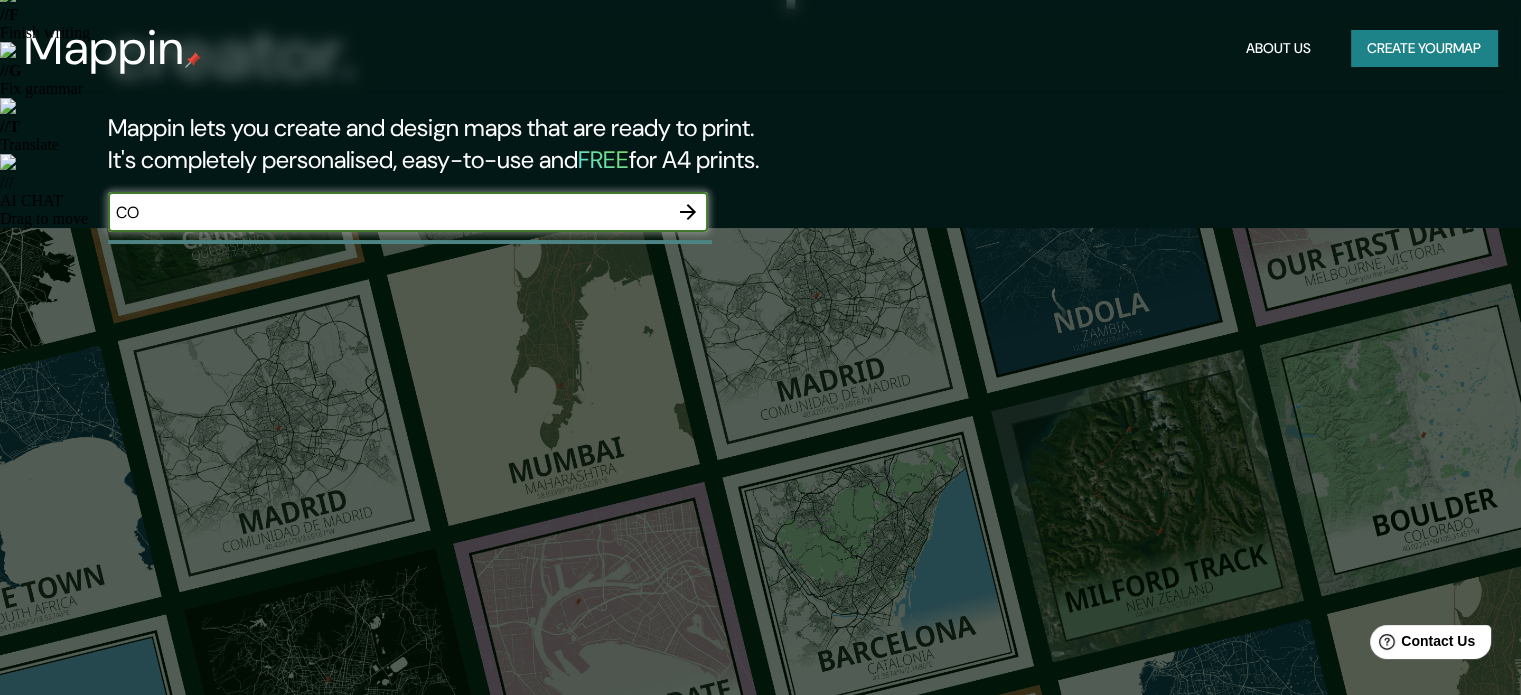 type on "C" 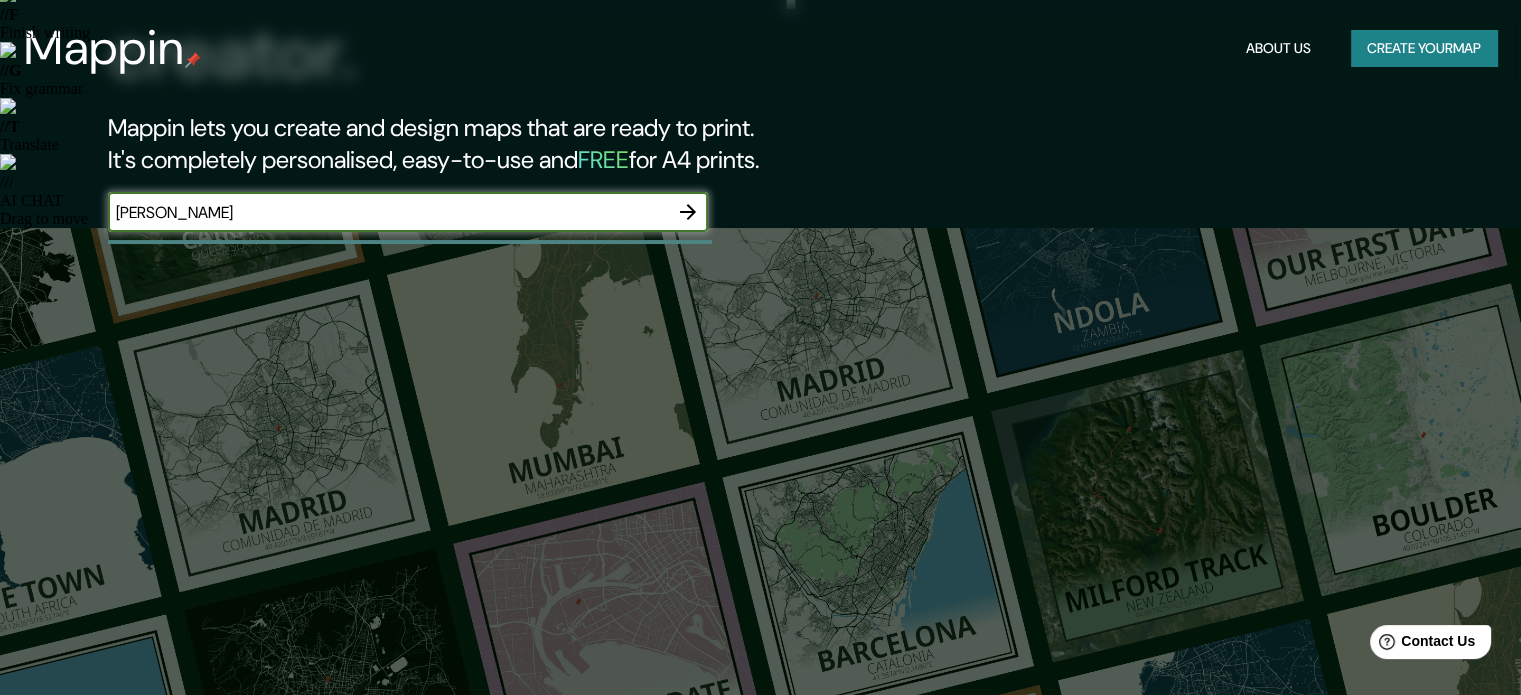 type on "CONCEPCION" 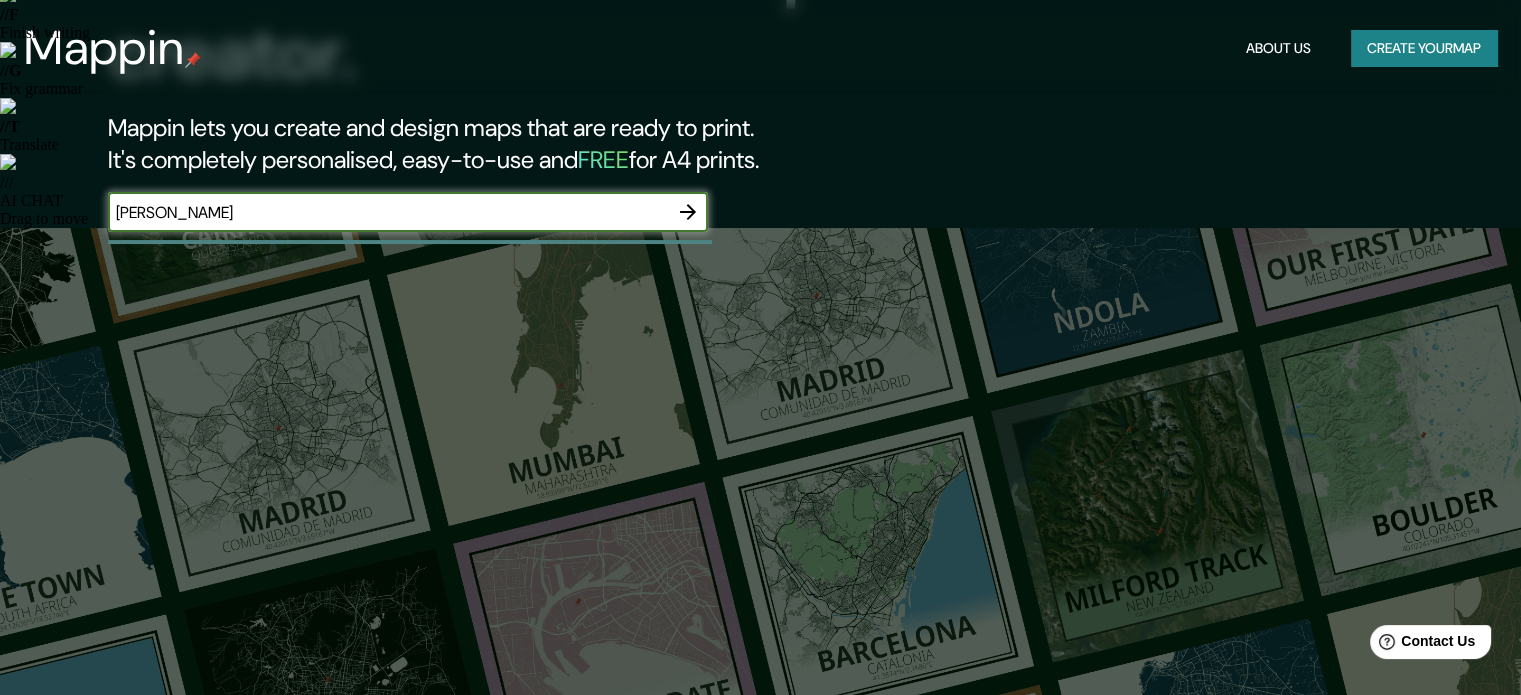 click 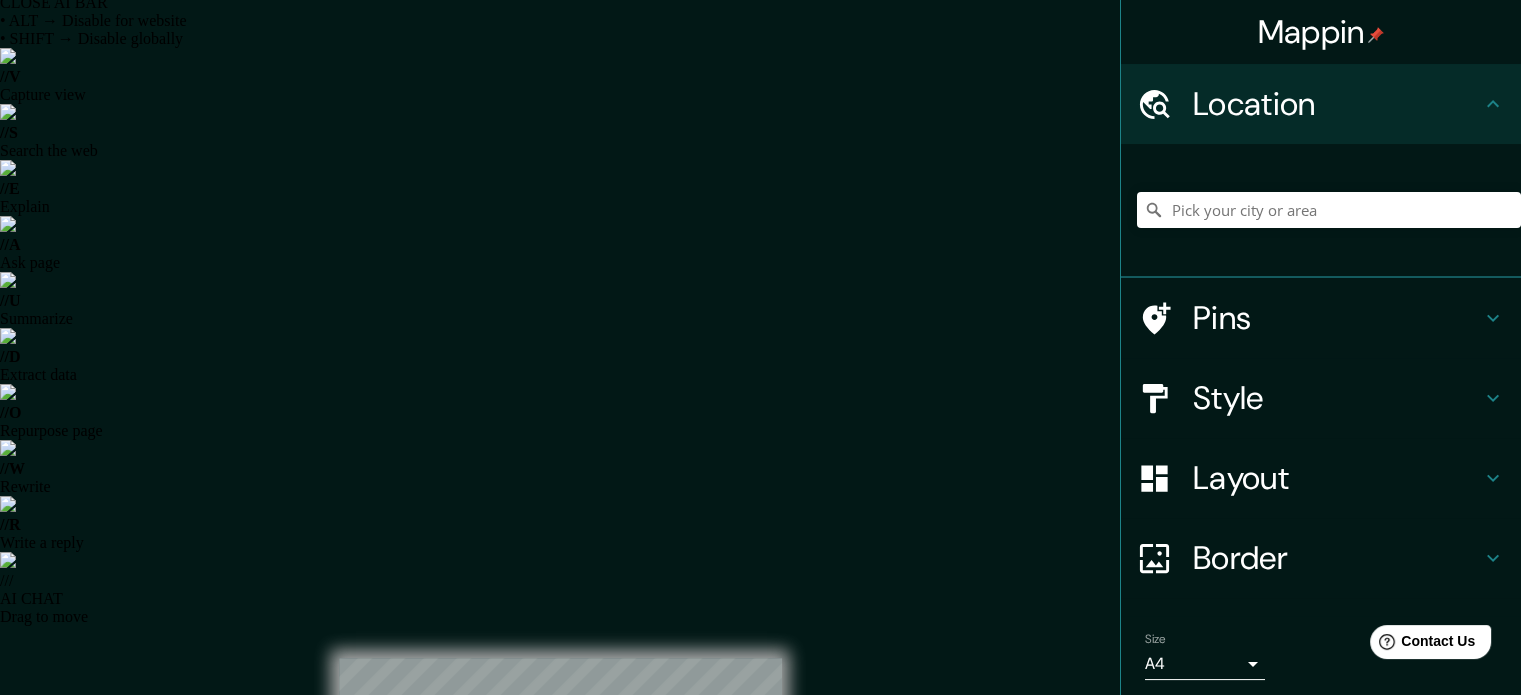 scroll, scrollTop: 0, scrollLeft: 0, axis: both 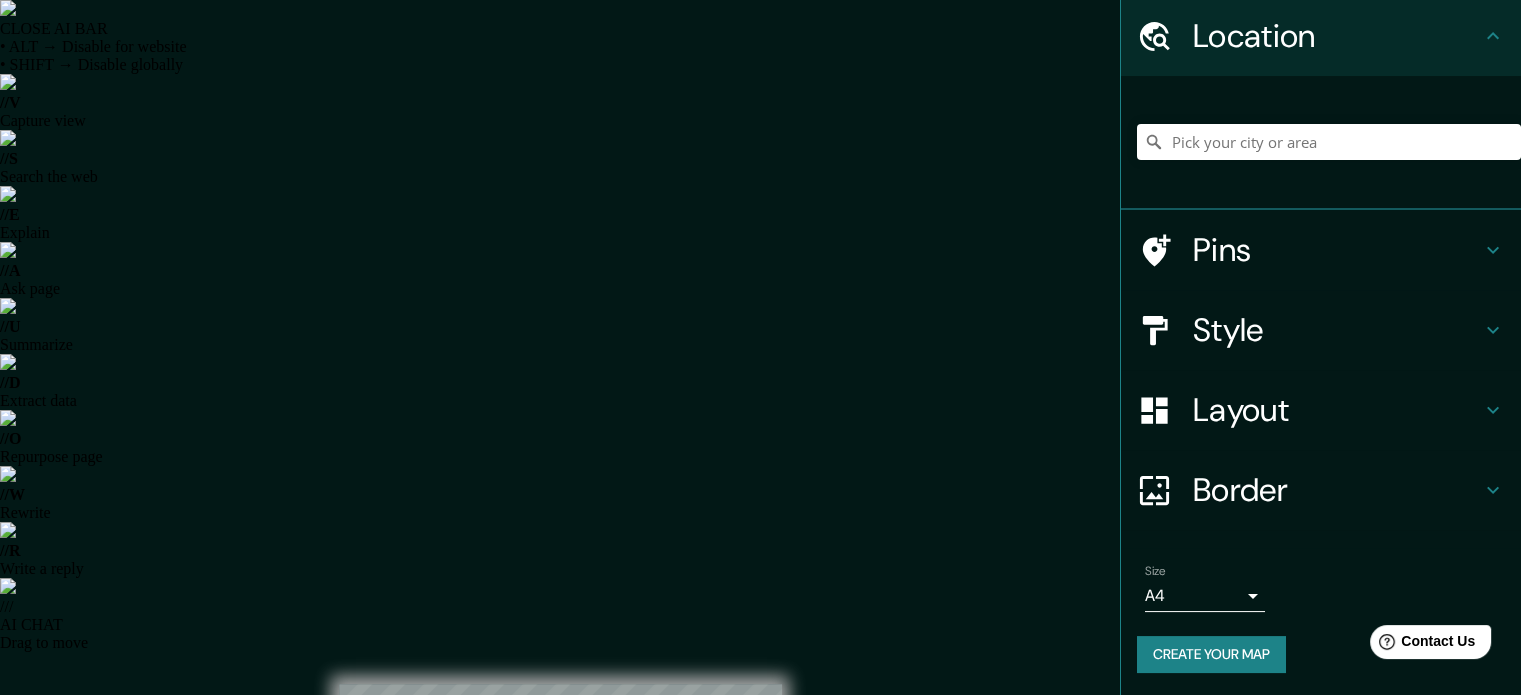 click on "Mappin Location Pins Style Layout Border Choose a border.  Hint : you can make layers of the frame opaque to create some cool effects. None Simple Transparent Fancy Size A4 single Create your map © Mapbox   © OpenStreetMap   Improve this map Any problems, suggestions, or concerns please email    help@mappin.pro . . ." at bounding box center (760, 999) 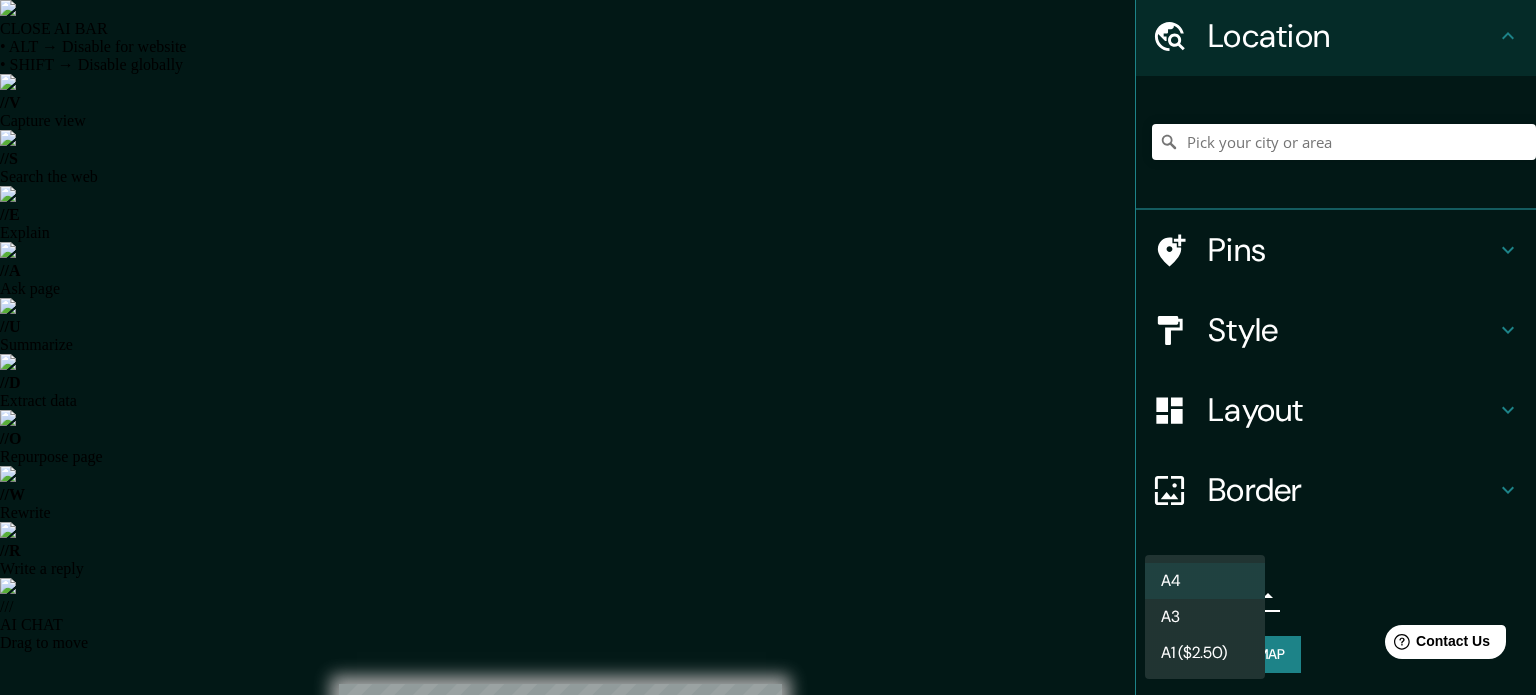click on "A3" at bounding box center [1205, 617] 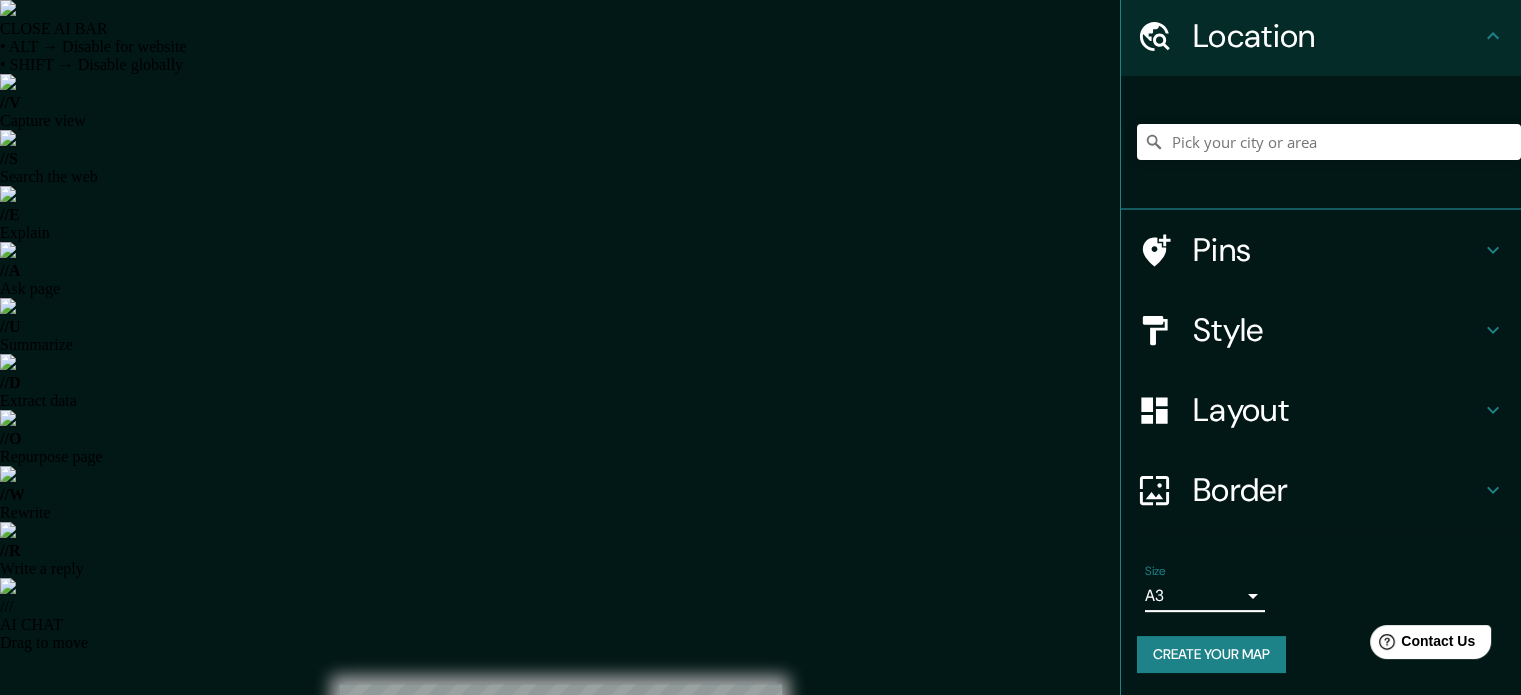 click on "Mappin Location Pins Style Layout Border Choose a border.  Hint : you can make layers of the frame opaque to create some cool effects. None Simple Transparent Fancy Size A3 a4 Create your map © Mapbox   © OpenStreetMap   Improve this map Any problems, suggestions, or concerns please email    help@mappin.pro . . ." at bounding box center (760, 999) 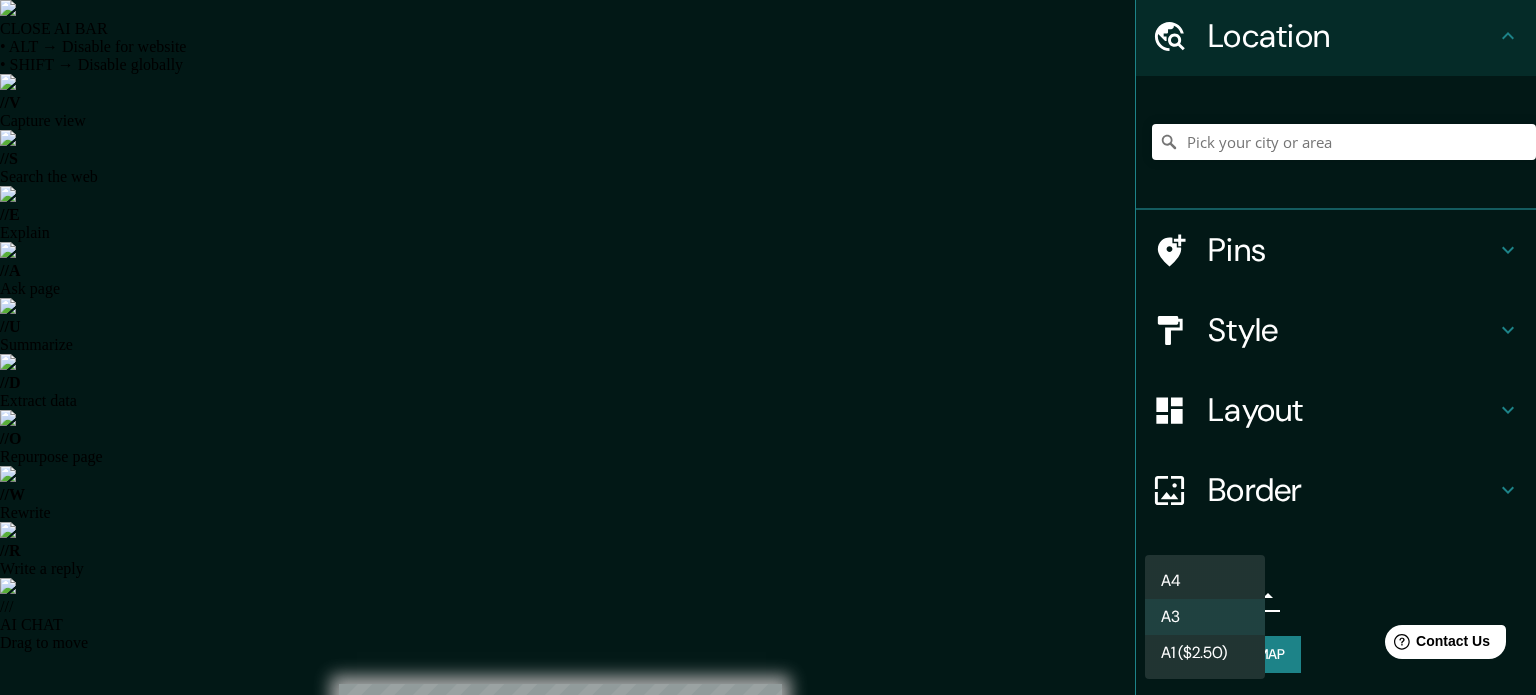 click on "A4" at bounding box center [1205, 581] 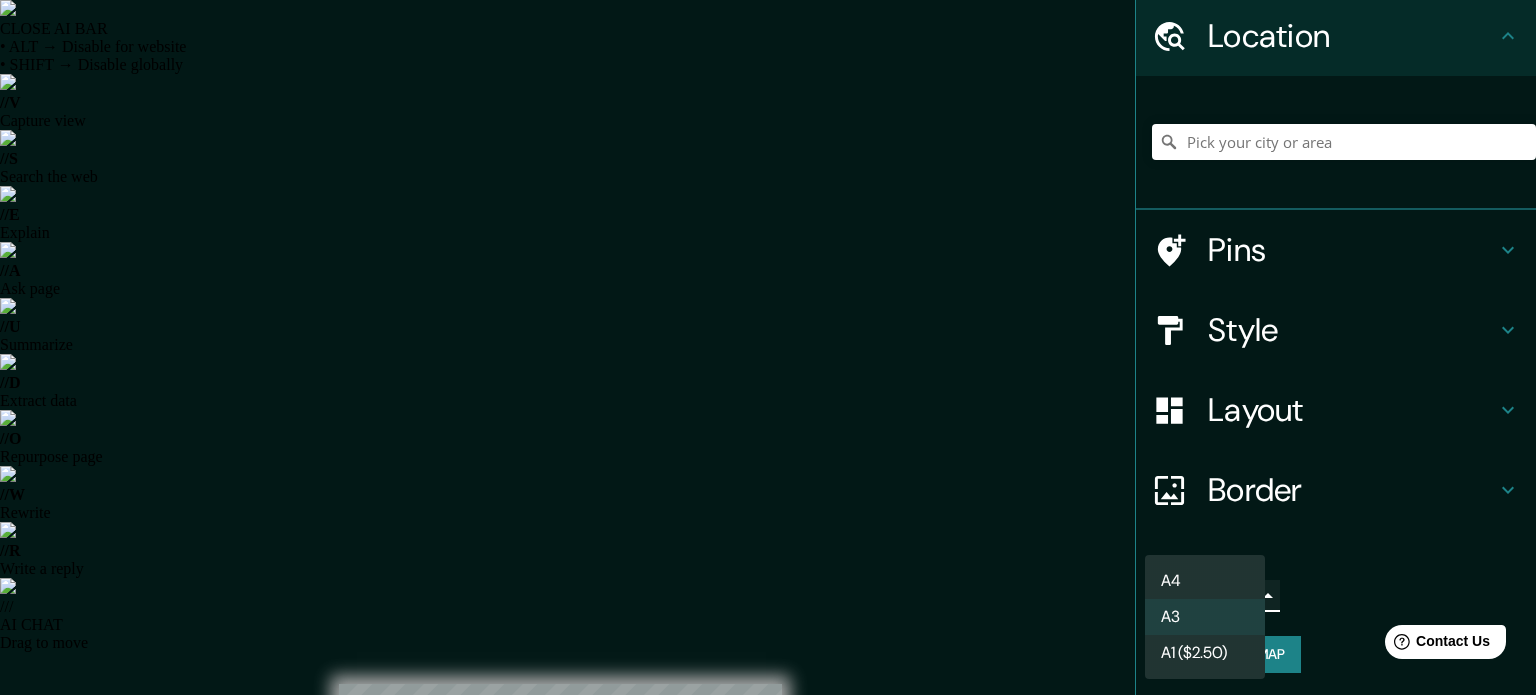 type on "single" 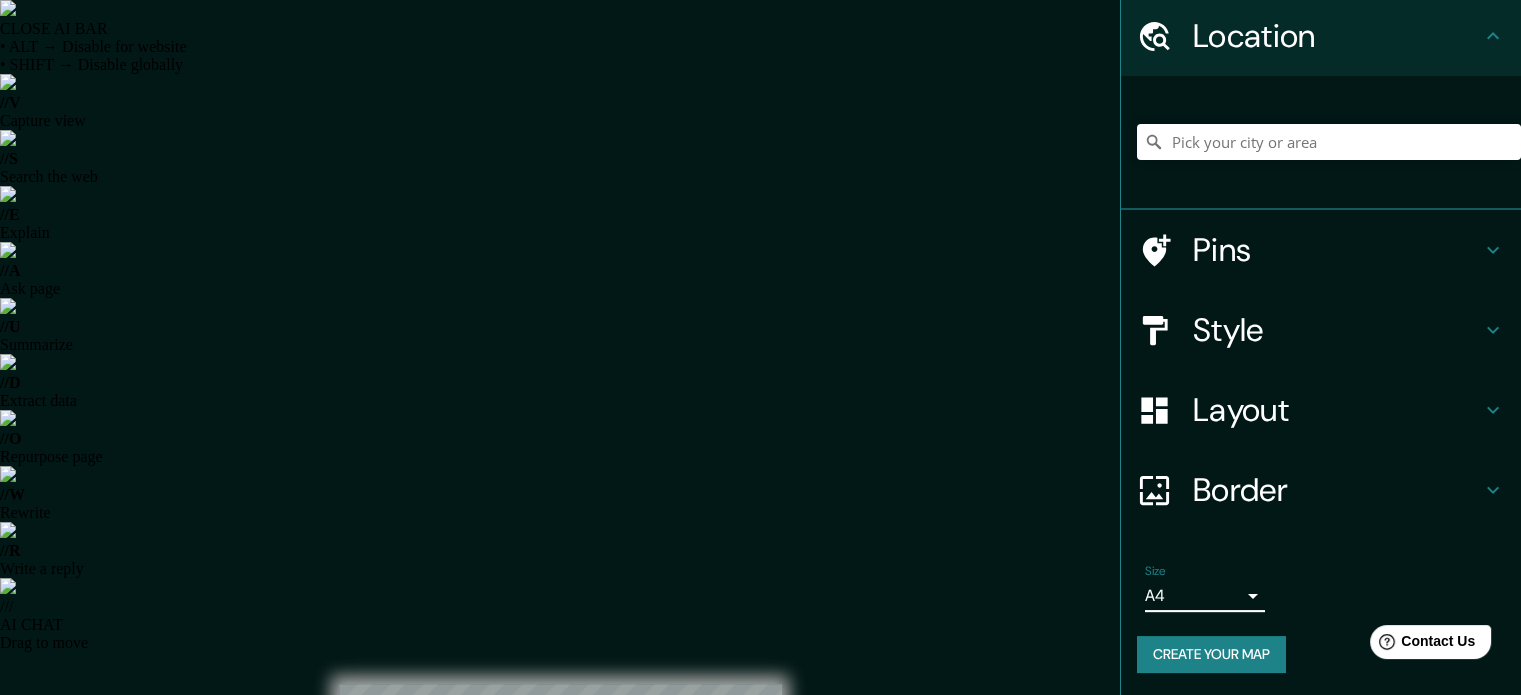 click on "Create your map" at bounding box center (1211, 654) 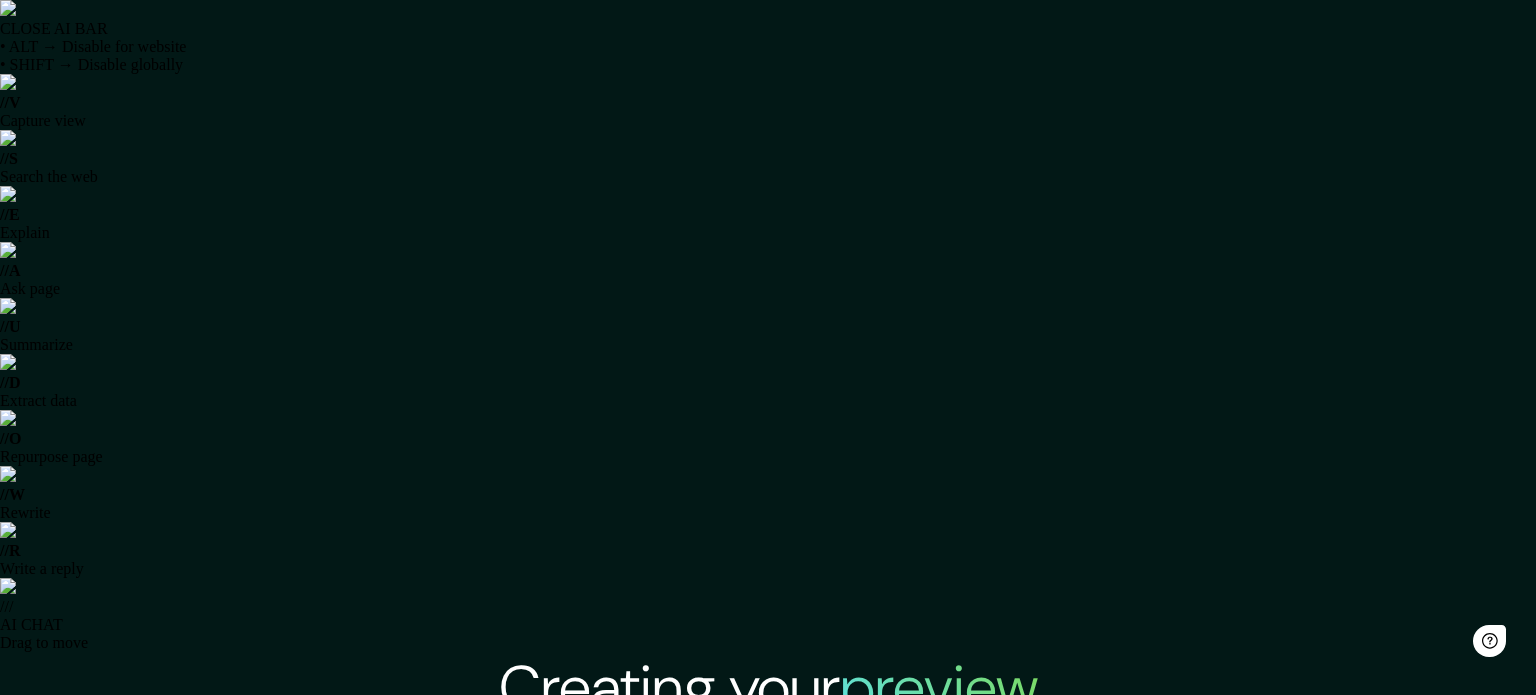 scroll, scrollTop: 0, scrollLeft: 0, axis: both 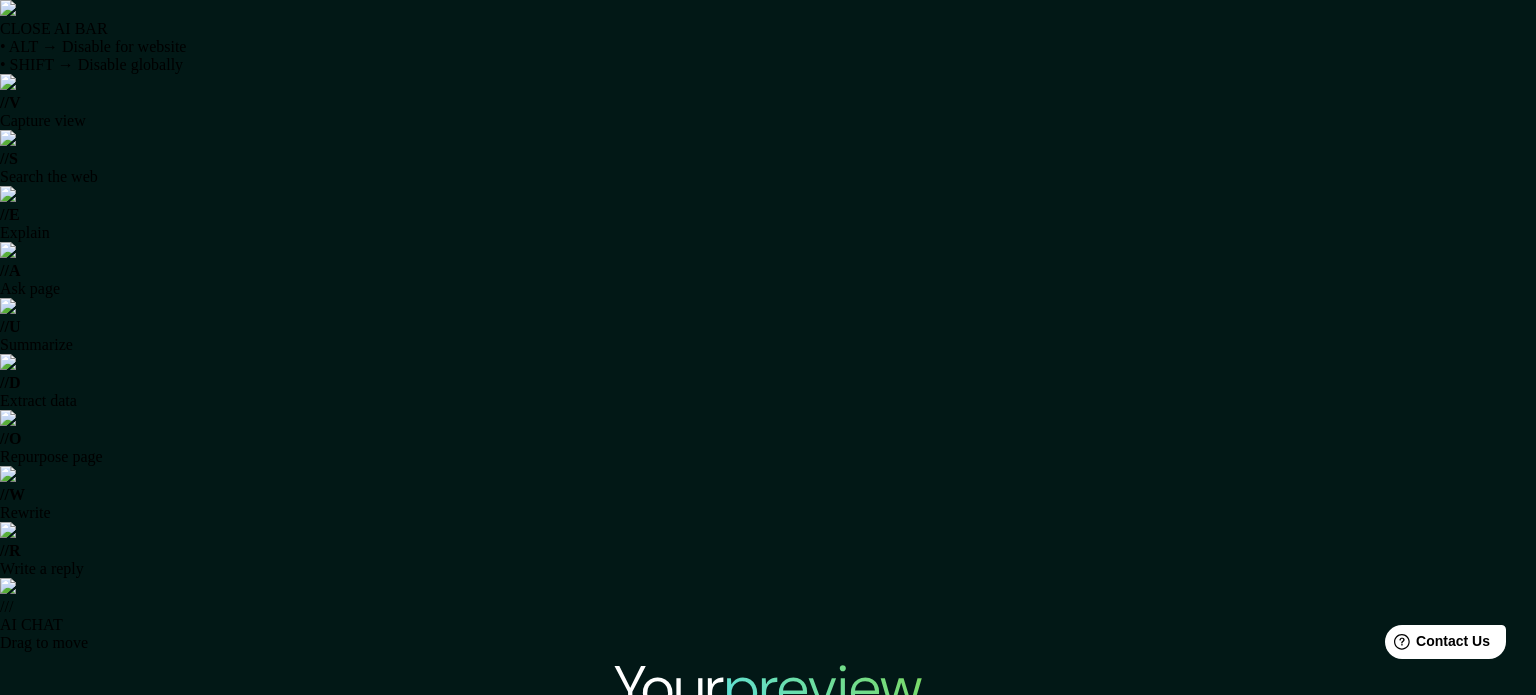 click on "View high quality map" at bounding box center (768, 1109) 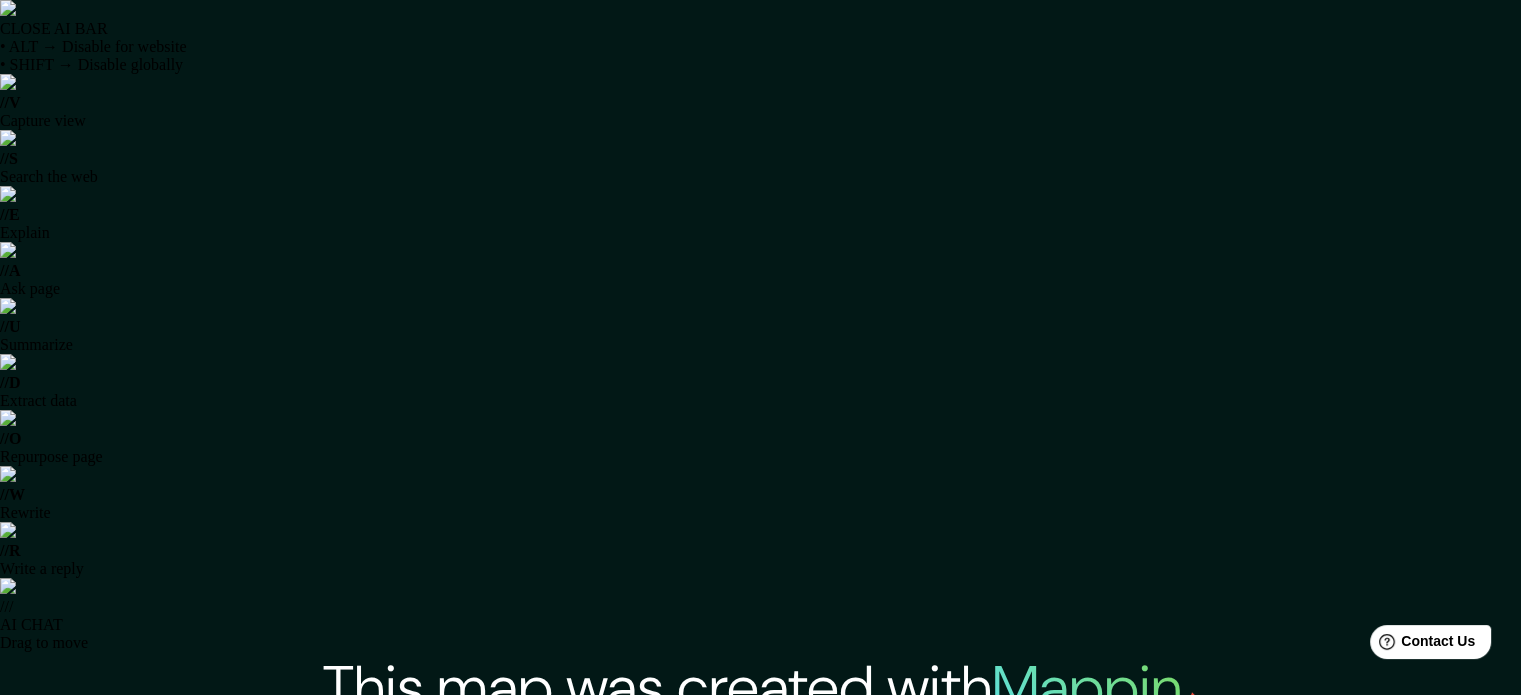 drag, startPoint x: 840, startPoint y: 137, endPoint x: 1270, endPoint y: 140, distance: 430.01047 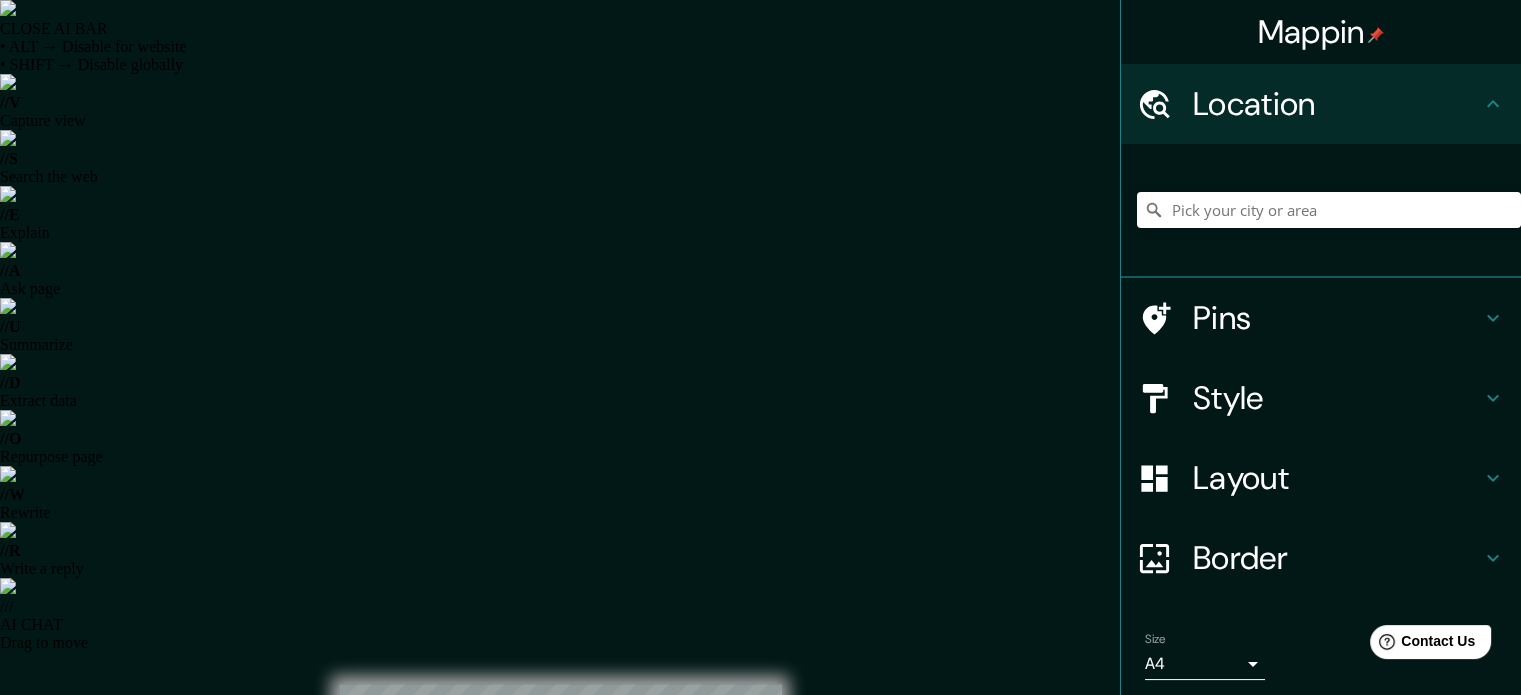 scroll, scrollTop: 0, scrollLeft: 0, axis: both 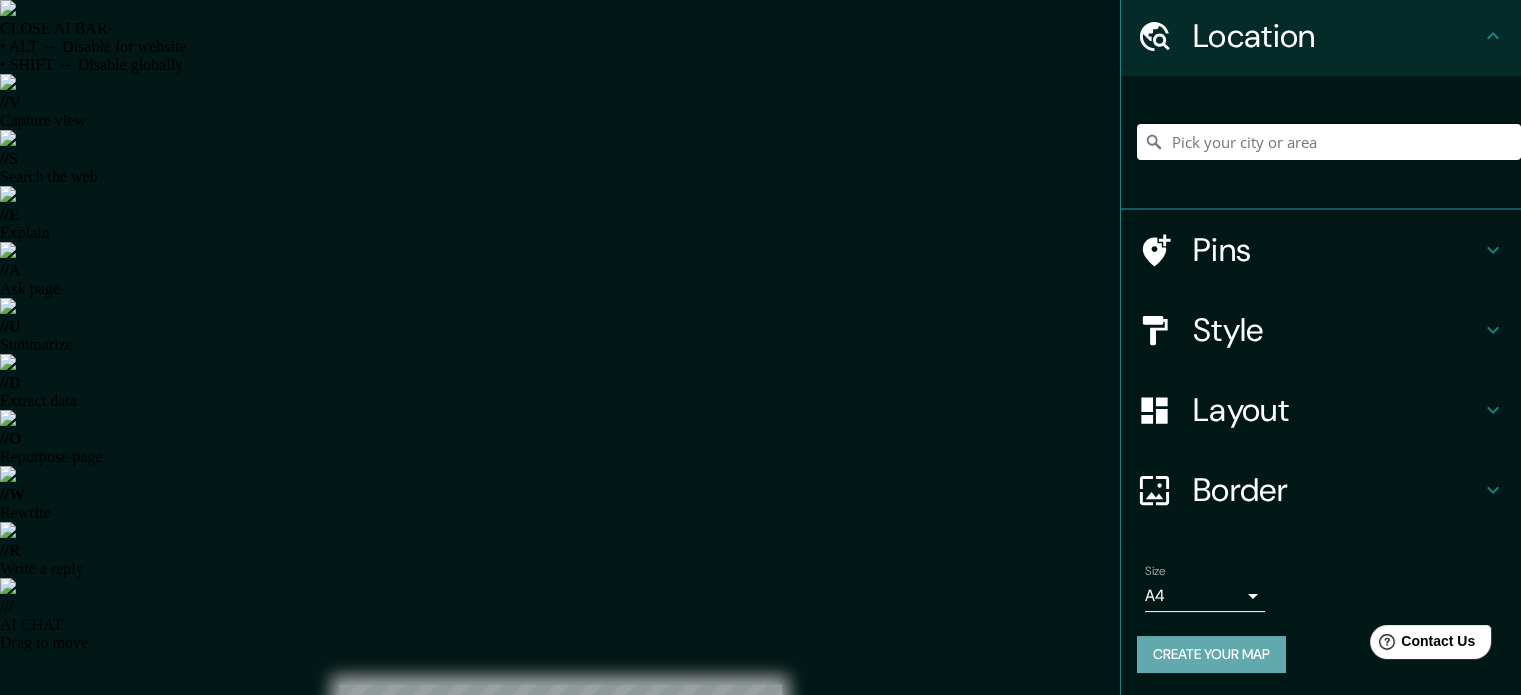 click on "Create your map" at bounding box center [1211, 654] 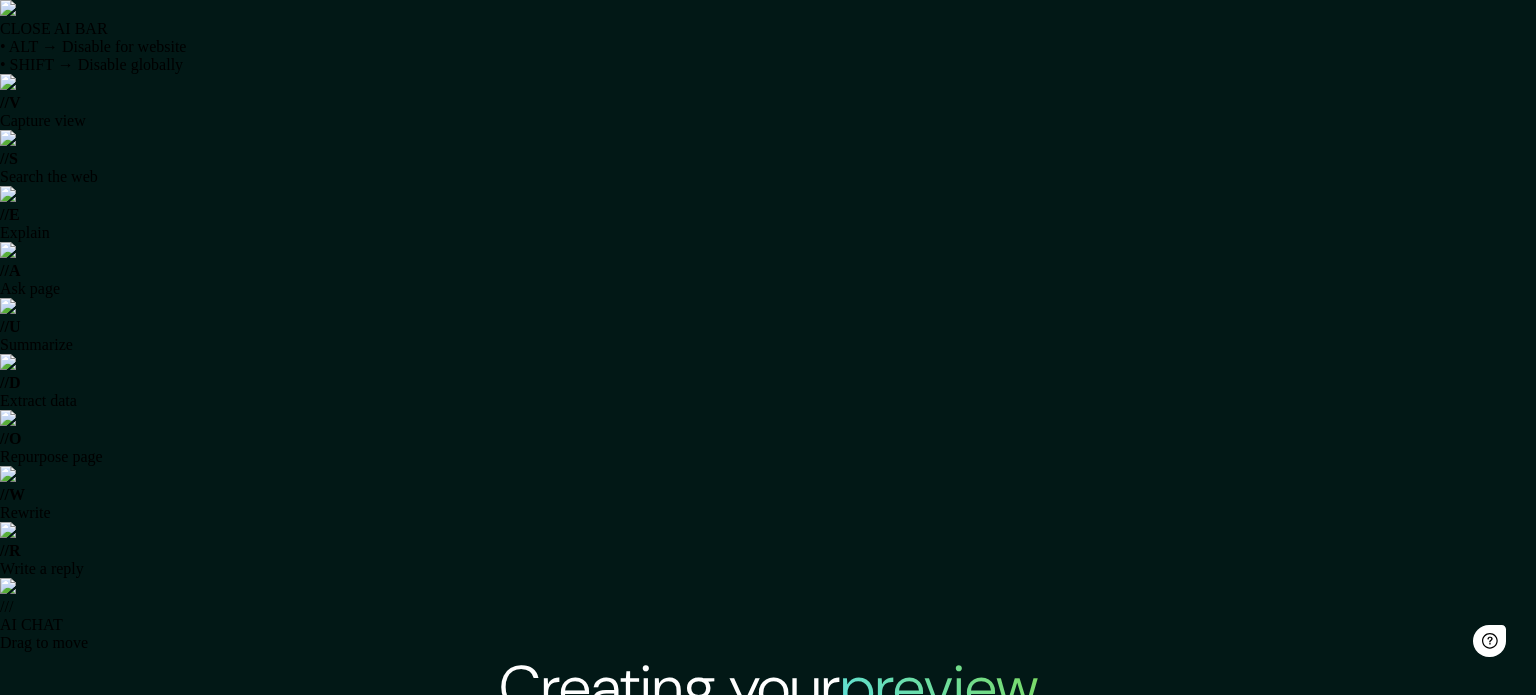 scroll, scrollTop: 0, scrollLeft: 0, axis: both 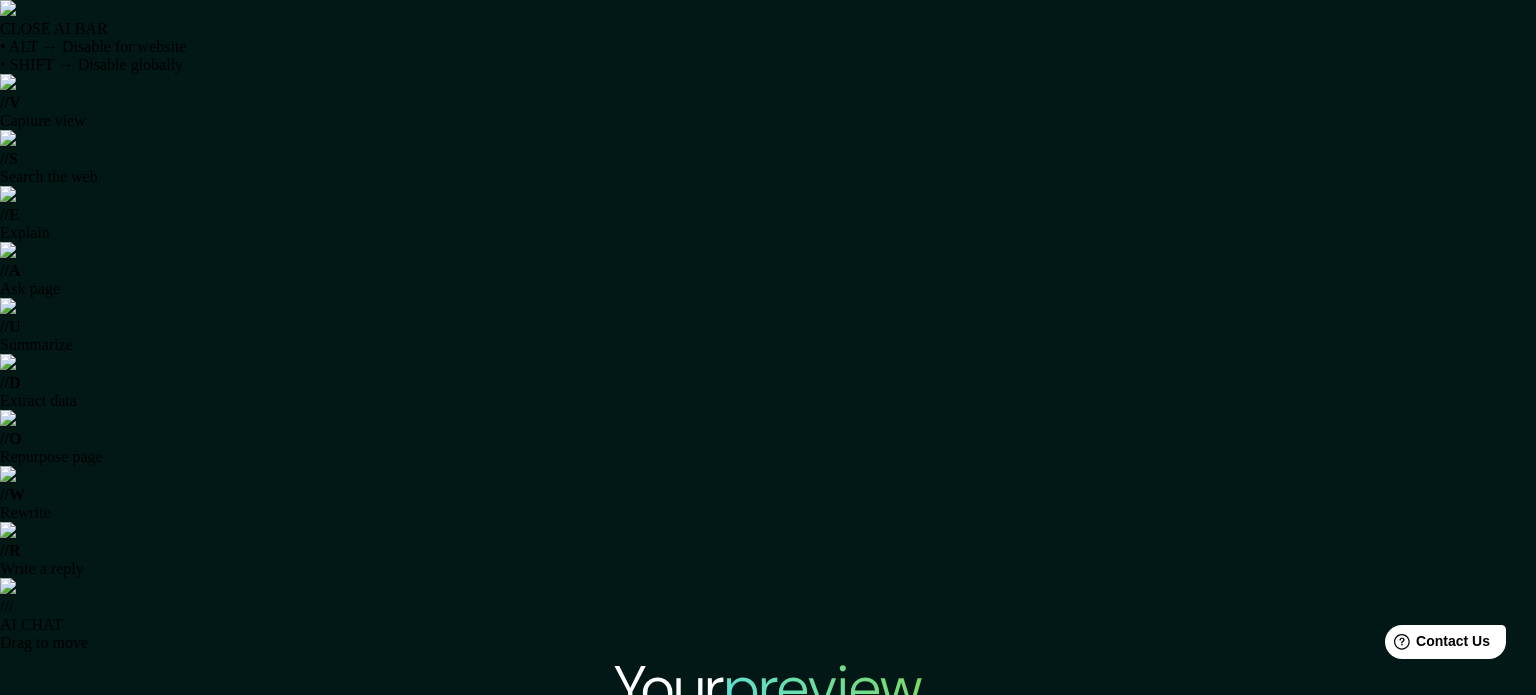 click on "View high quality map" at bounding box center [768, 1109] 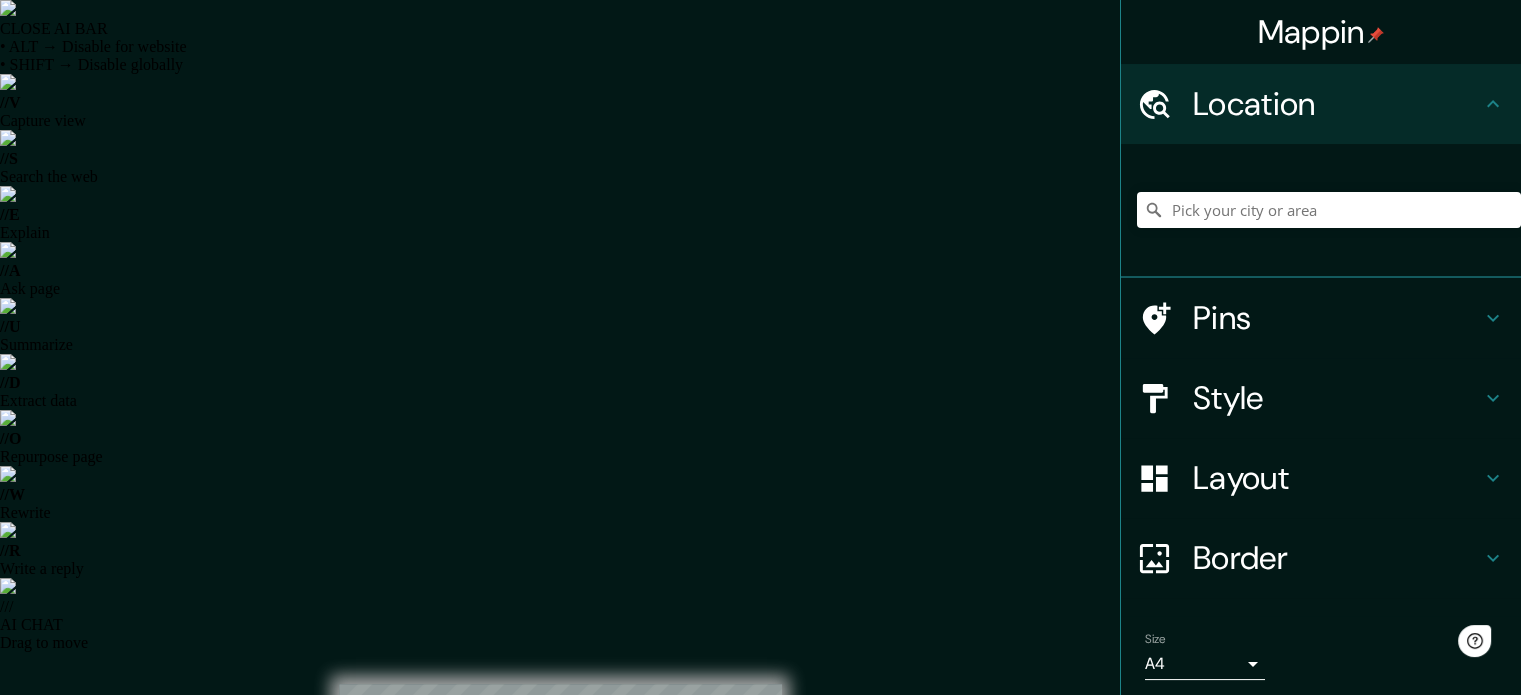 scroll, scrollTop: 0, scrollLeft: 0, axis: both 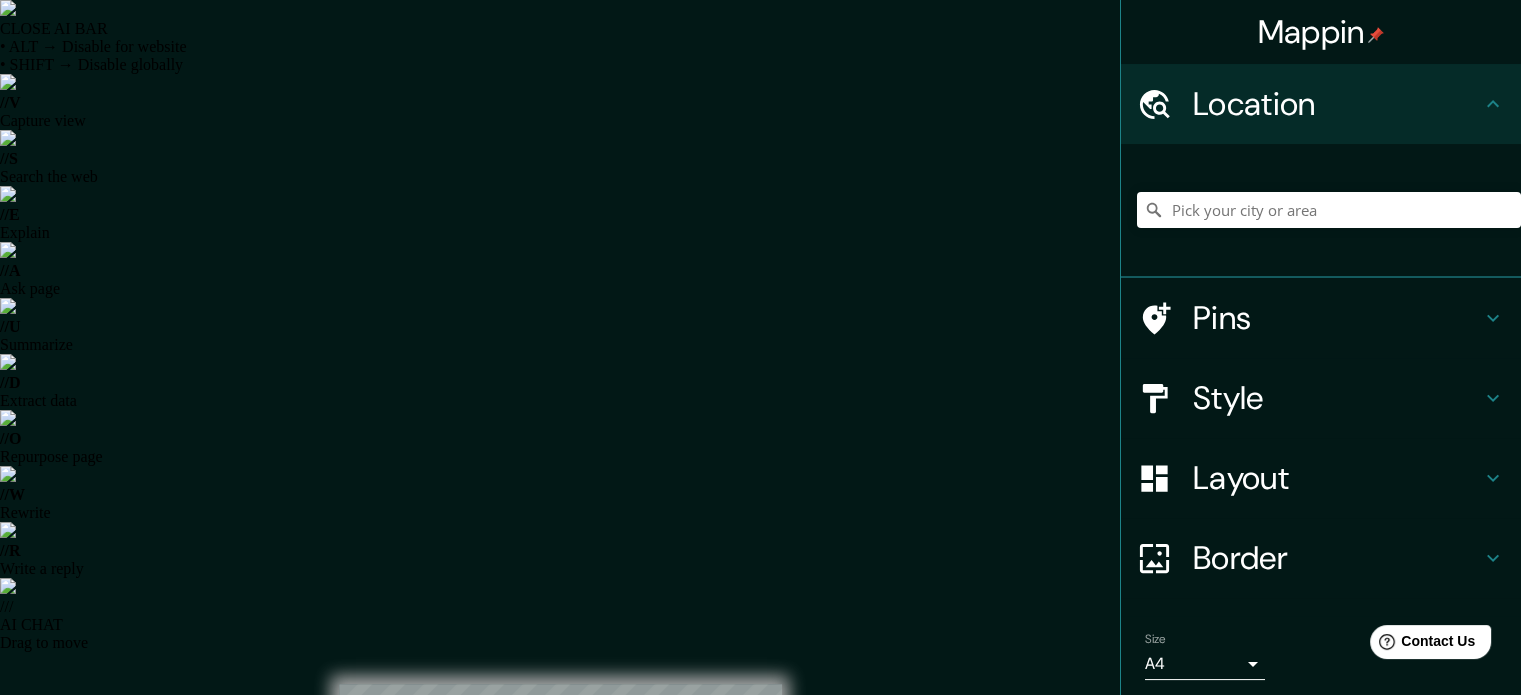 click on "Mappin Location Pins Style Layout Border Choose a border.  Hint : you can make layers of the frame opaque to create some cool effects. None Simple Transparent Fancy Size A4 single Zoom level too high - zoom in more Create your map © Mapbox   © OpenStreetMap   Improve this map Any problems, suggestions, or concerns please email    [EMAIL_ADDRESS][DOMAIN_NAME] . . ." at bounding box center [760, 1013] 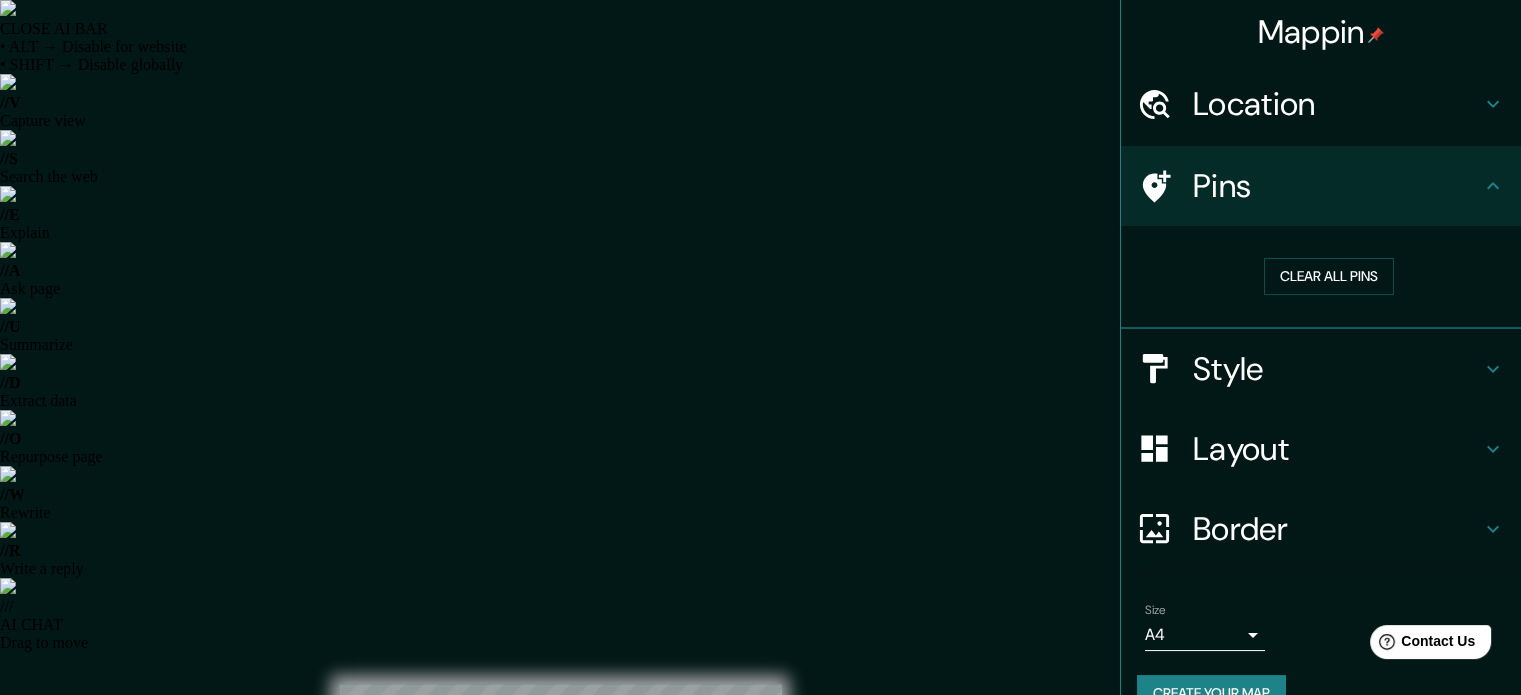 click on "Pins" at bounding box center [1337, 186] 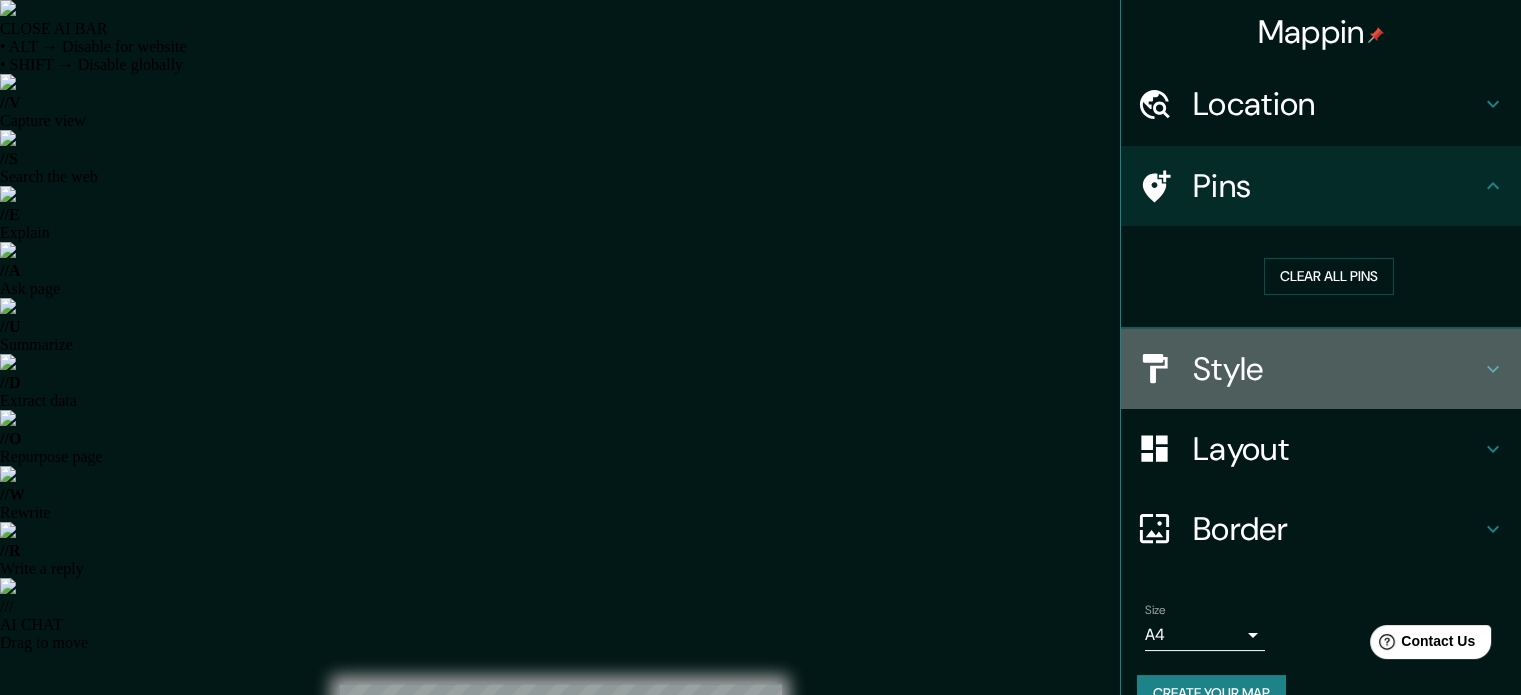 click on "Style" at bounding box center [1321, 369] 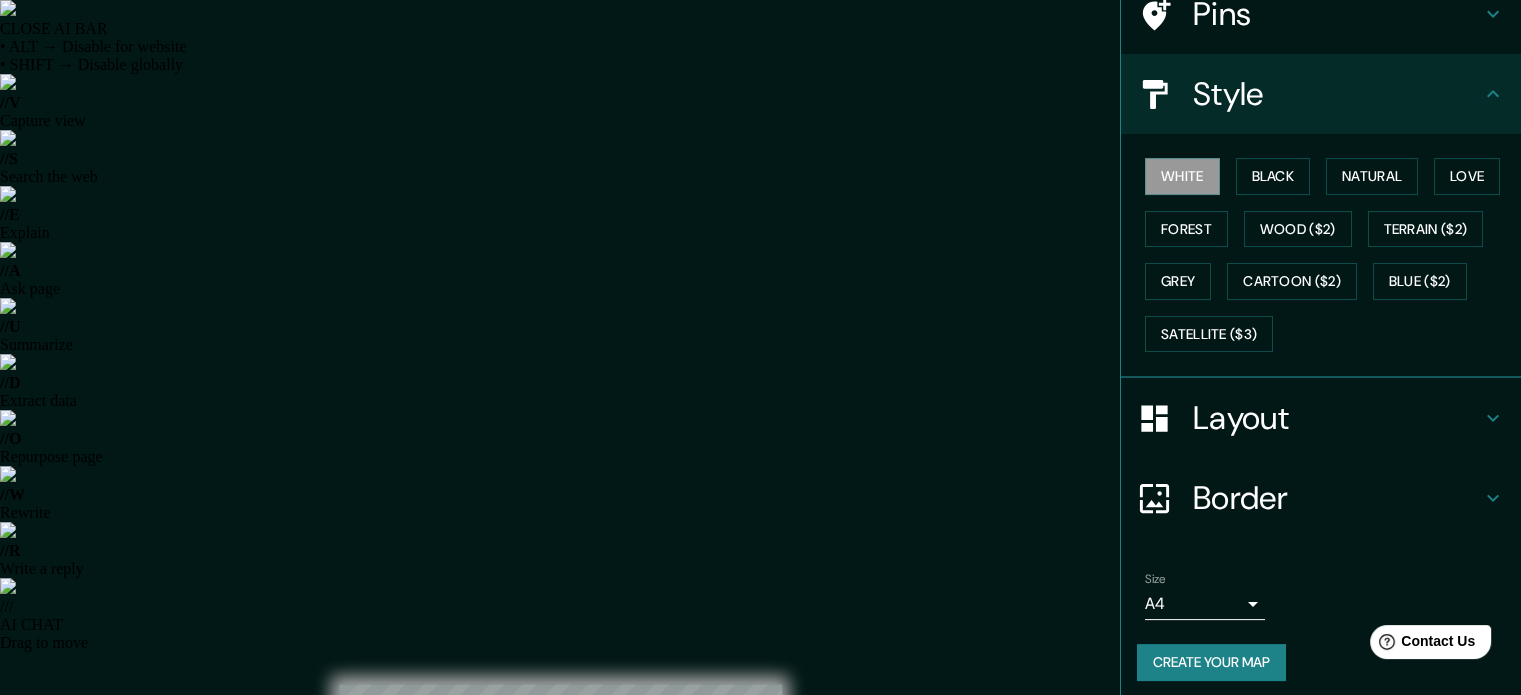 scroll, scrollTop: 178, scrollLeft: 0, axis: vertical 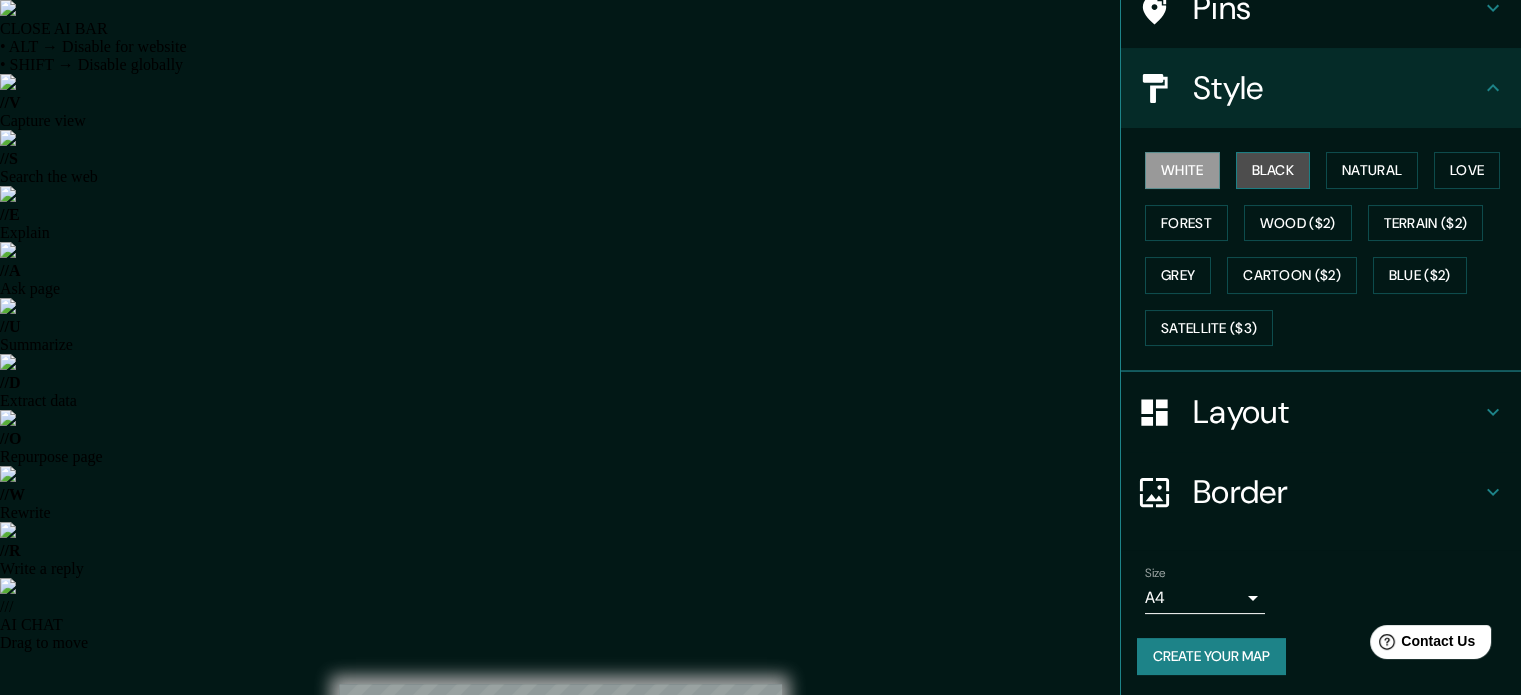 click on "Black" at bounding box center [1273, 170] 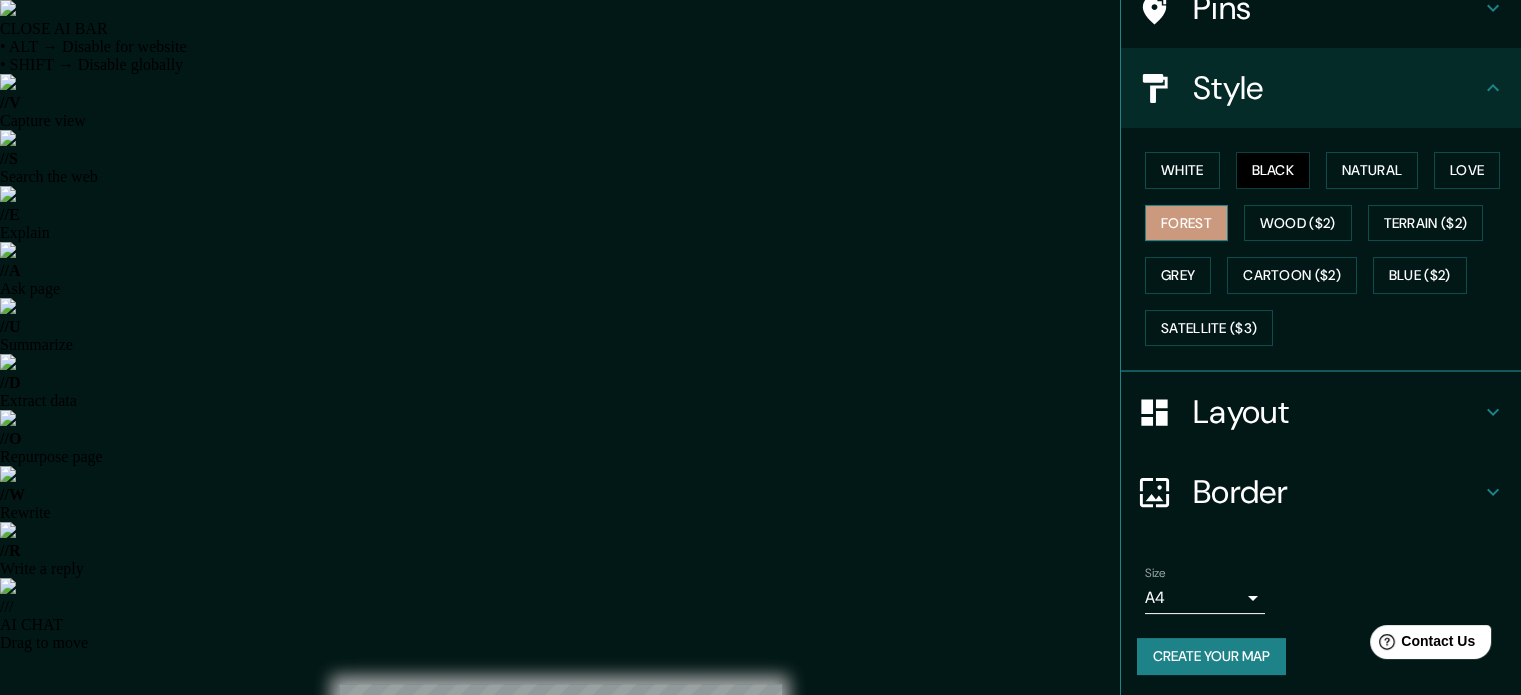 click on "Forest" at bounding box center [1186, 223] 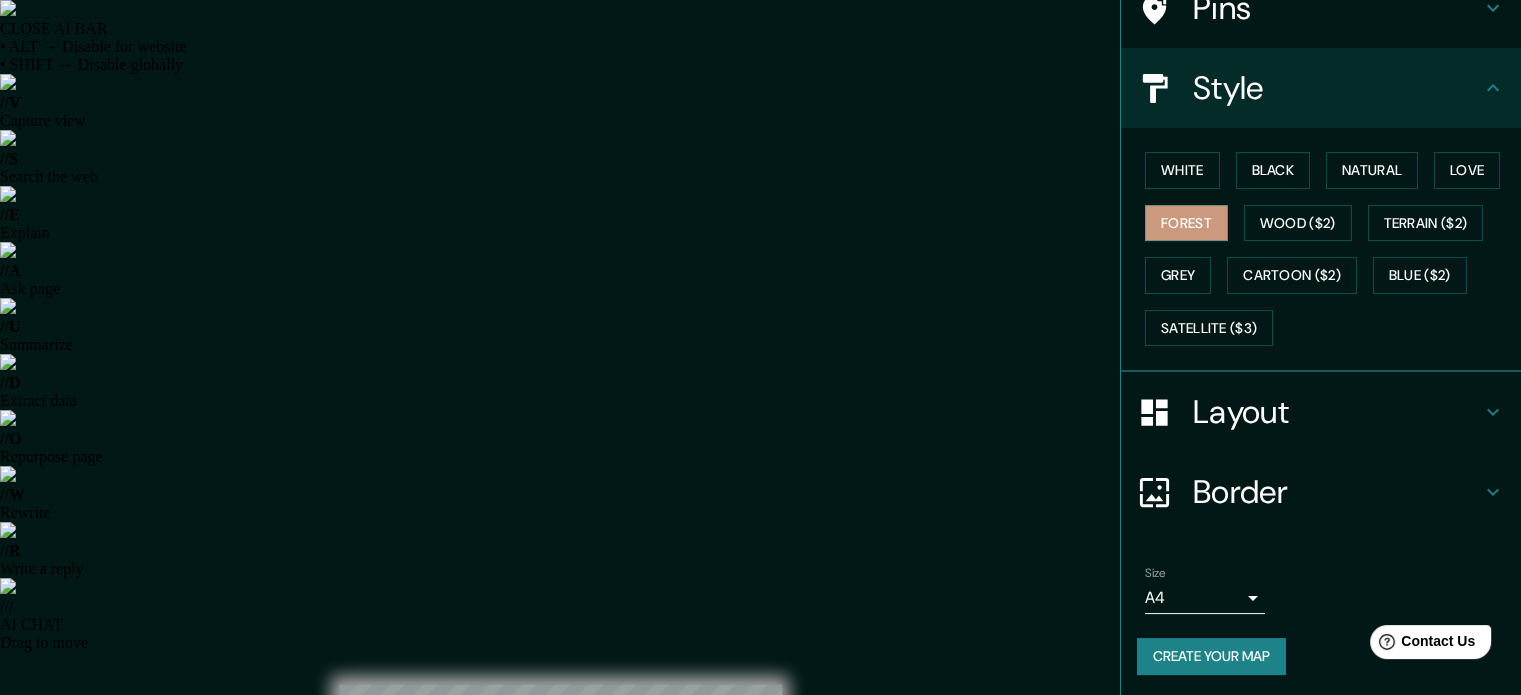 click at bounding box center [560, 684] 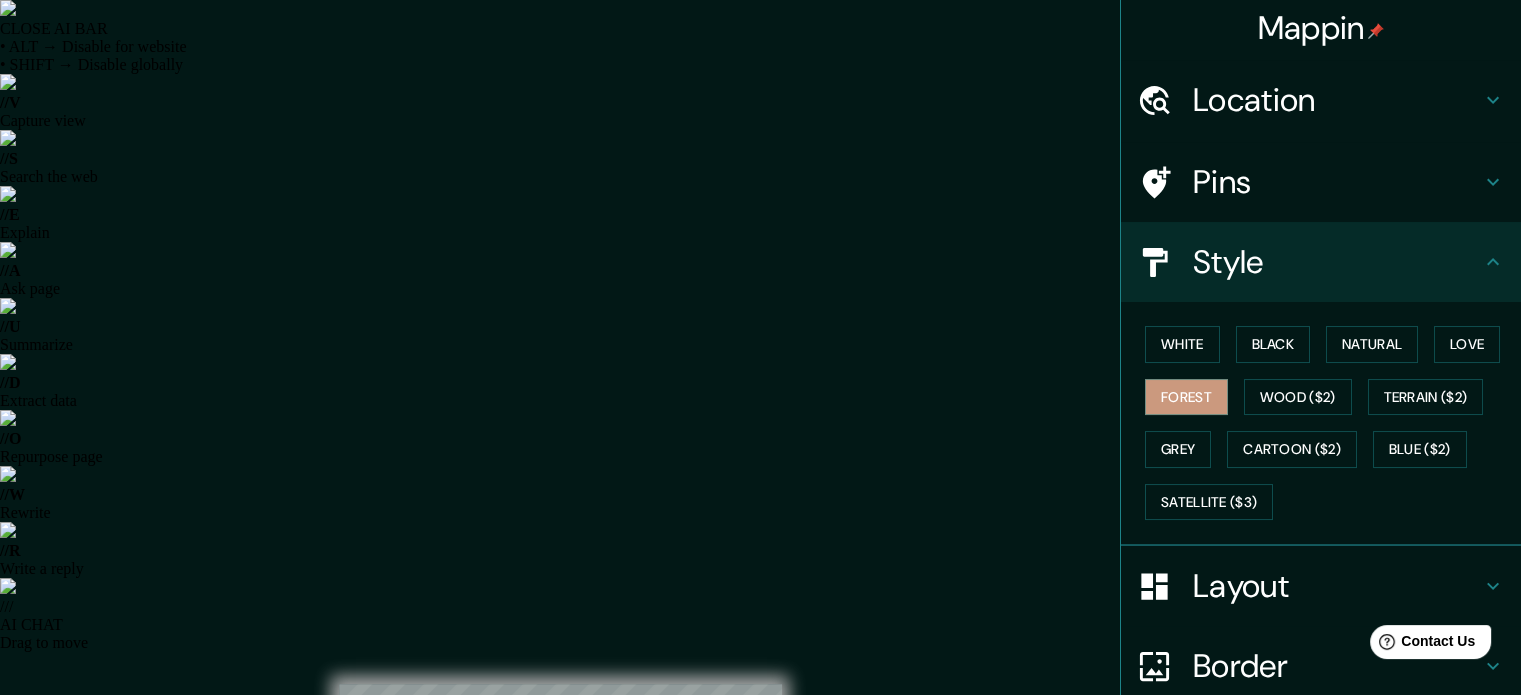 scroll, scrollTop: 0, scrollLeft: 0, axis: both 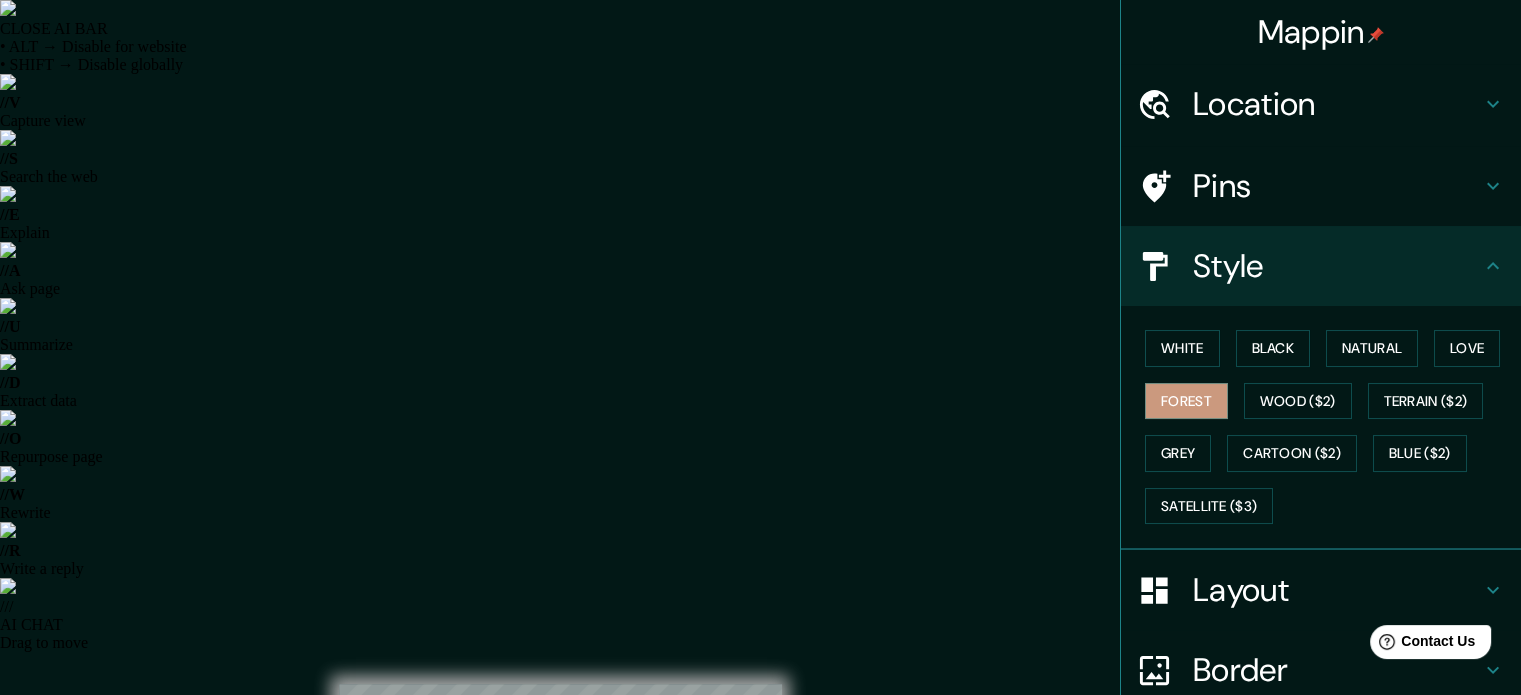click on "Pins" at bounding box center [1321, 186] 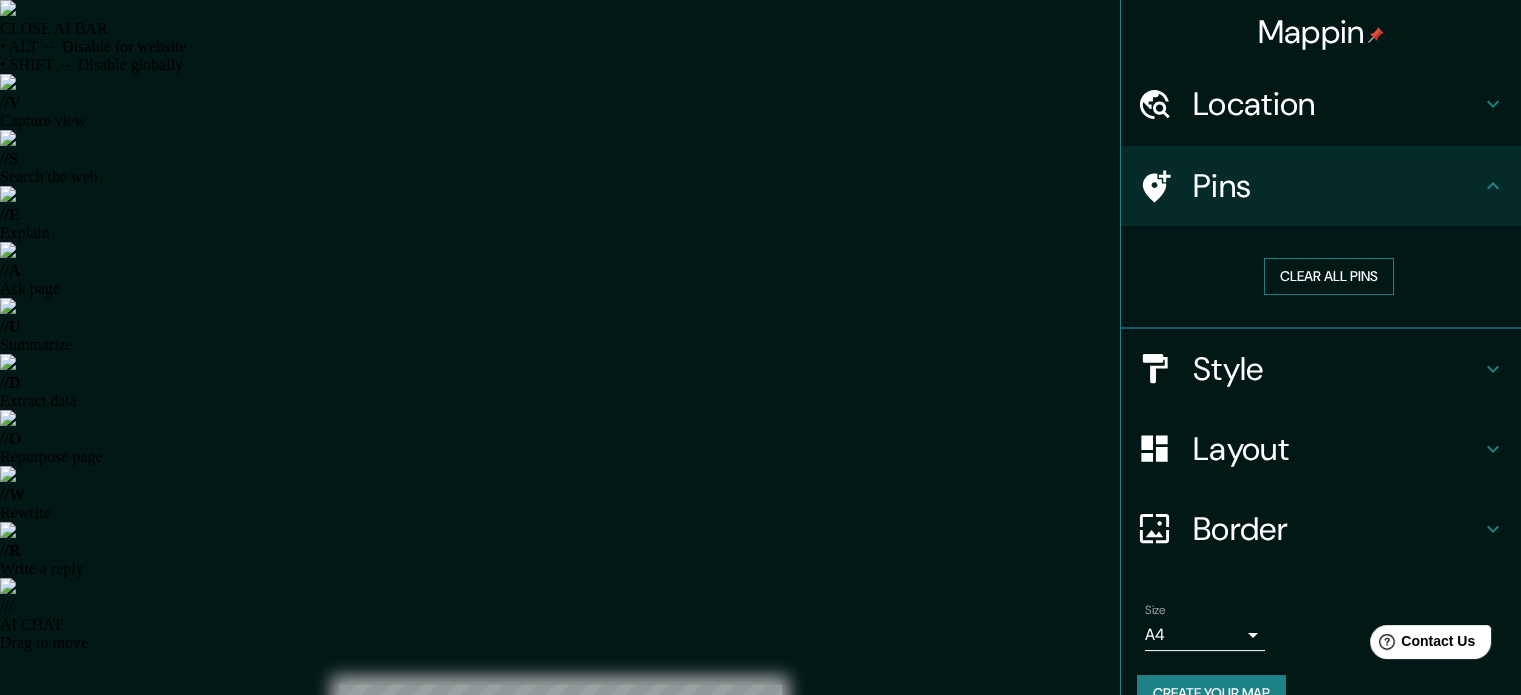 click on "Clear all pins" at bounding box center [1329, 276] 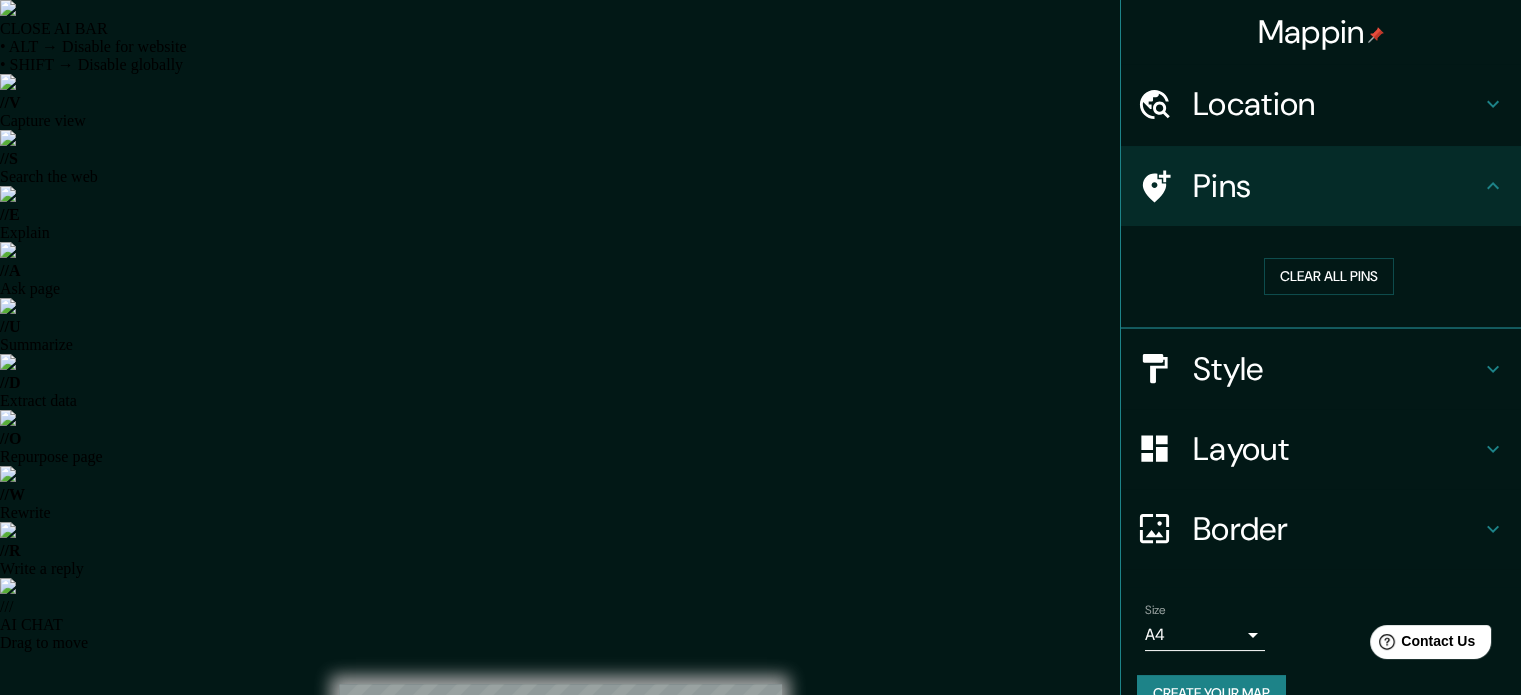 click on "Style" at bounding box center (1337, 369) 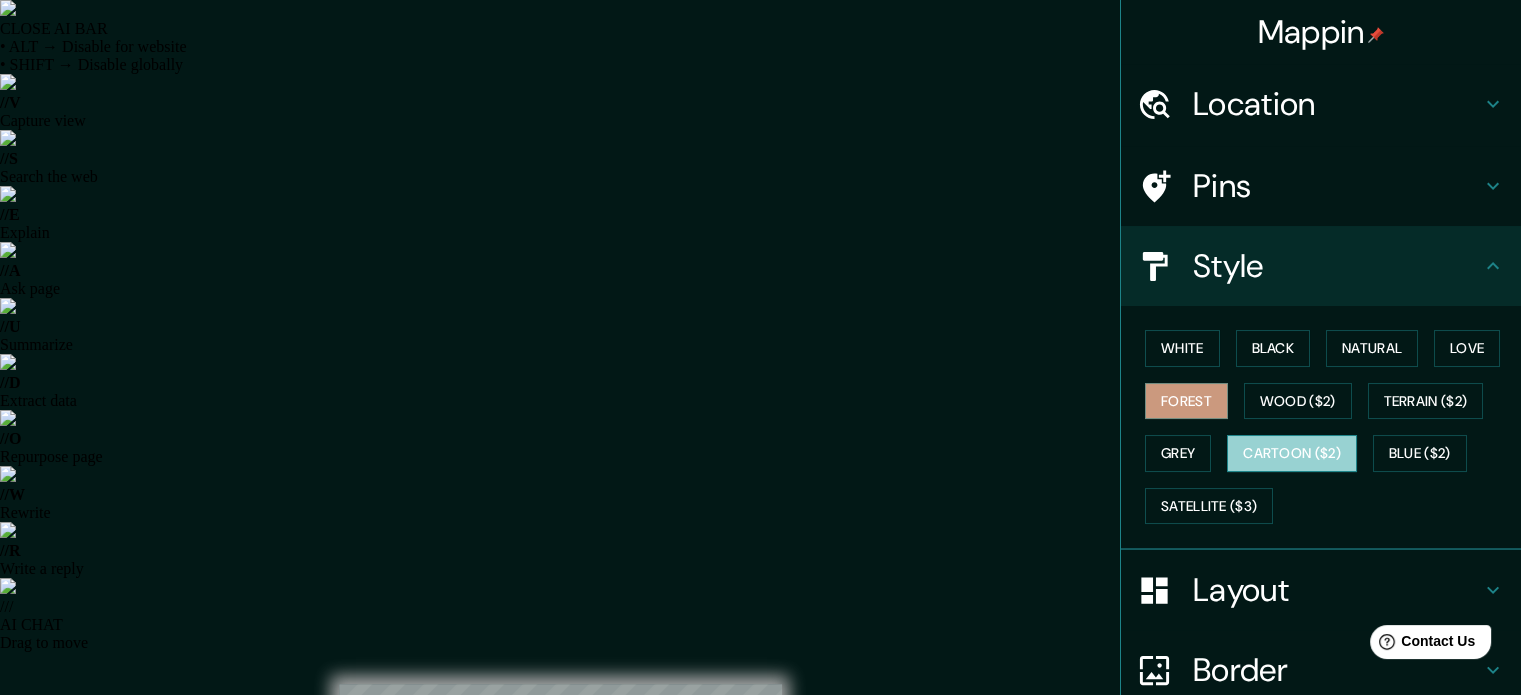 click on "Cartoon ($2)" at bounding box center [1292, 453] 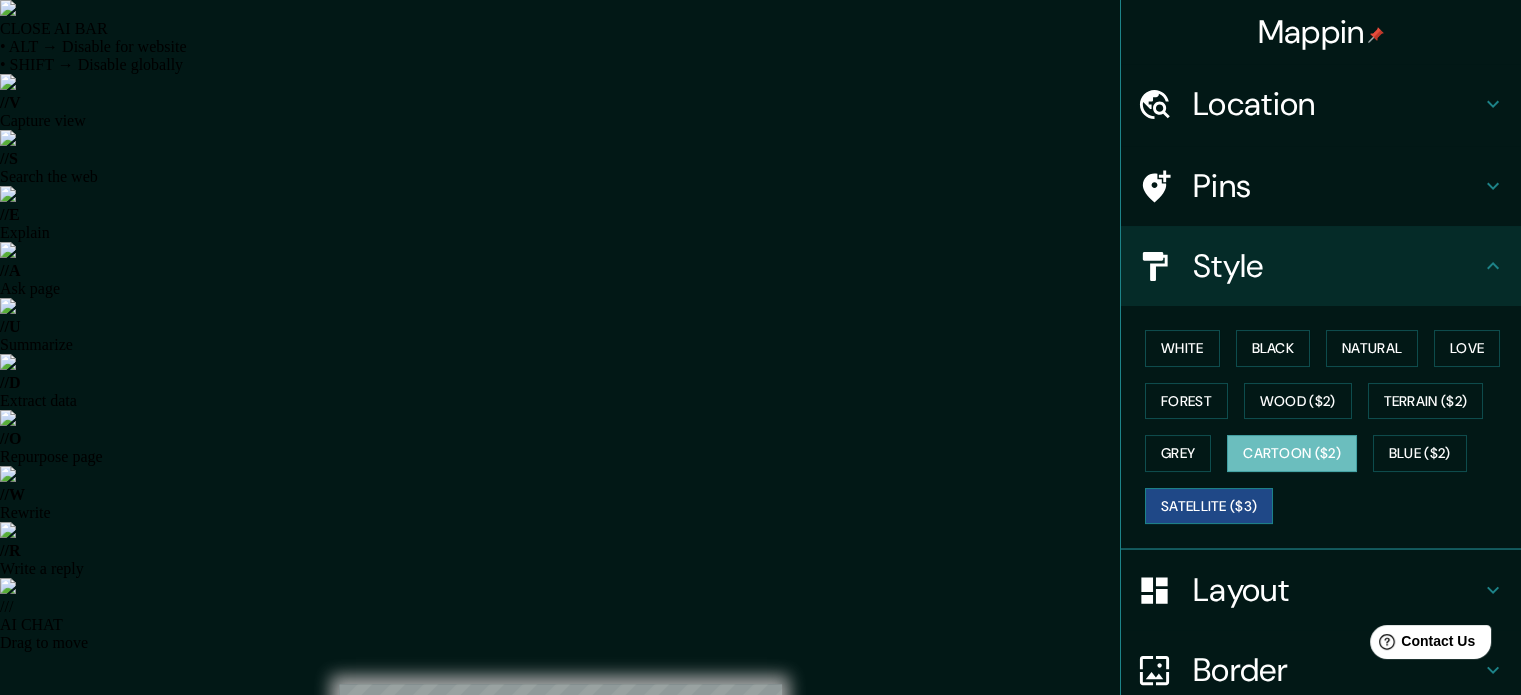 click on "Satellite ($3)" at bounding box center [1209, 506] 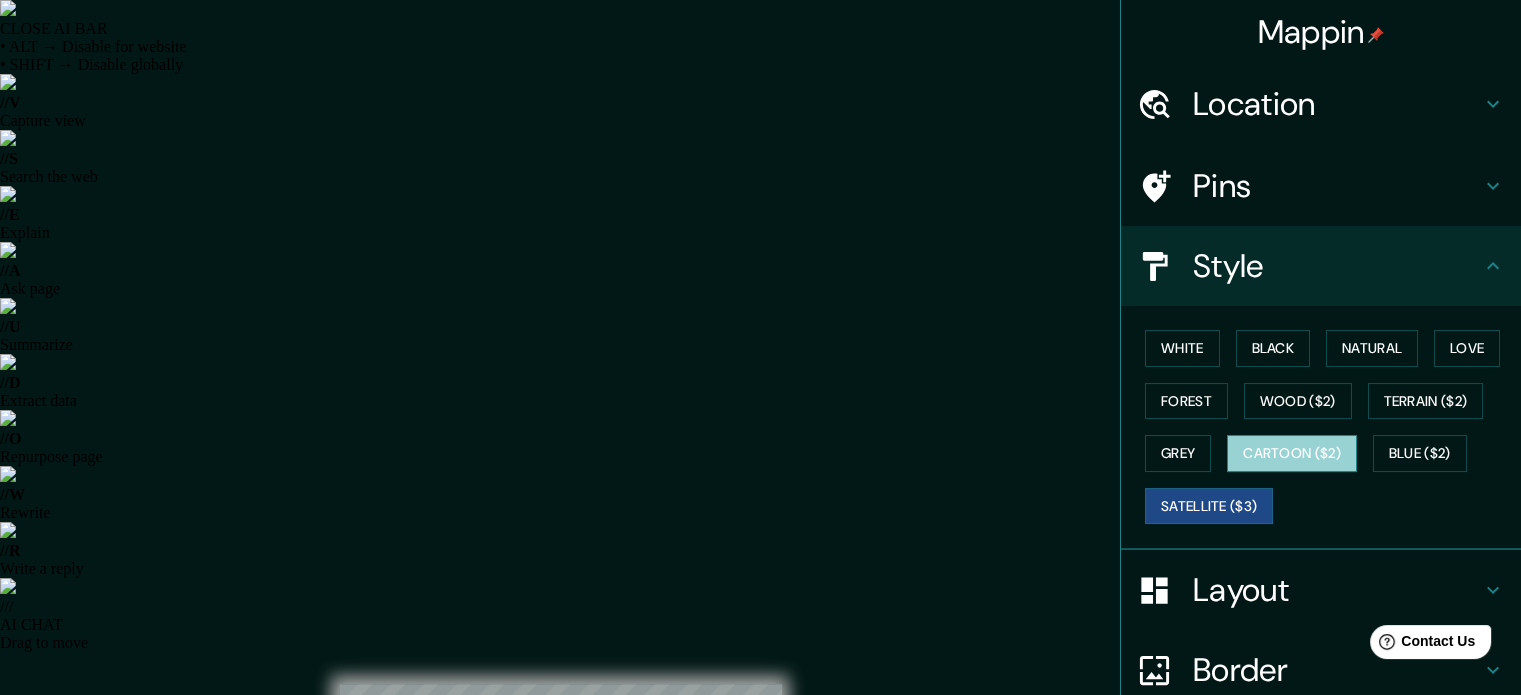 click on "Cartoon ($2)" at bounding box center (1292, 453) 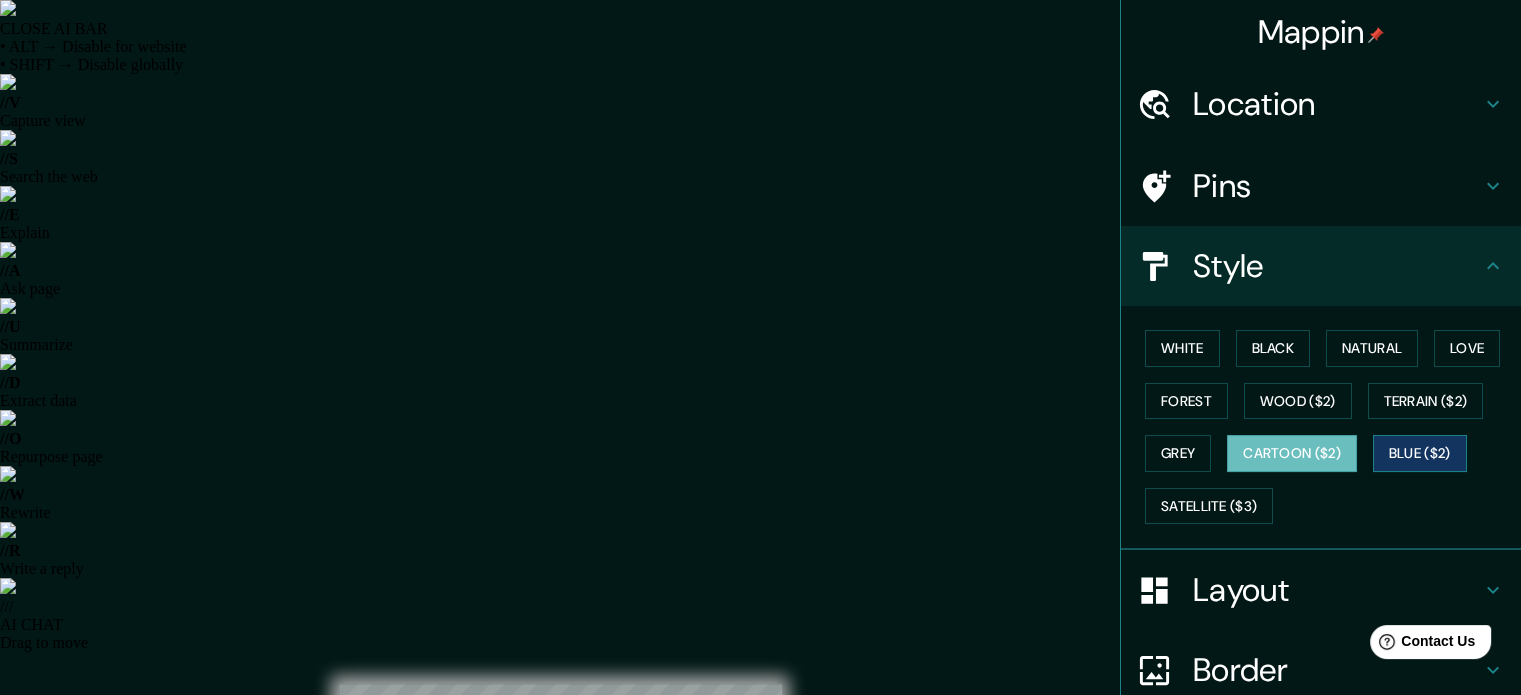 click on "Blue ($2)" at bounding box center [1420, 453] 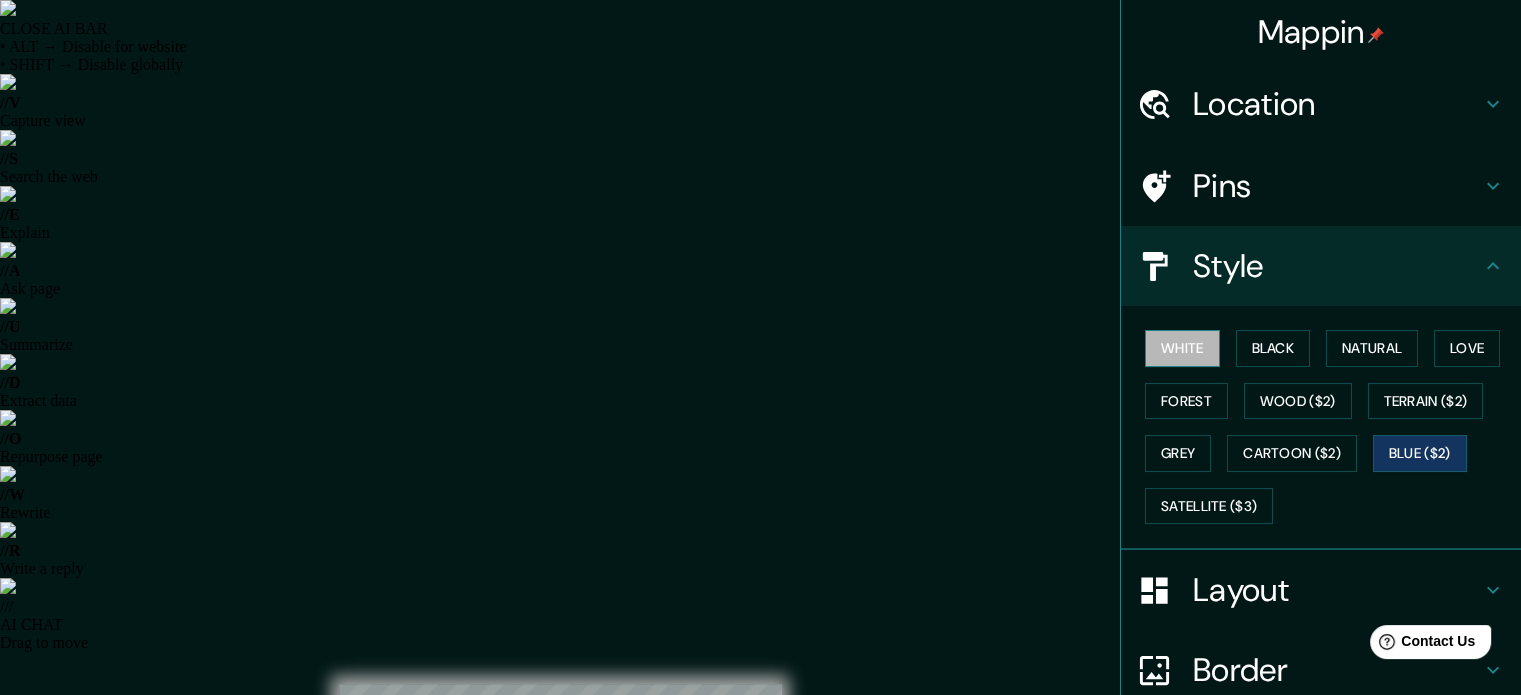 click on "White" at bounding box center (1182, 348) 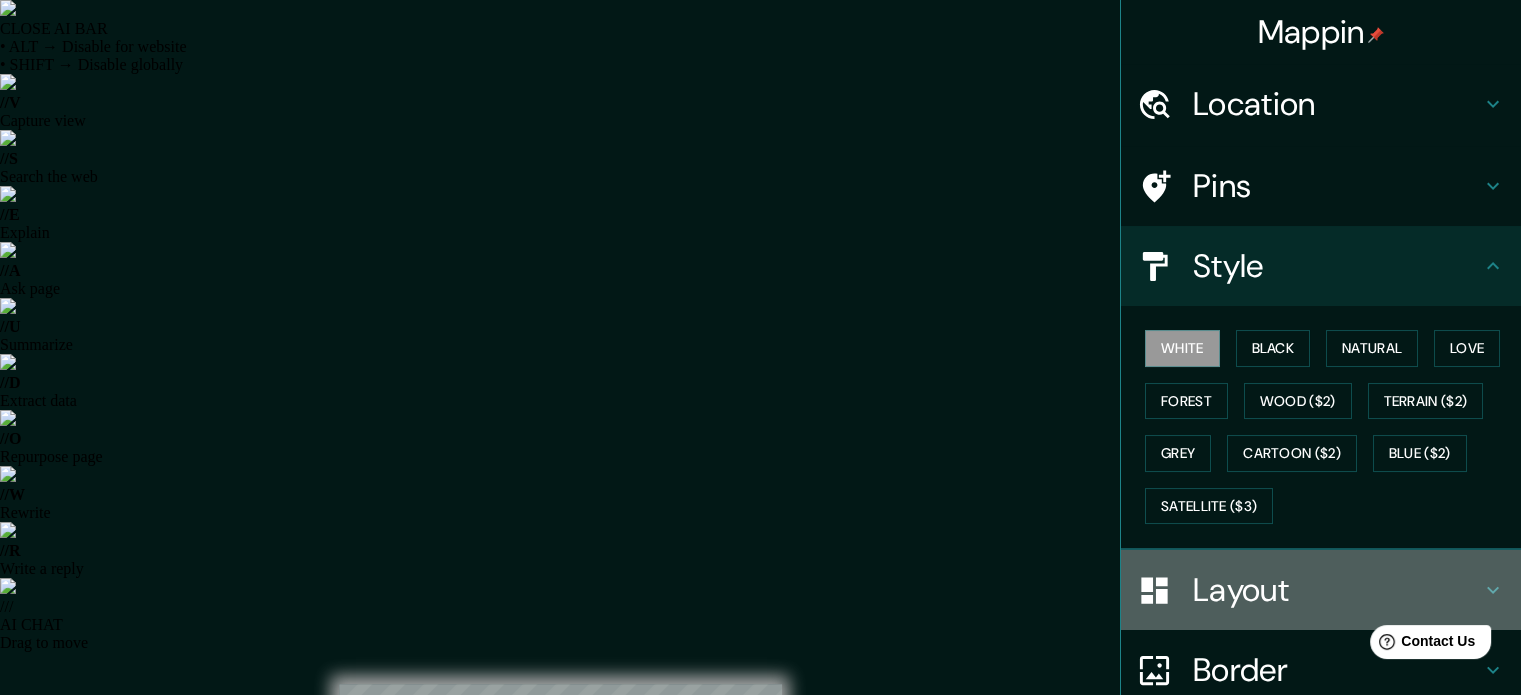 click on "Layout" at bounding box center [1337, 590] 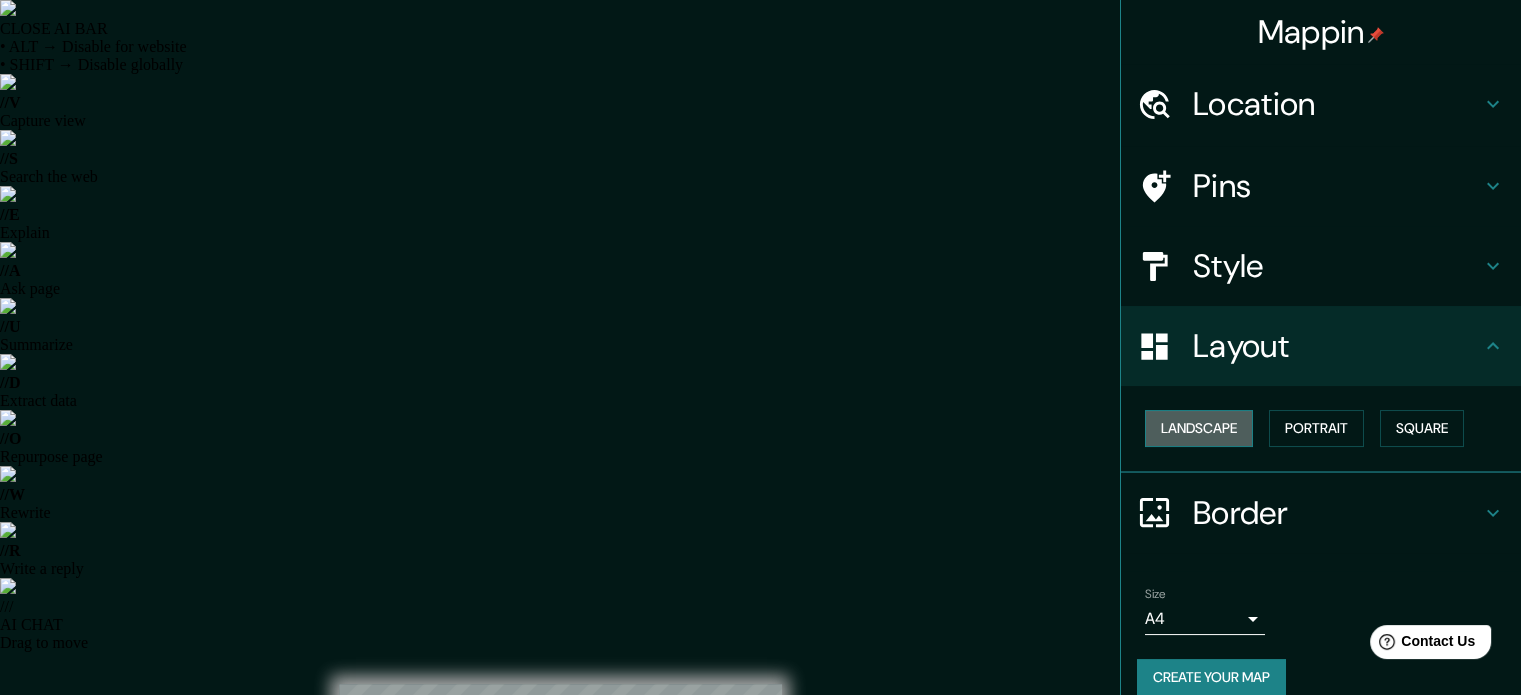 click on "Landscape" at bounding box center (1199, 428) 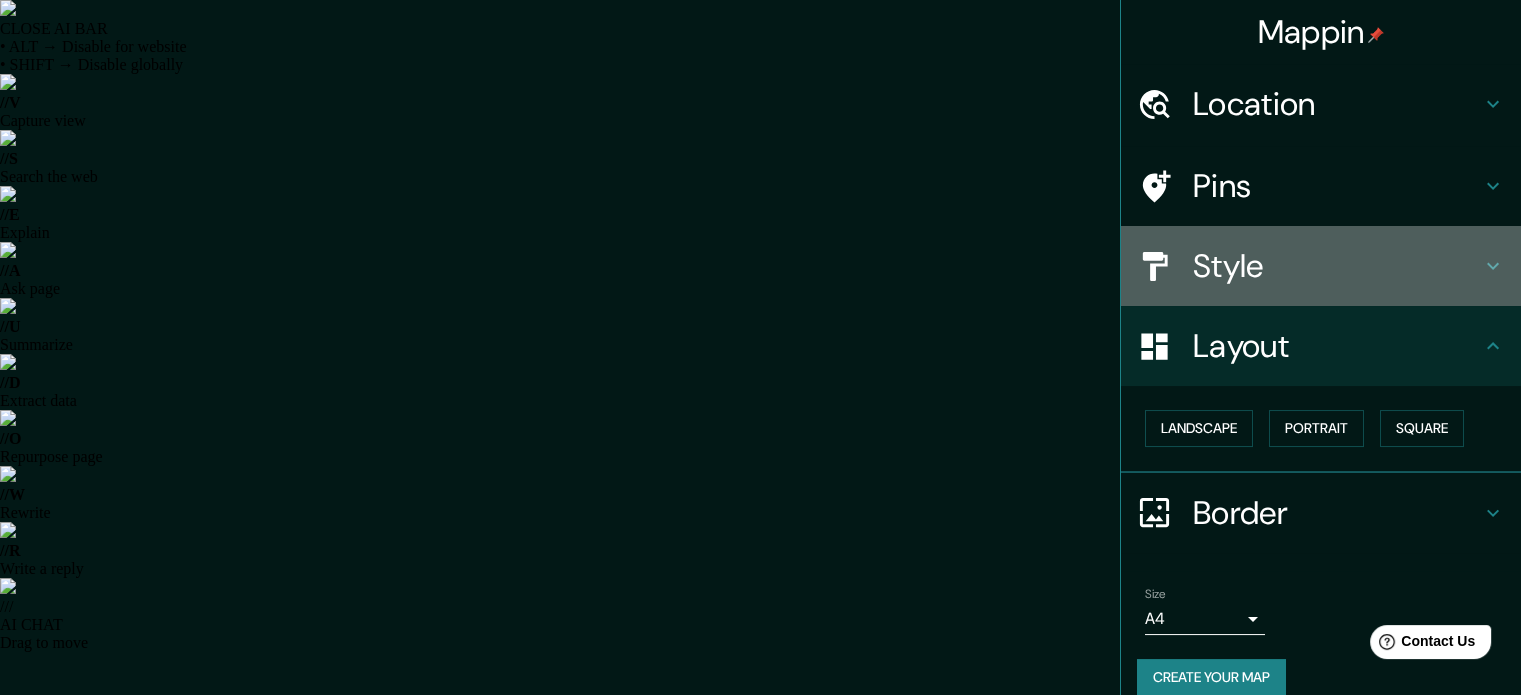 click on "Style" at bounding box center (1337, 266) 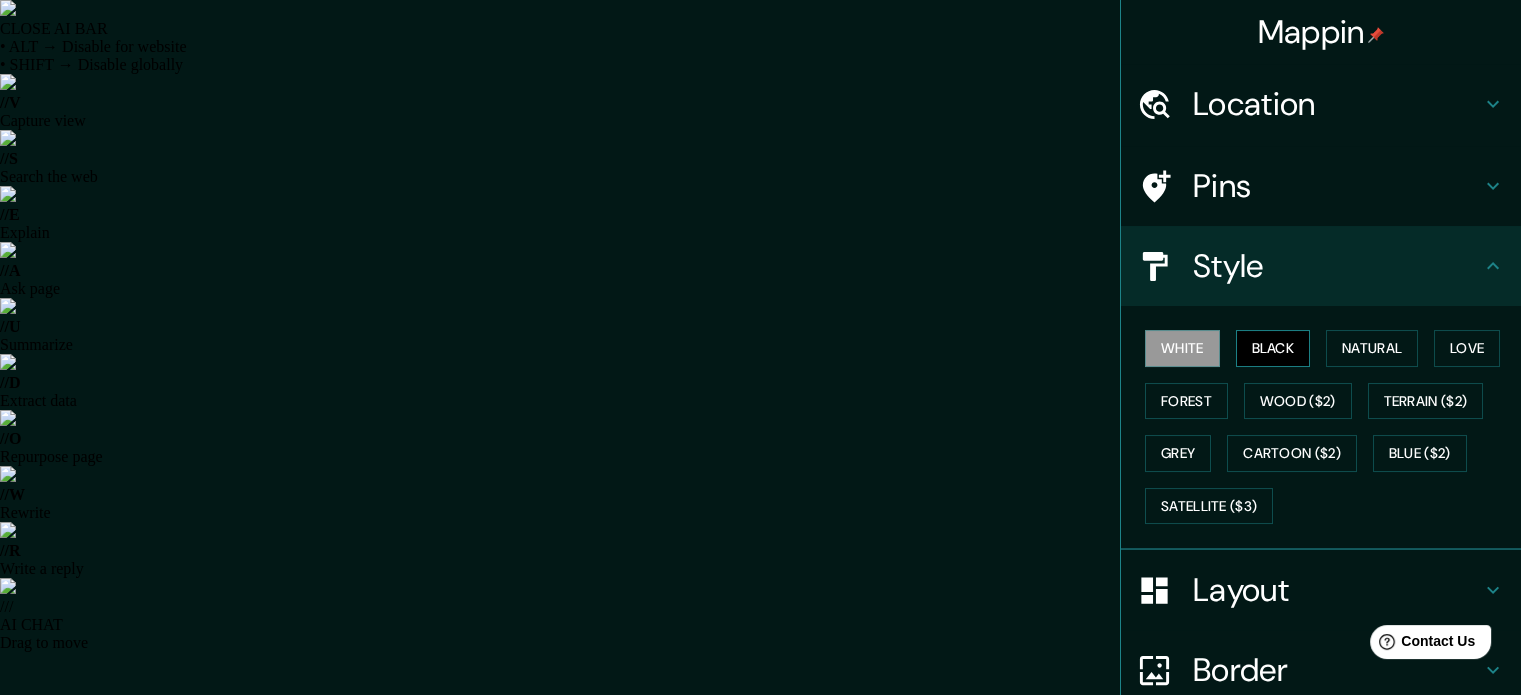 click on "Black" at bounding box center (1273, 348) 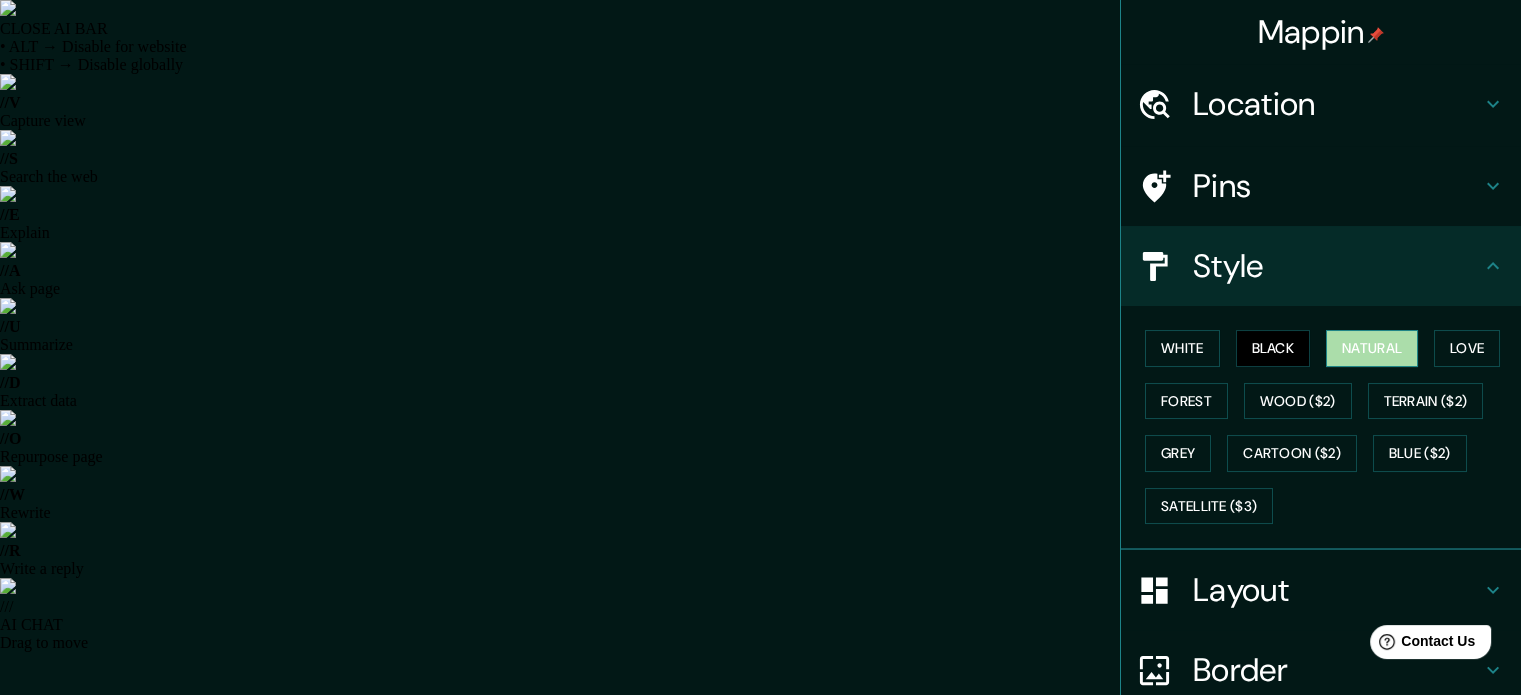 click on "Natural" at bounding box center [1372, 348] 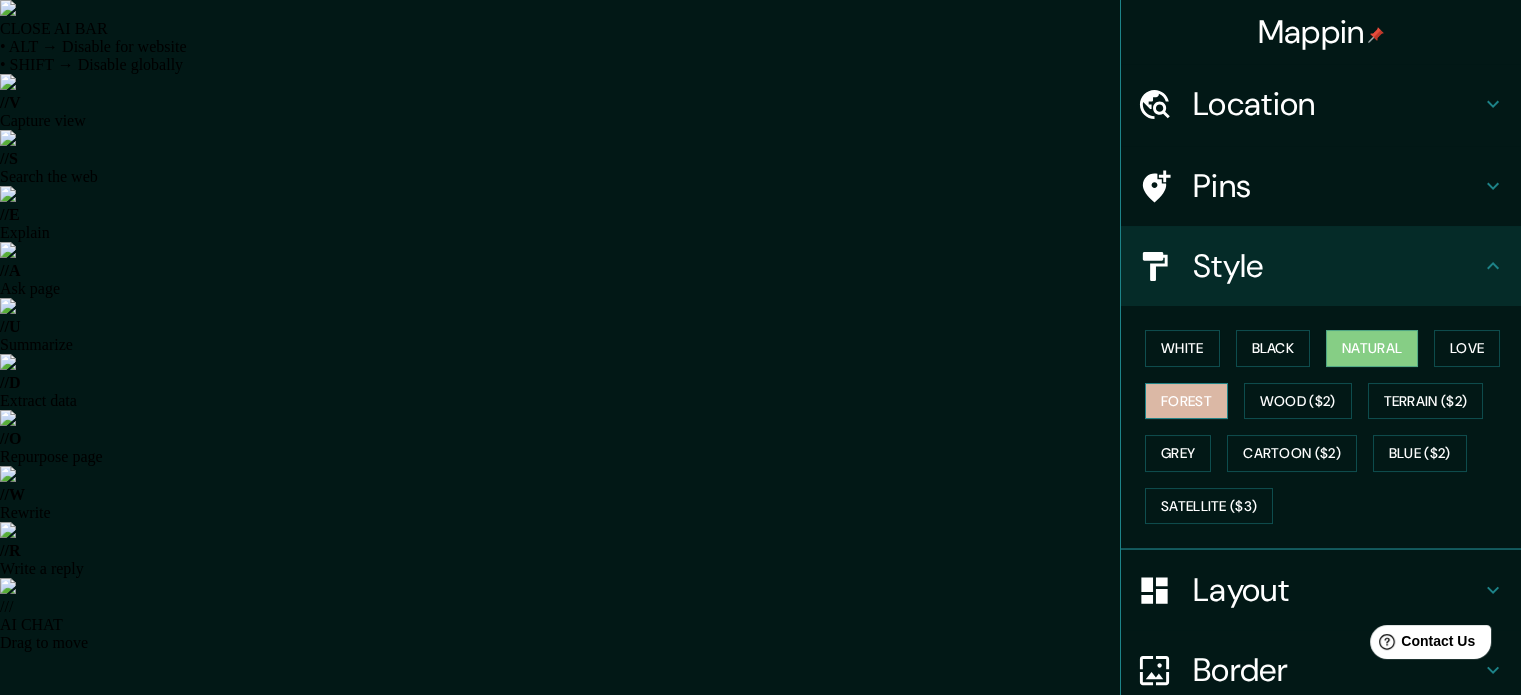 click on "Forest" at bounding box center [1186, 401] 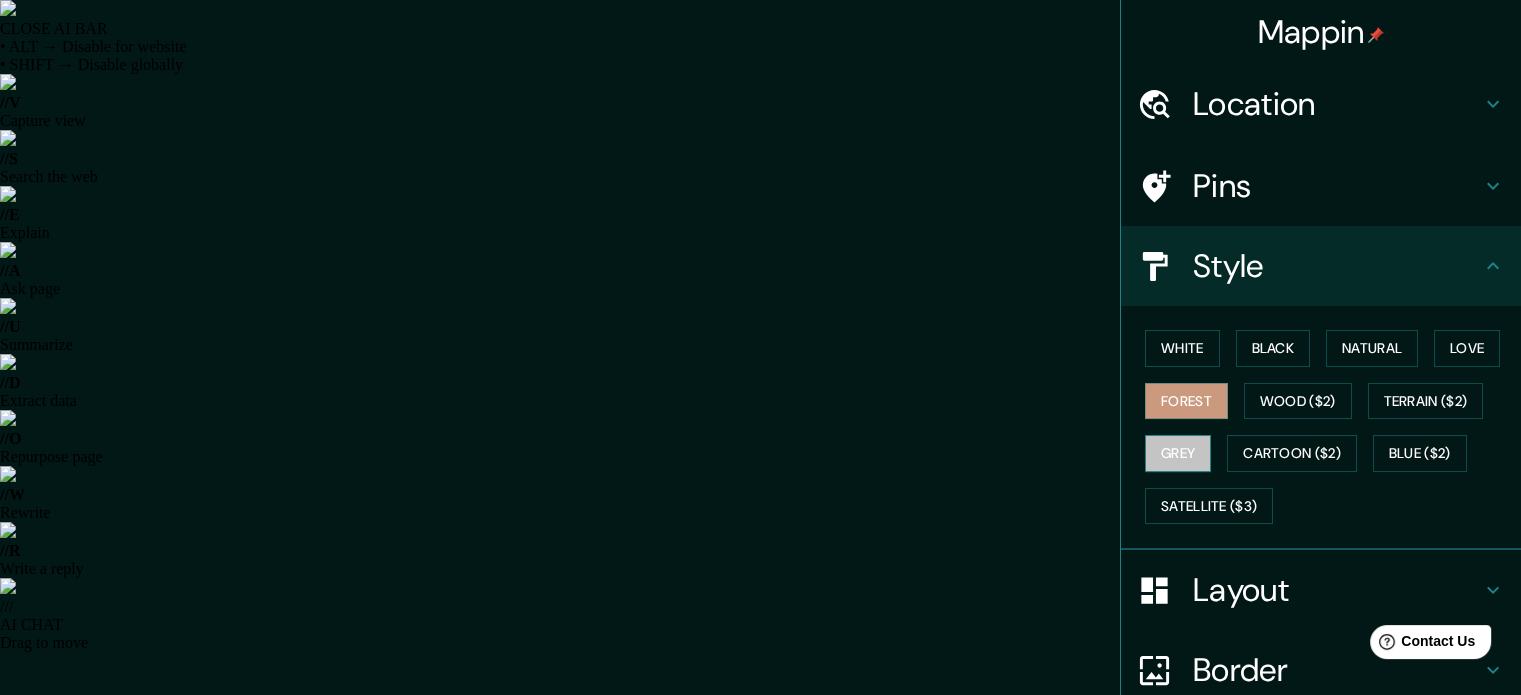 click on "Grey" at bounding box center (1178, 453) 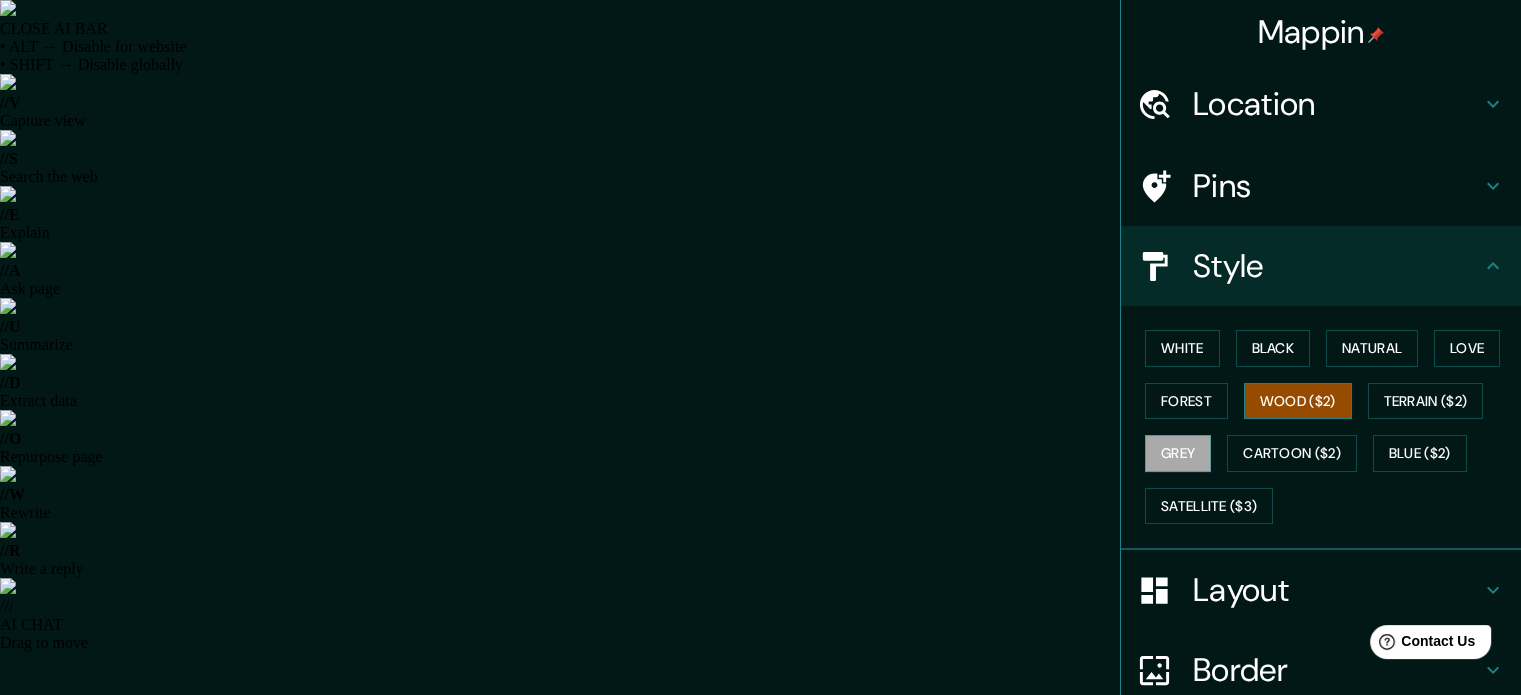 click on "Wood ($2)" at bounding box center (1298, 401) 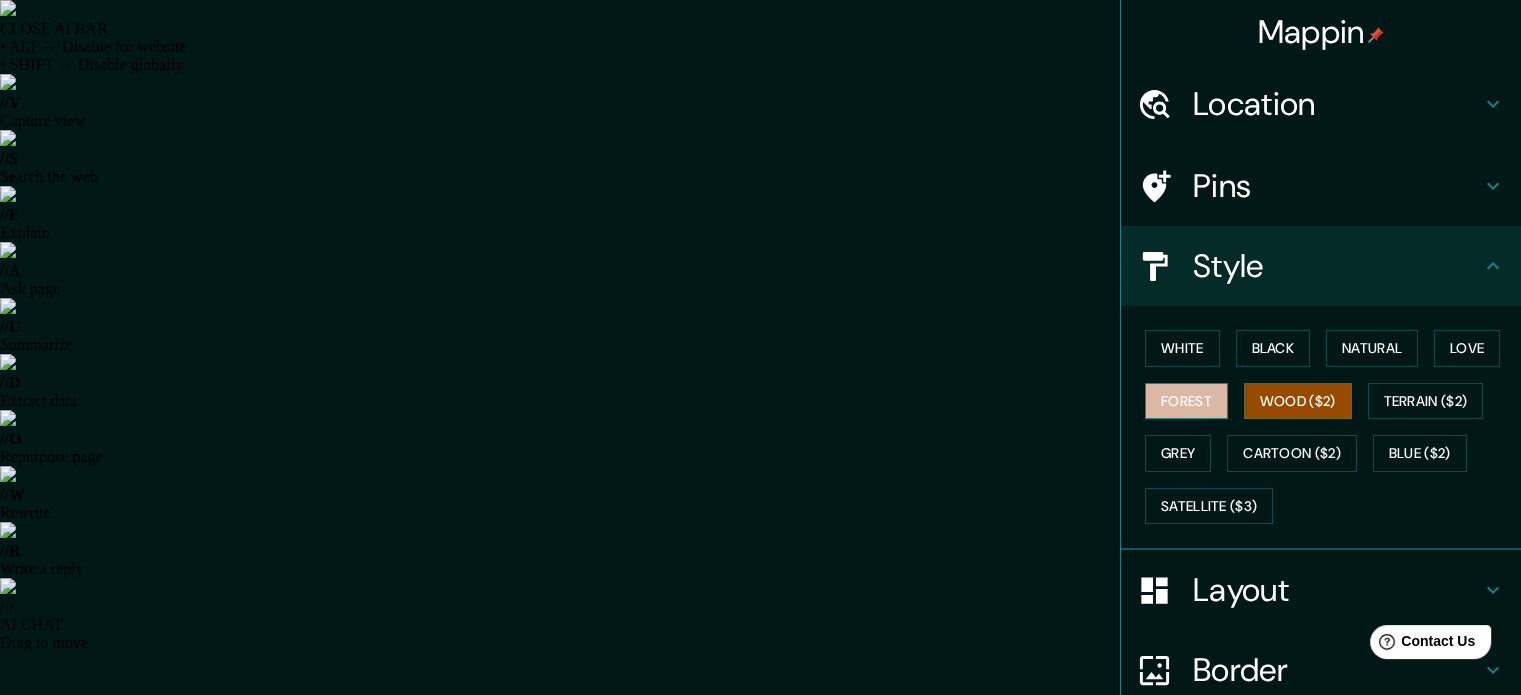 click on "Forest" at bounding box center (1186, 401) 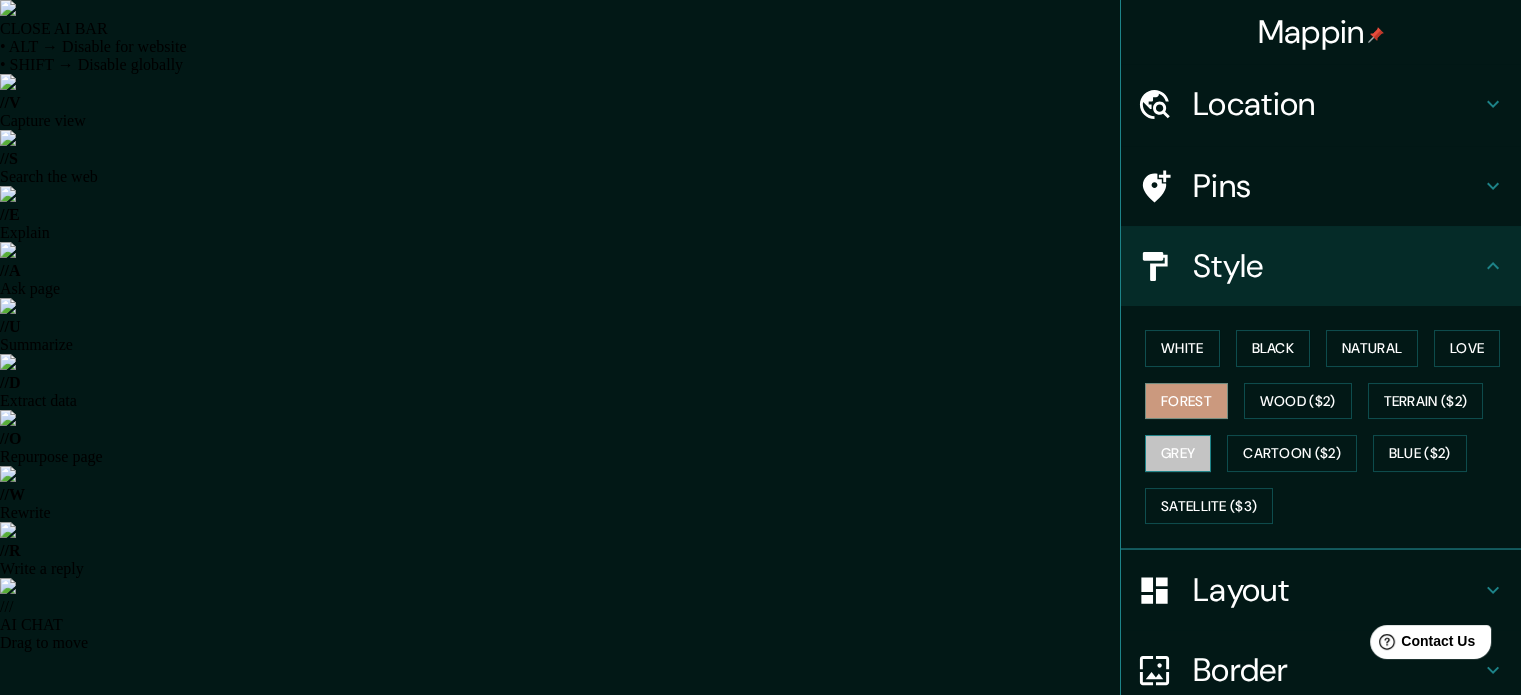 click on "Grey" at bounding box center (1178, 453) 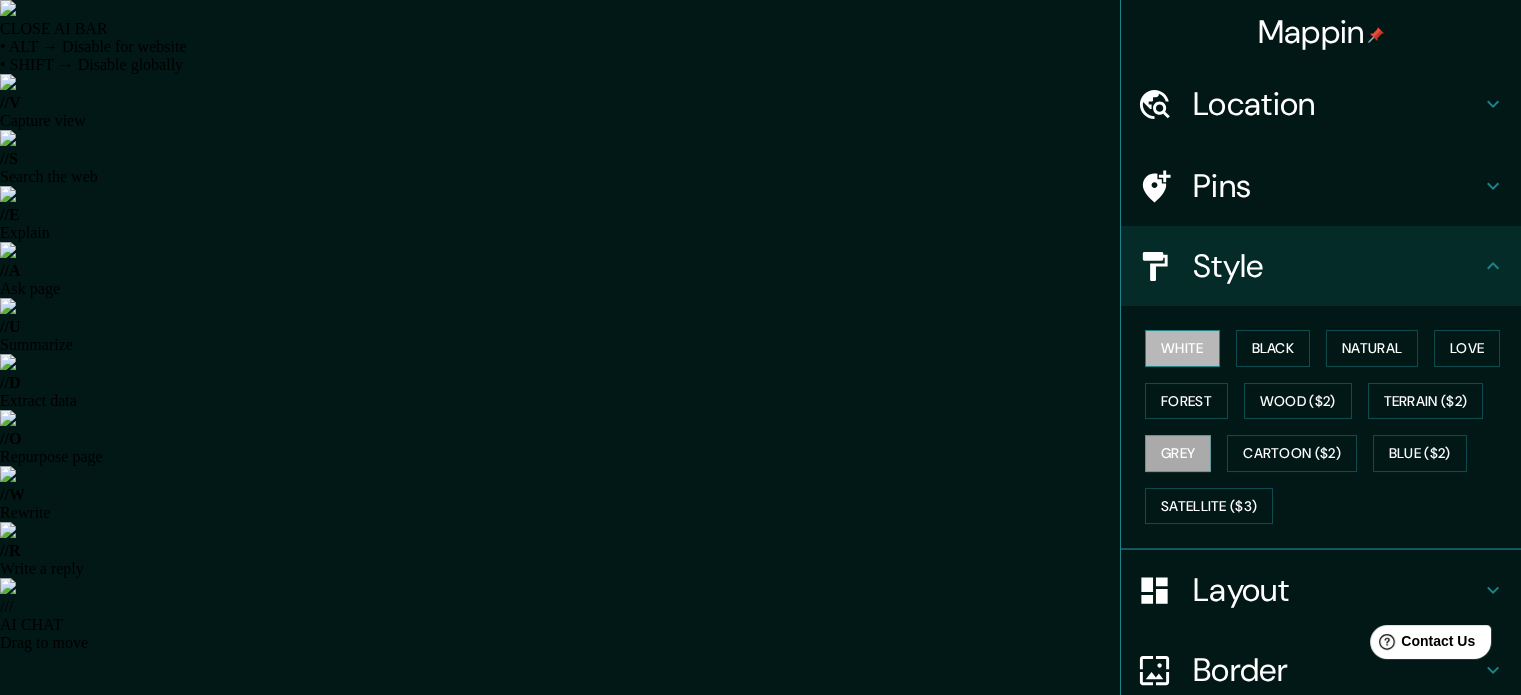 click on "White" at bounding box center (1182, 348) 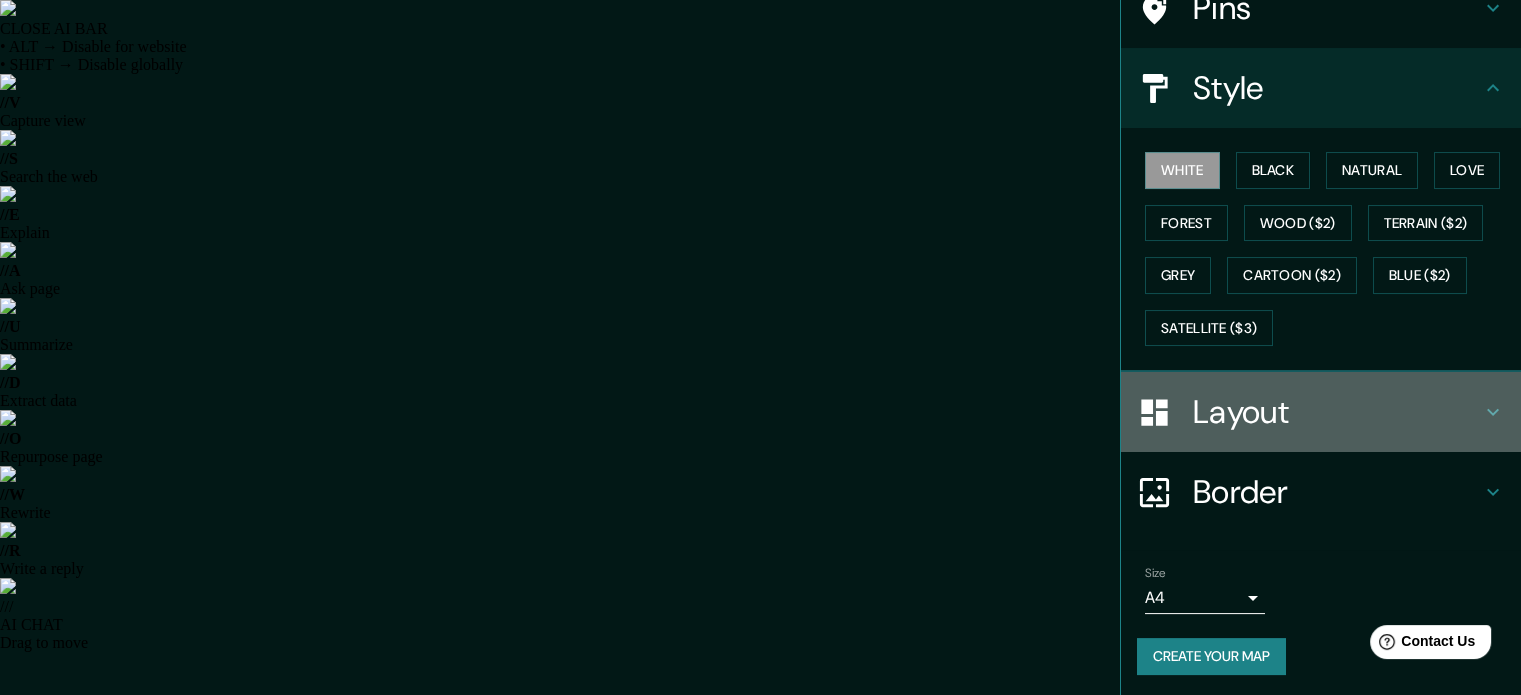 click on "Layout" at bounding box center [1337, 412] 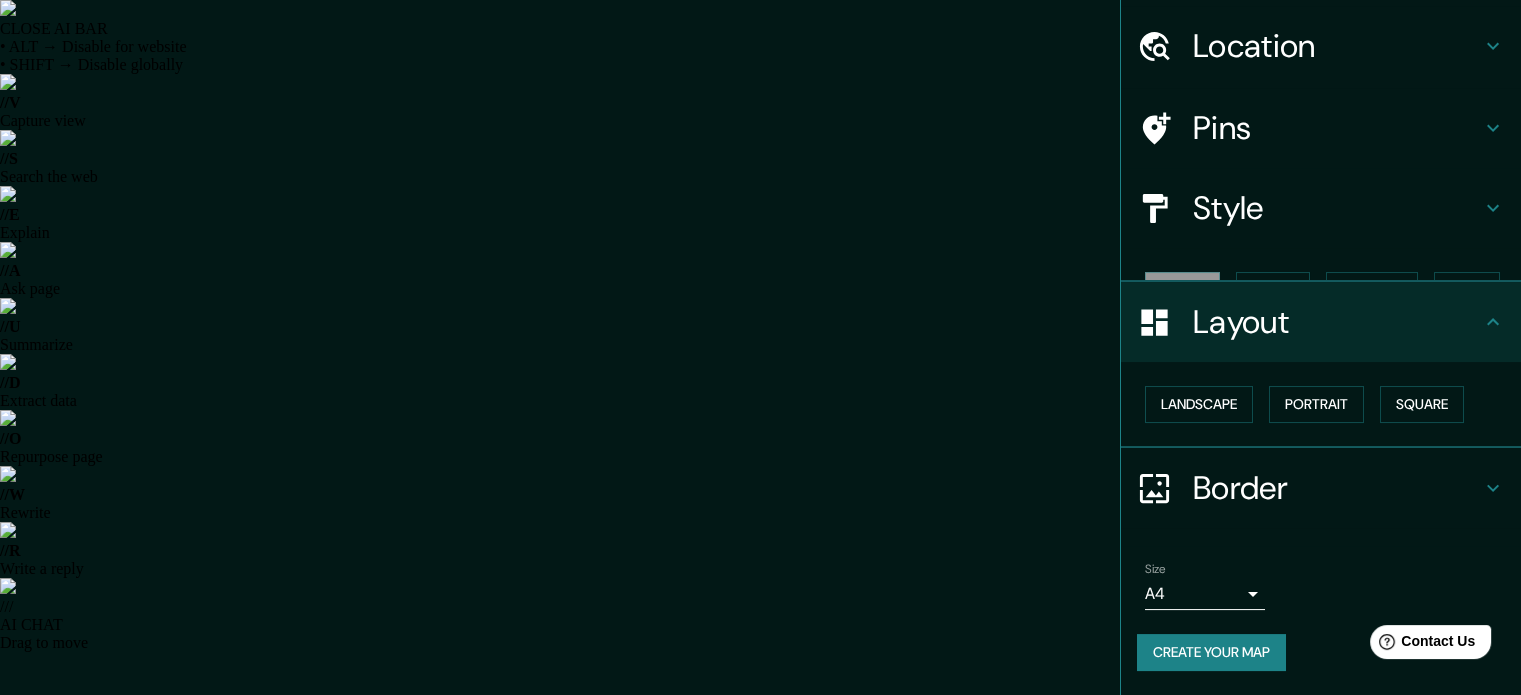 scroll, scrollTop: 22, scrollLeft: 0, axis: vertical 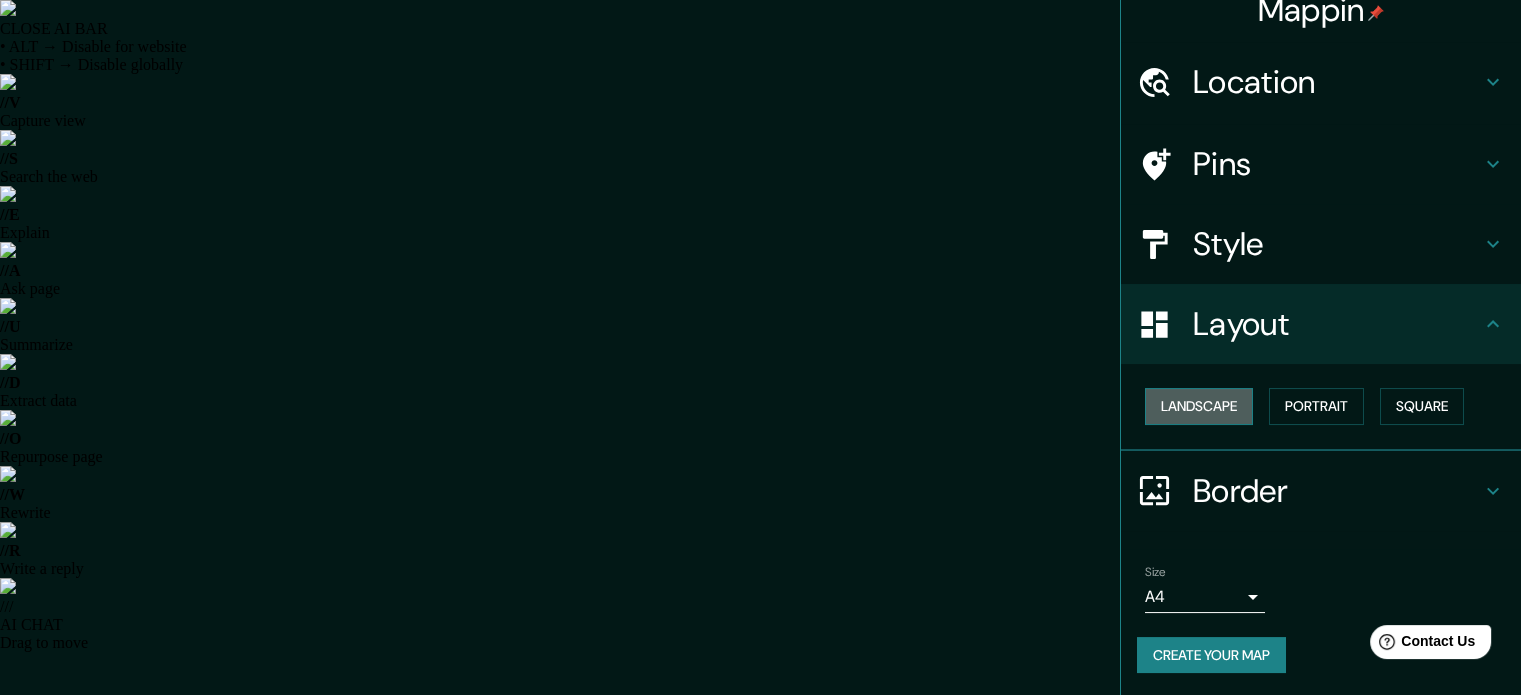 click on "Landscape" at bounding box center [1199, 406] 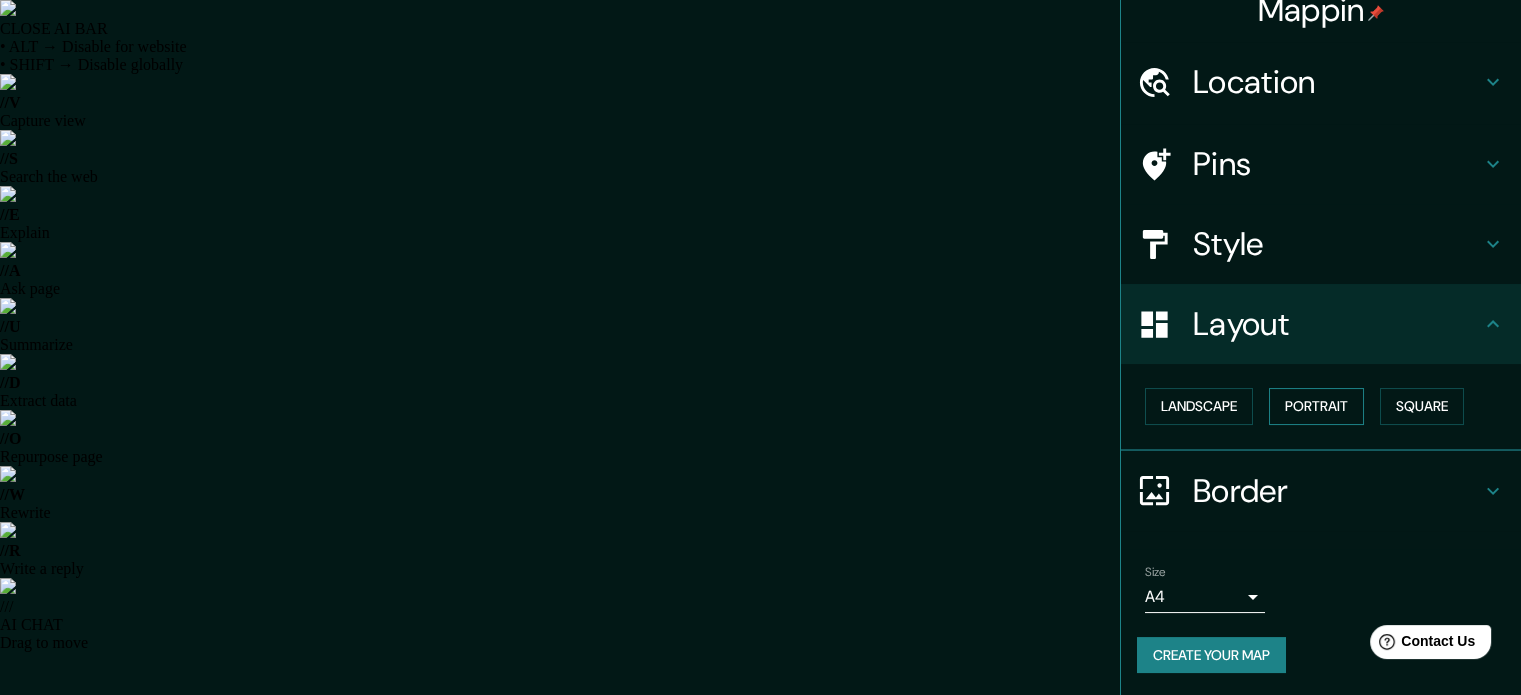click on "Portrait" at bounding box center (1316, 406) 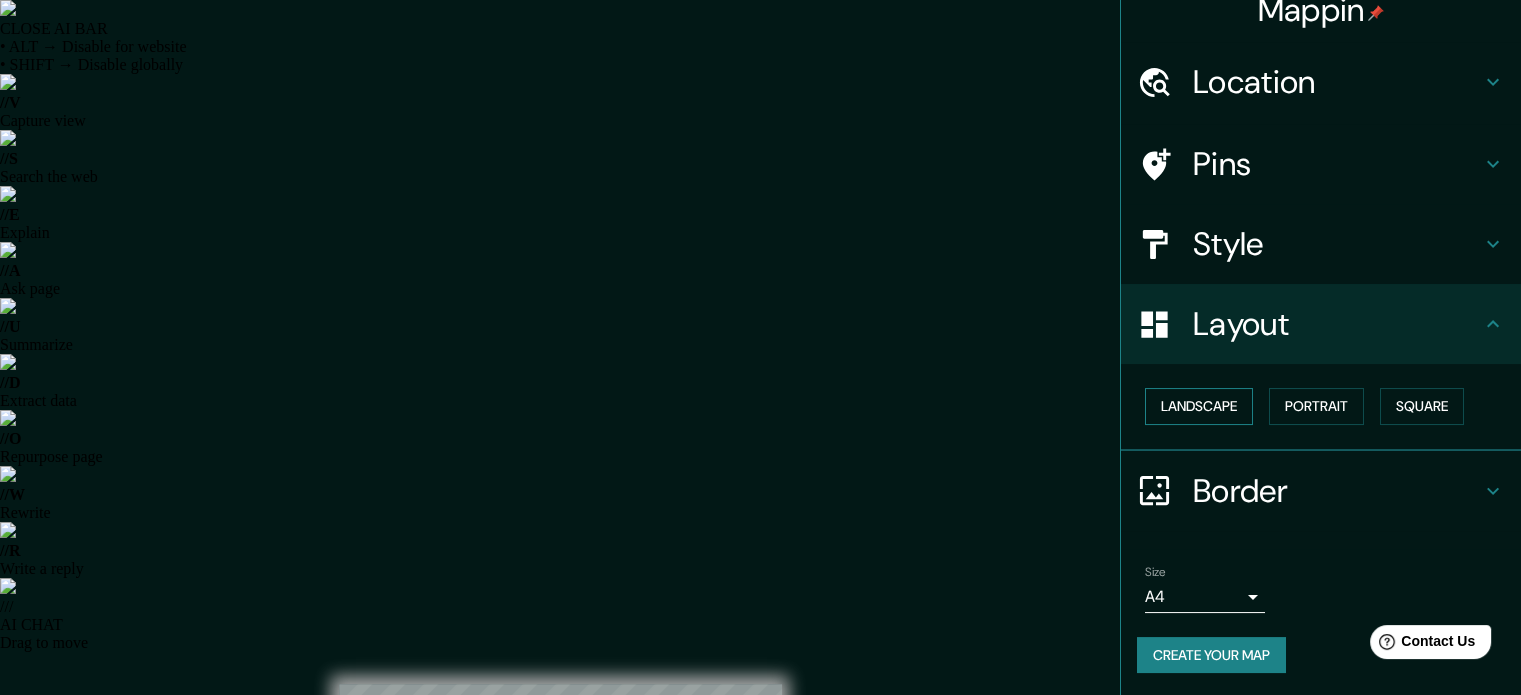 click on "Landscape" at bounding box center [1199, 406] 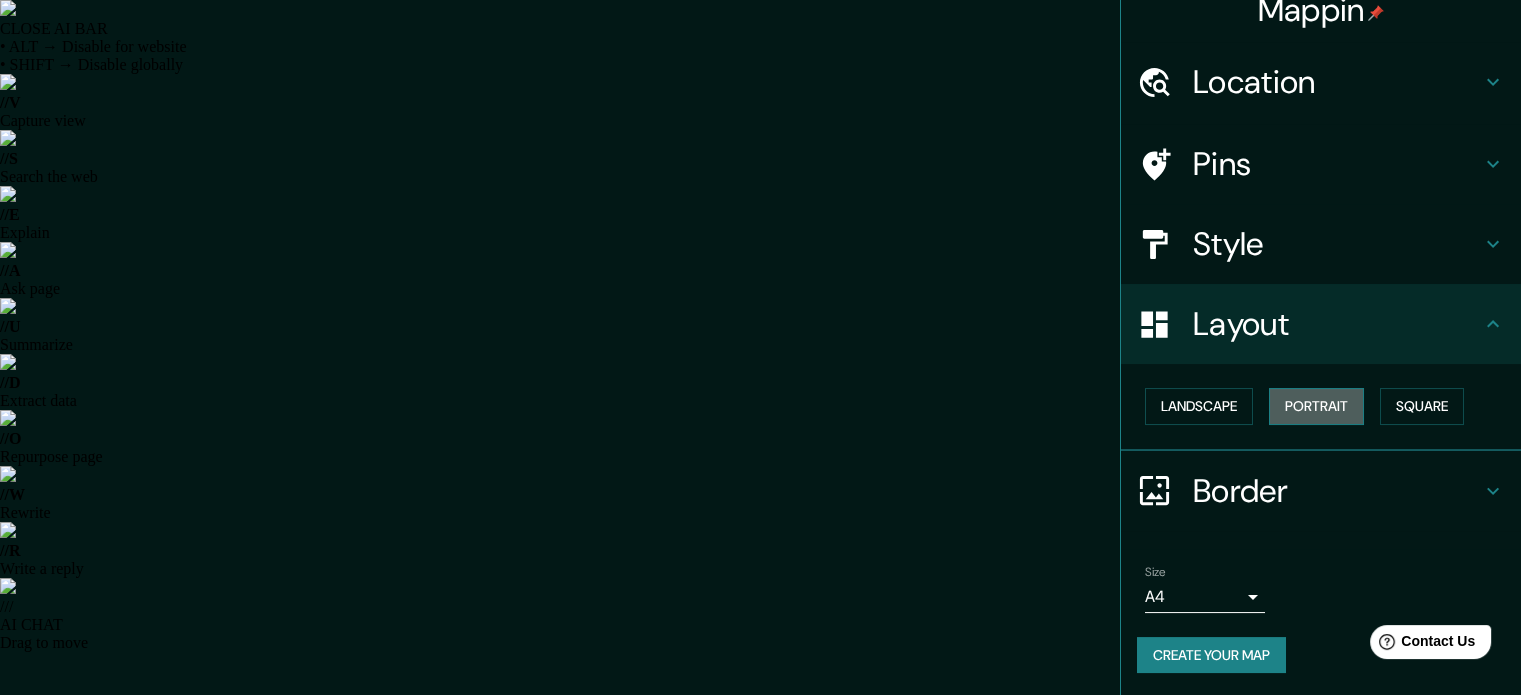 click on "Portrait" at bounding box center [1316, 406] 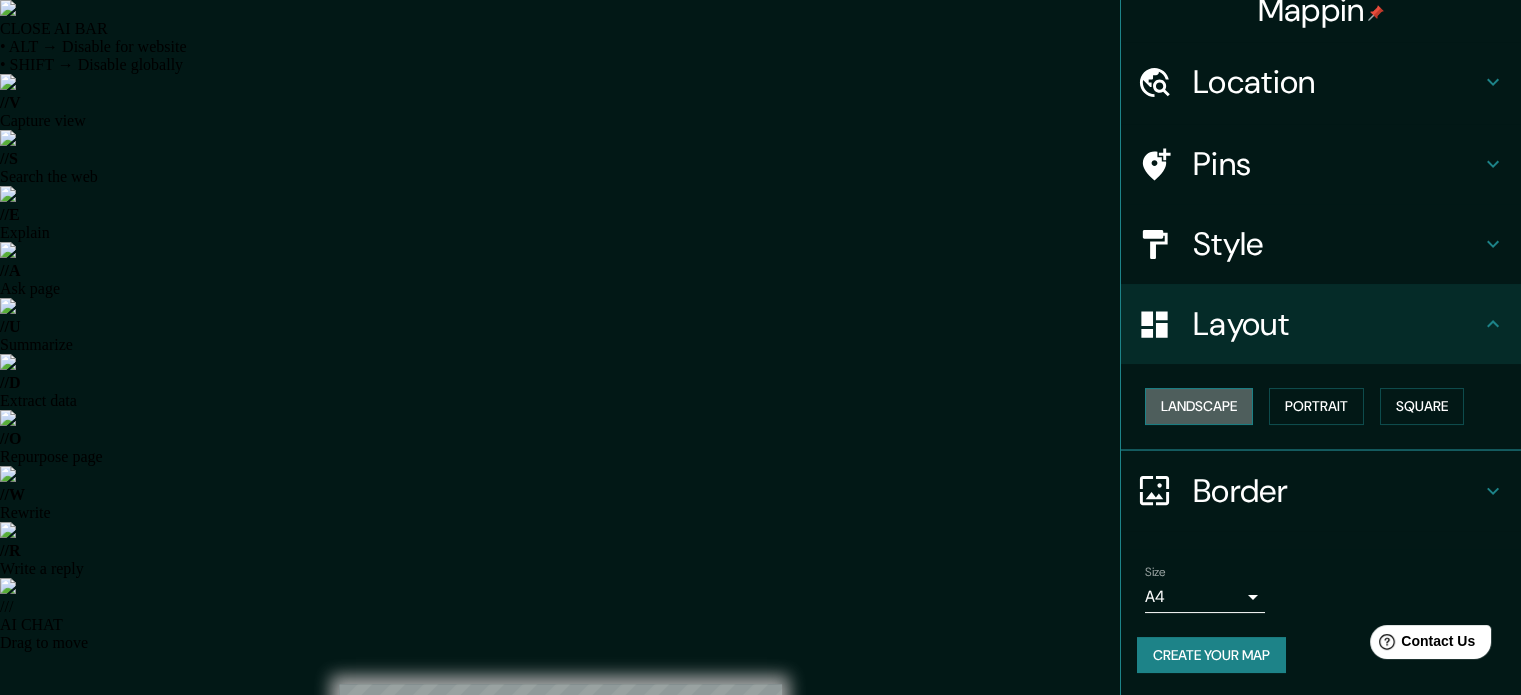 click on "Landscape" at bounding box center [1199, 406] 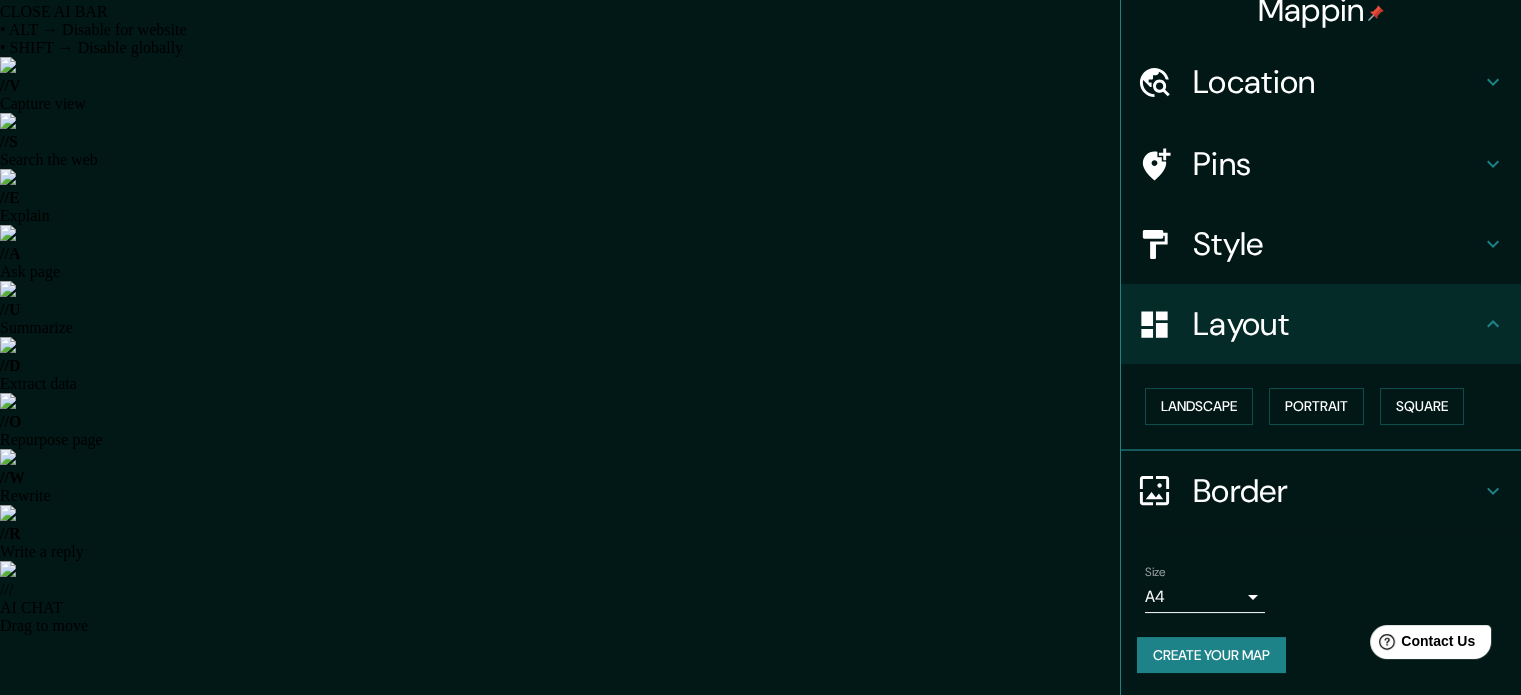 scroll, scrollTop: 26, scrollLeft: 0, axis: vertical 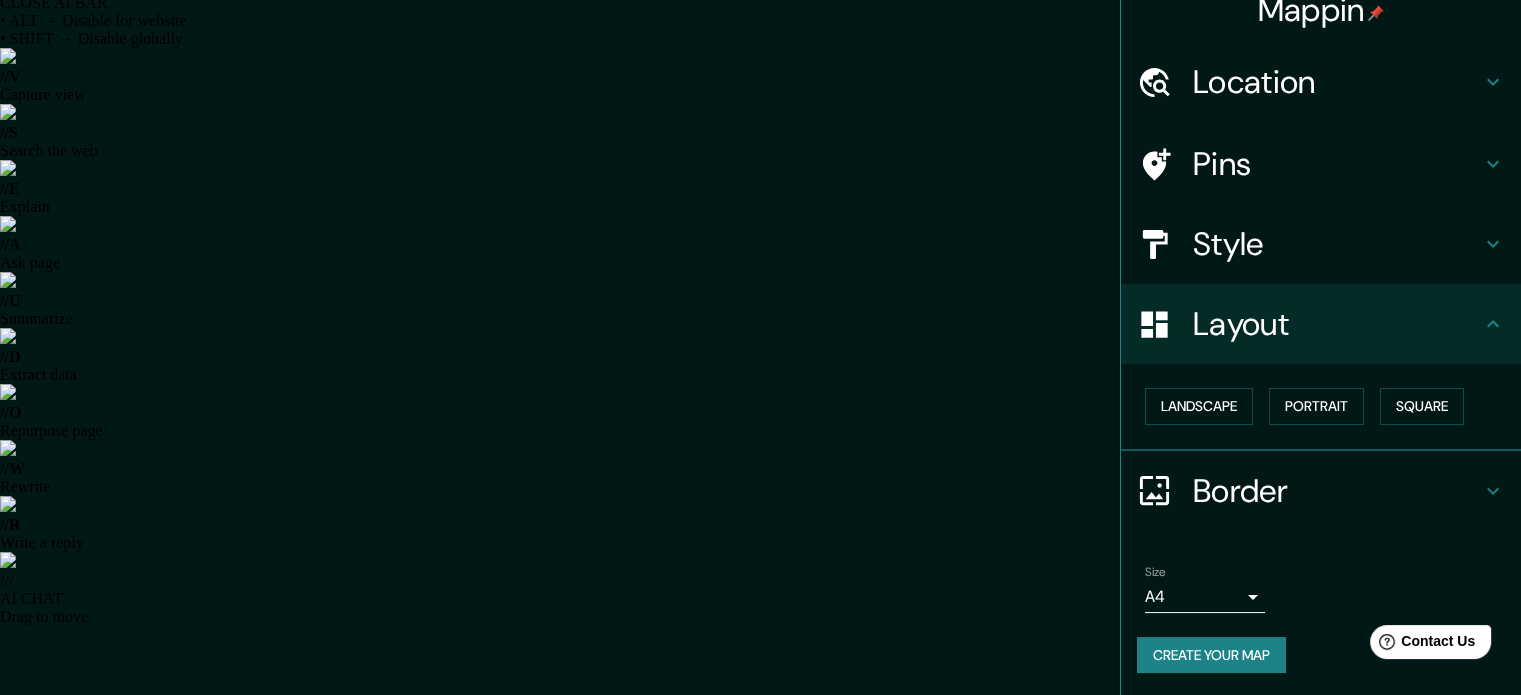 click on "Create your map" at bounding box center [1211, 655] 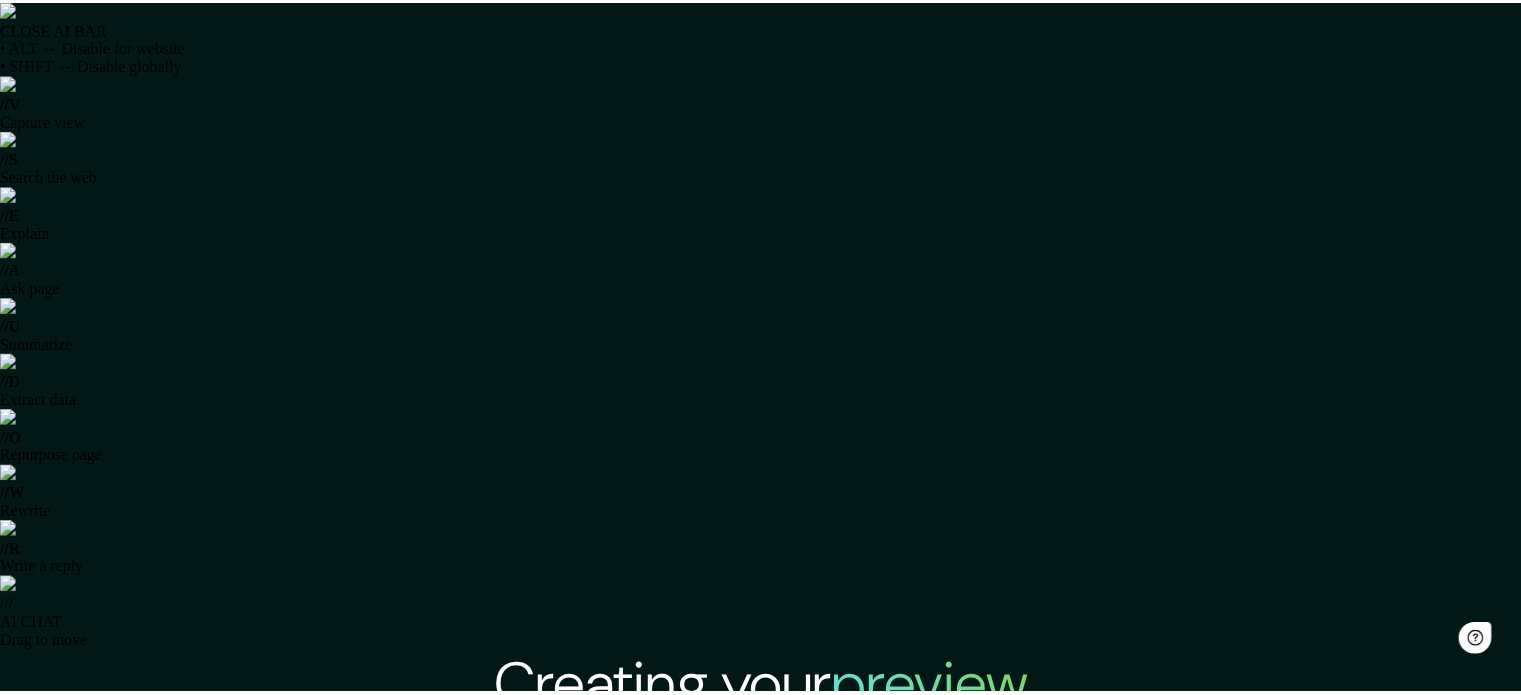 scroll, scrollTop: 0, scrollLeft: 0, axis: both 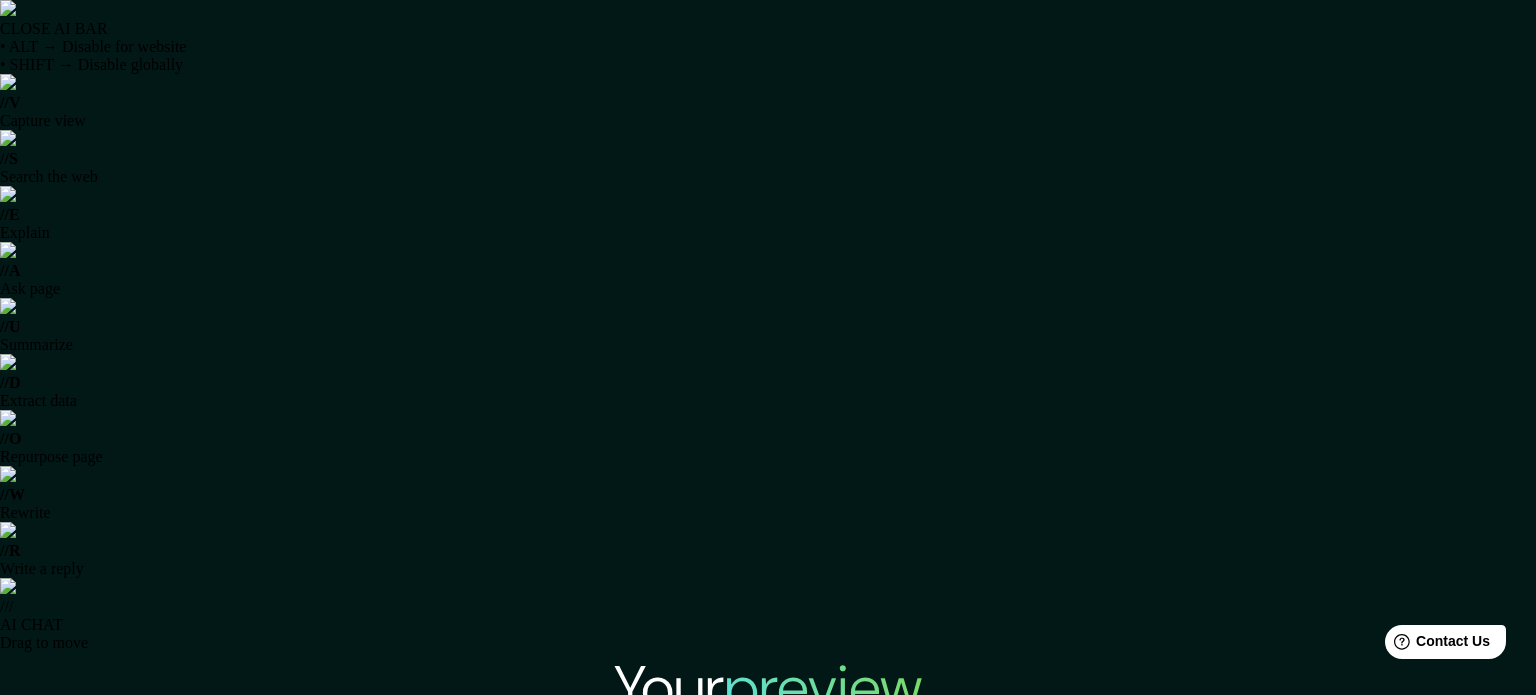 click on "View high quality map" at bounding box center (768, 1109) 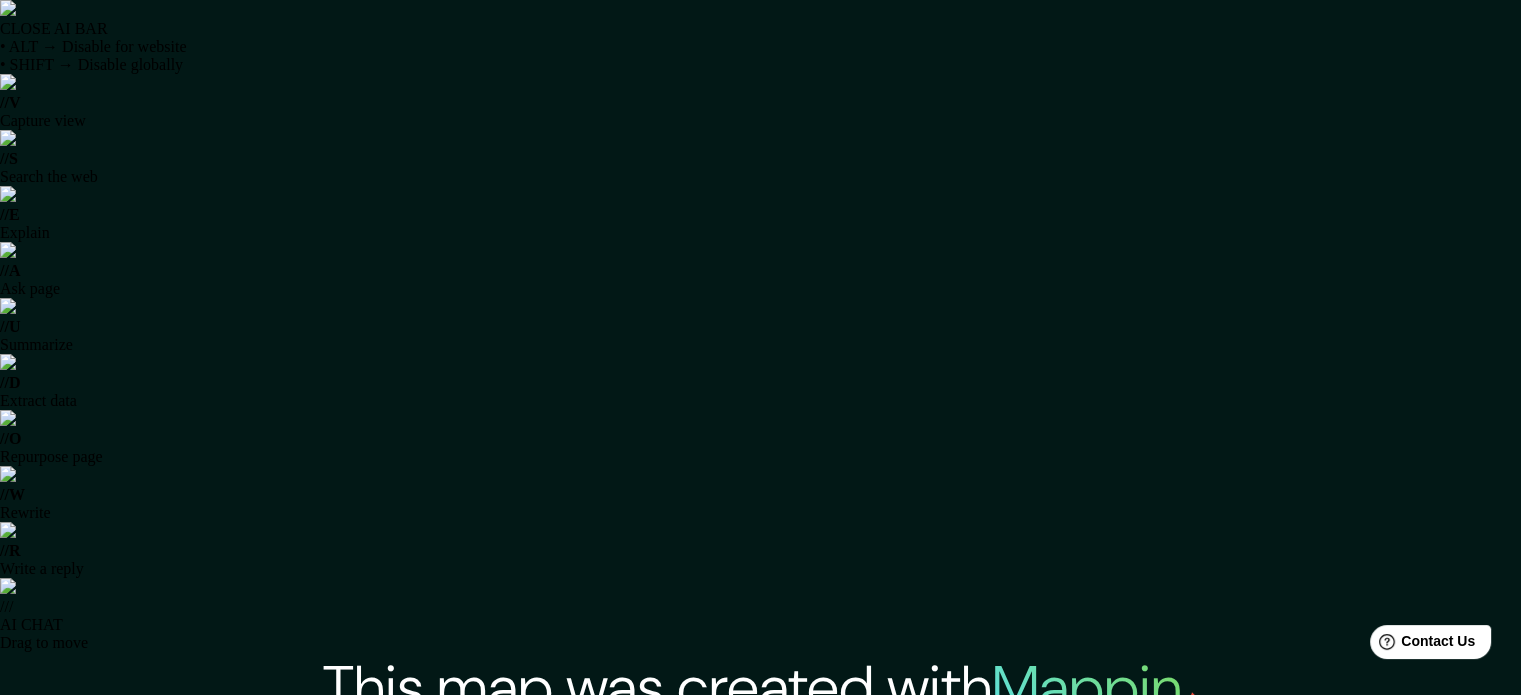 click on "View High-Resolution Map" at bounding box center [673, 1195] 